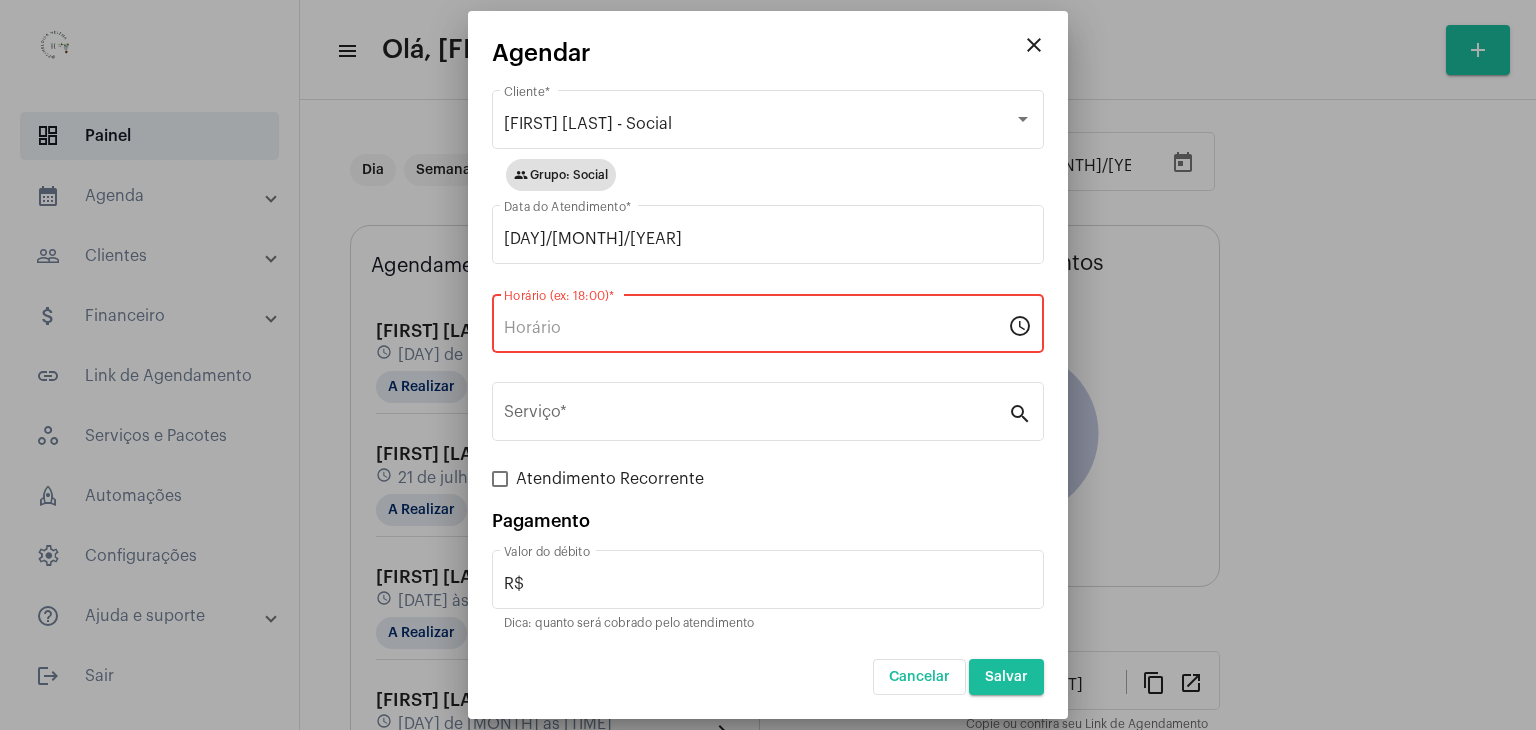 scroll, scrollTop: 0, scrollLeft: 0, axis: both 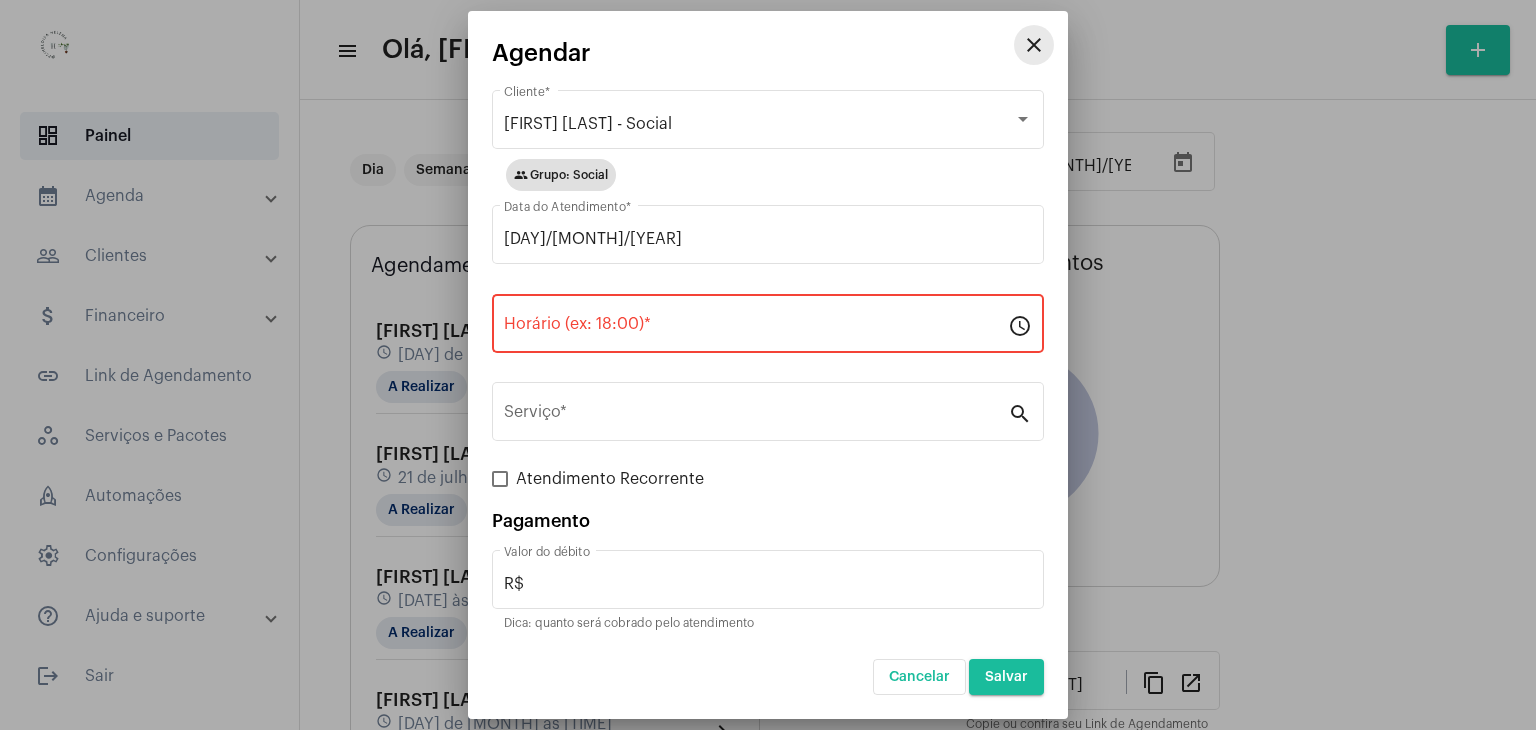 click on "close" at bounding box center [1034, 45] 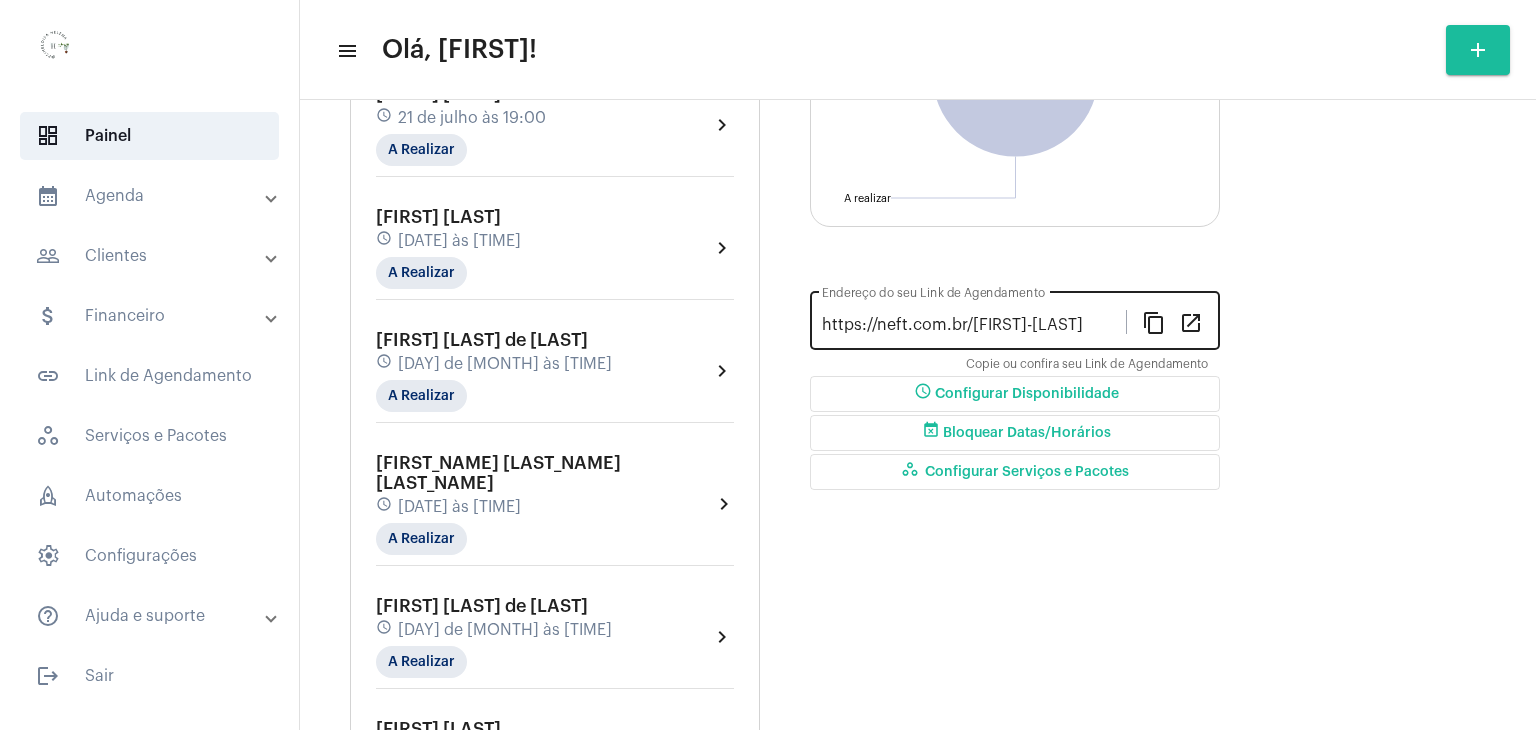 scroll, scrollTop: 0, scrollLeft: 0, axis: both 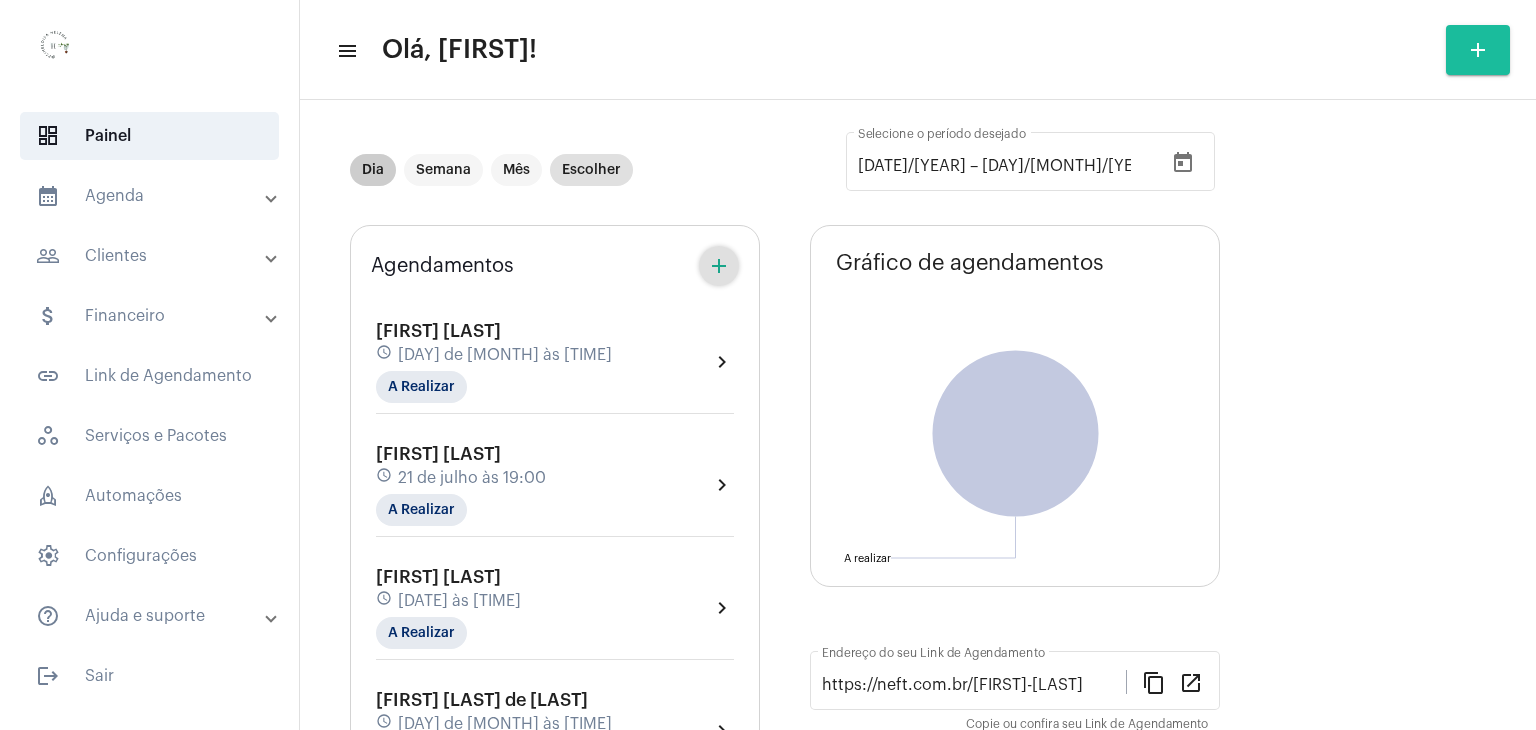 click on "Dia" at bounding box center [373, 170] 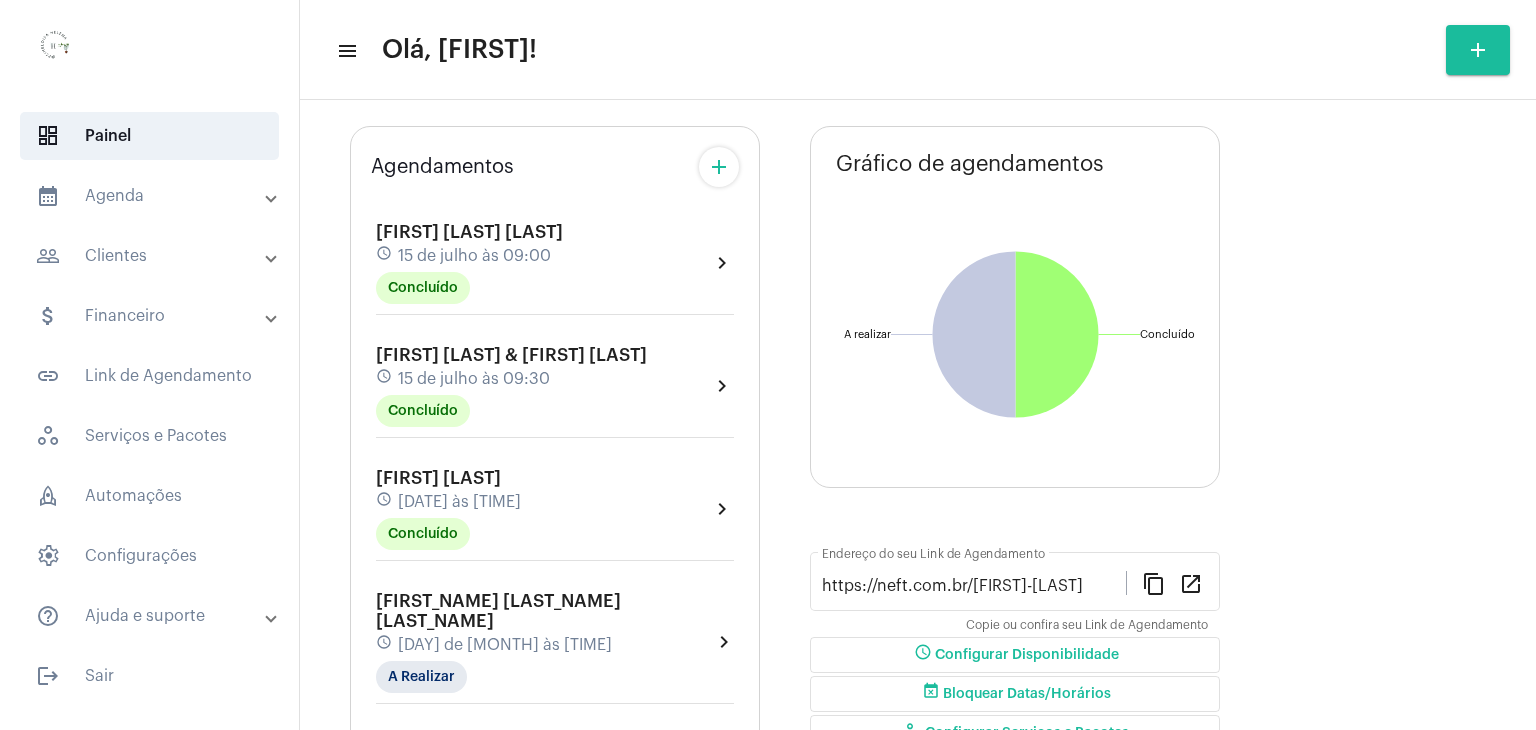 scroll, scrollTop: 367, scrollLeft: 0, axis: vertical 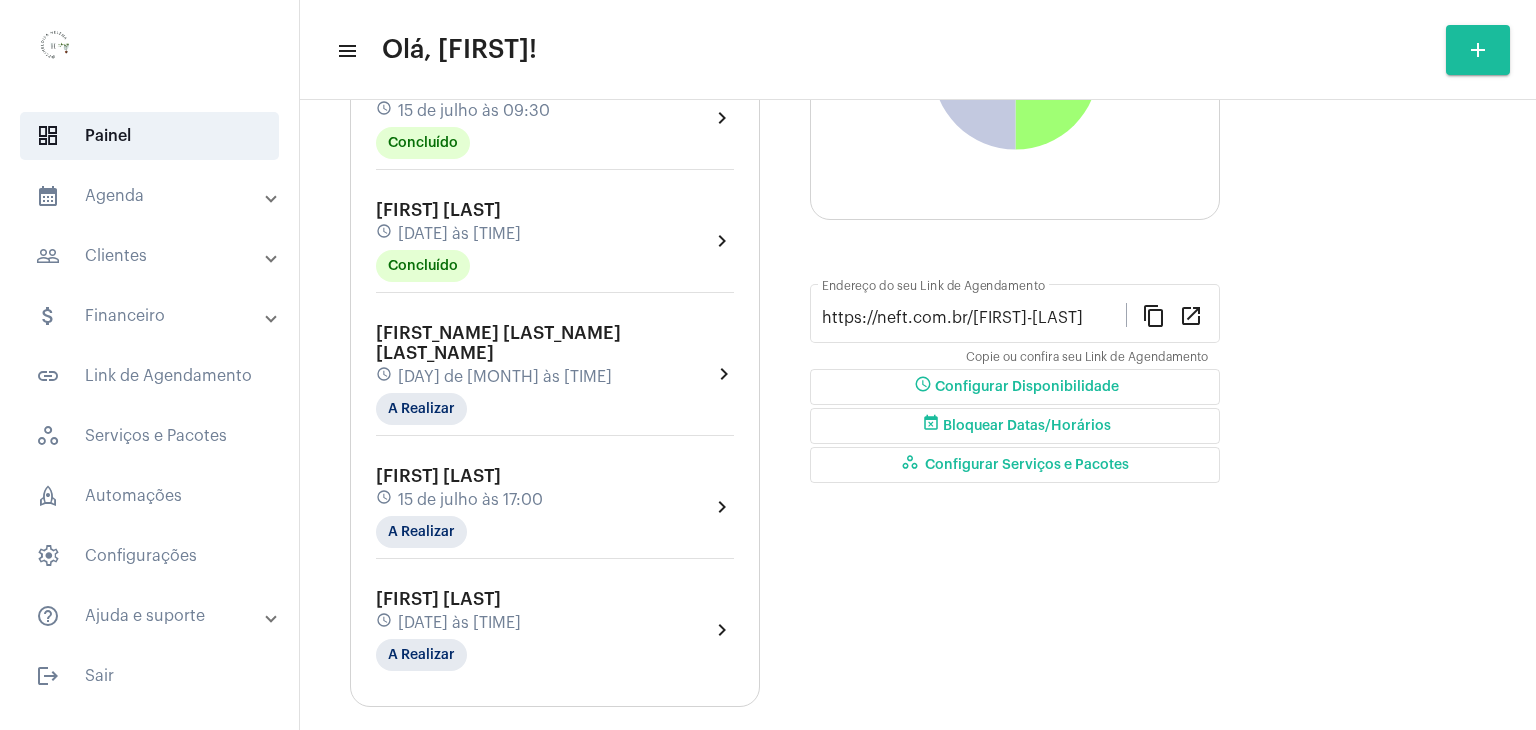 click on "15 de julho às 17:00" 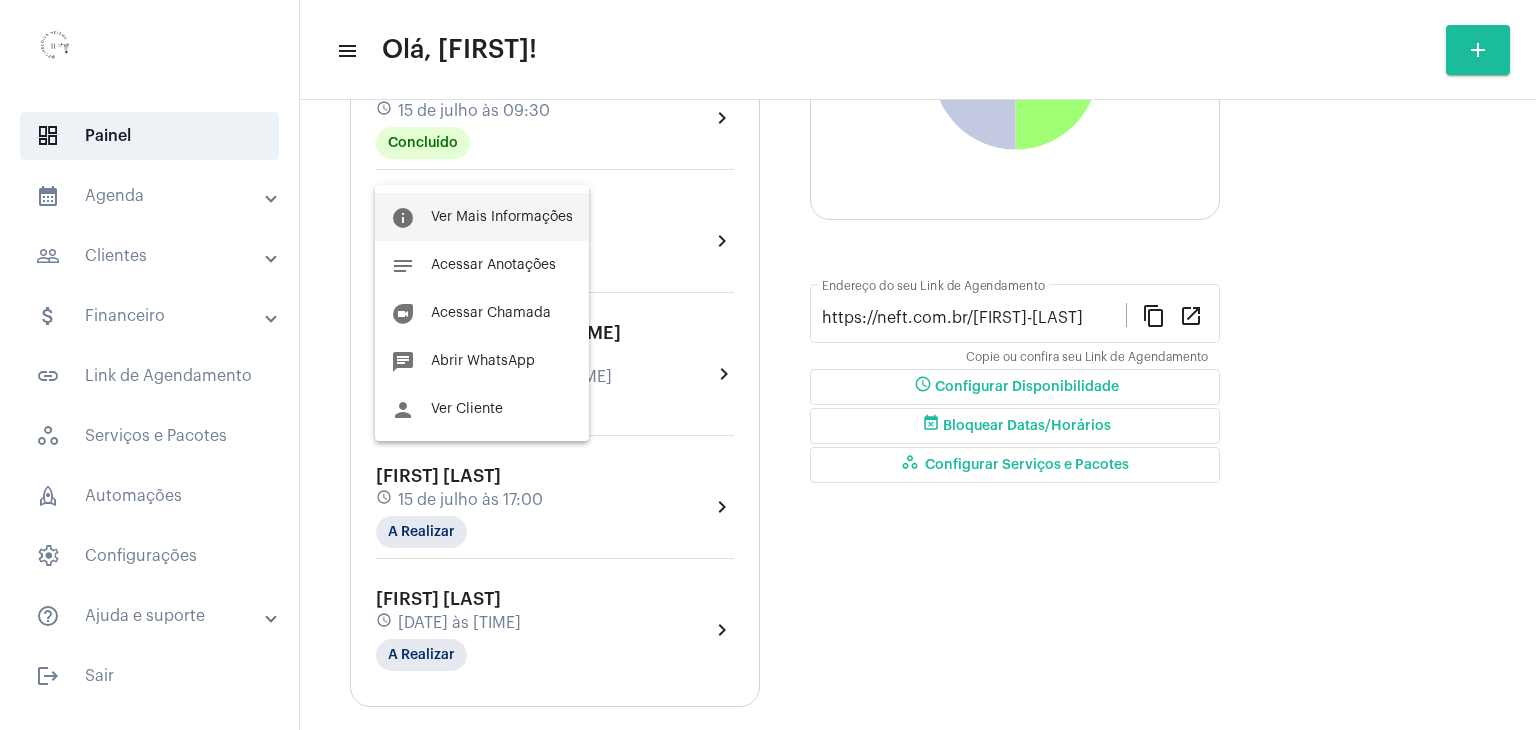 click on "info Ver Mais Informações" at bounding box center (482, 217) 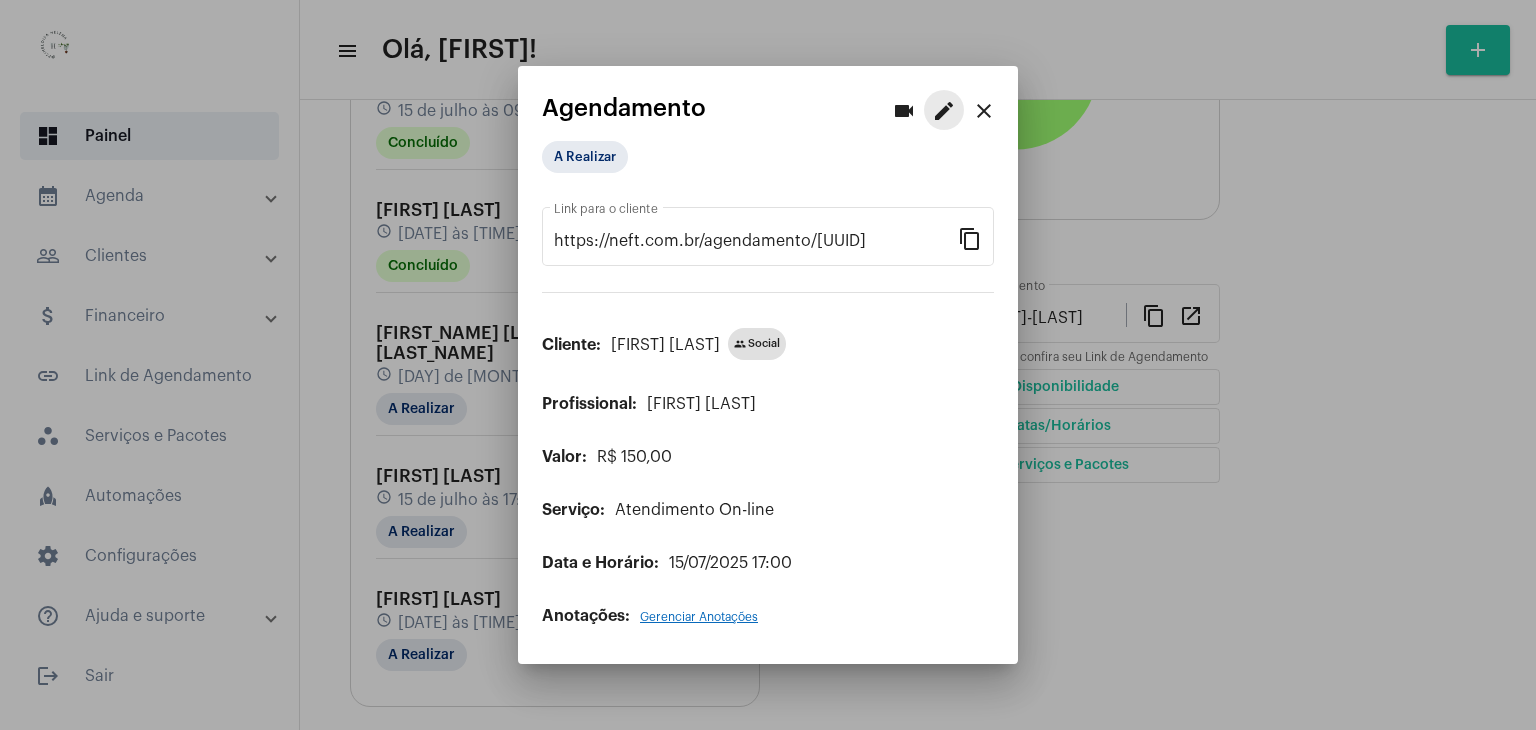 click on "edit" at bounding box center (944, 111) 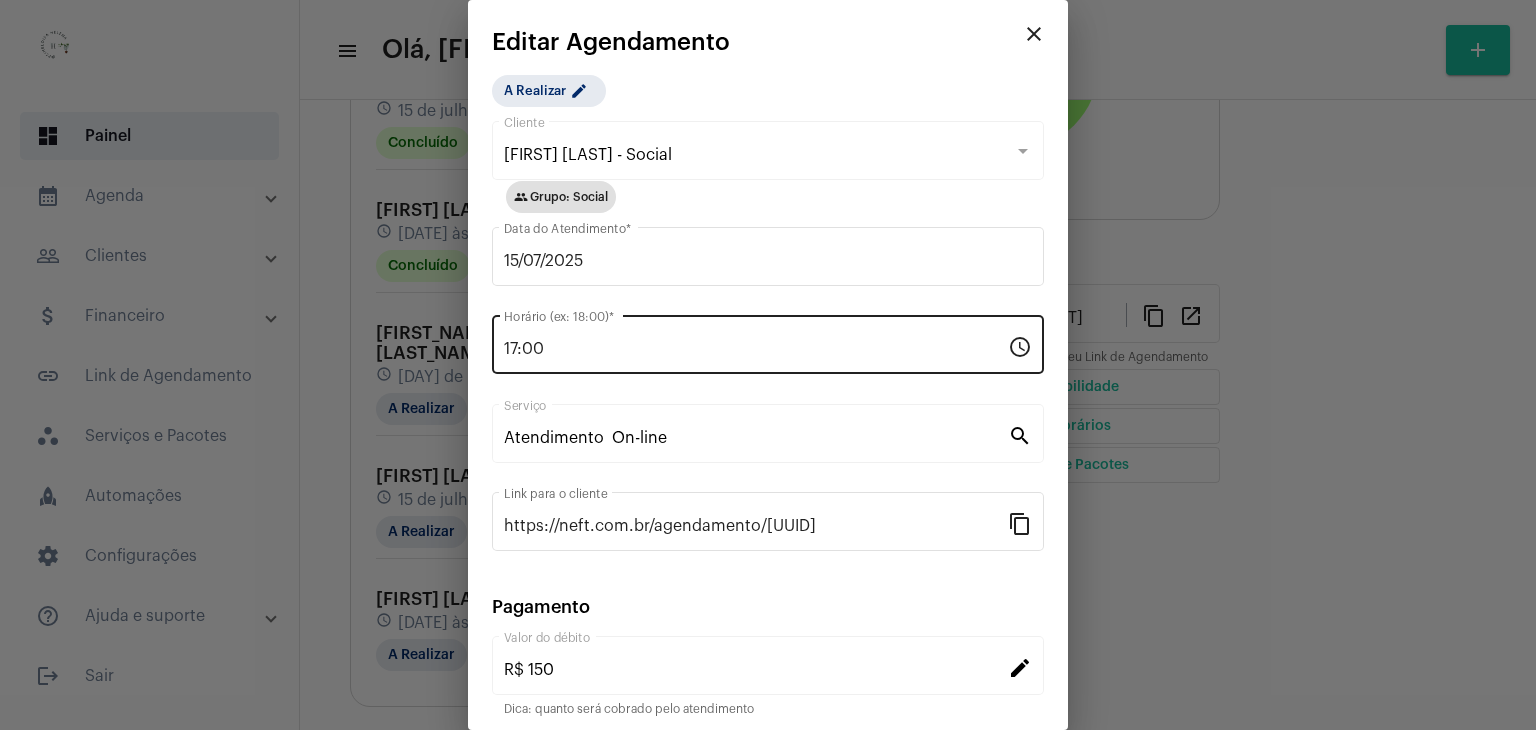 click on "17:00 Horário (ex: 18:00)  *" at bounding box center (756, 342) 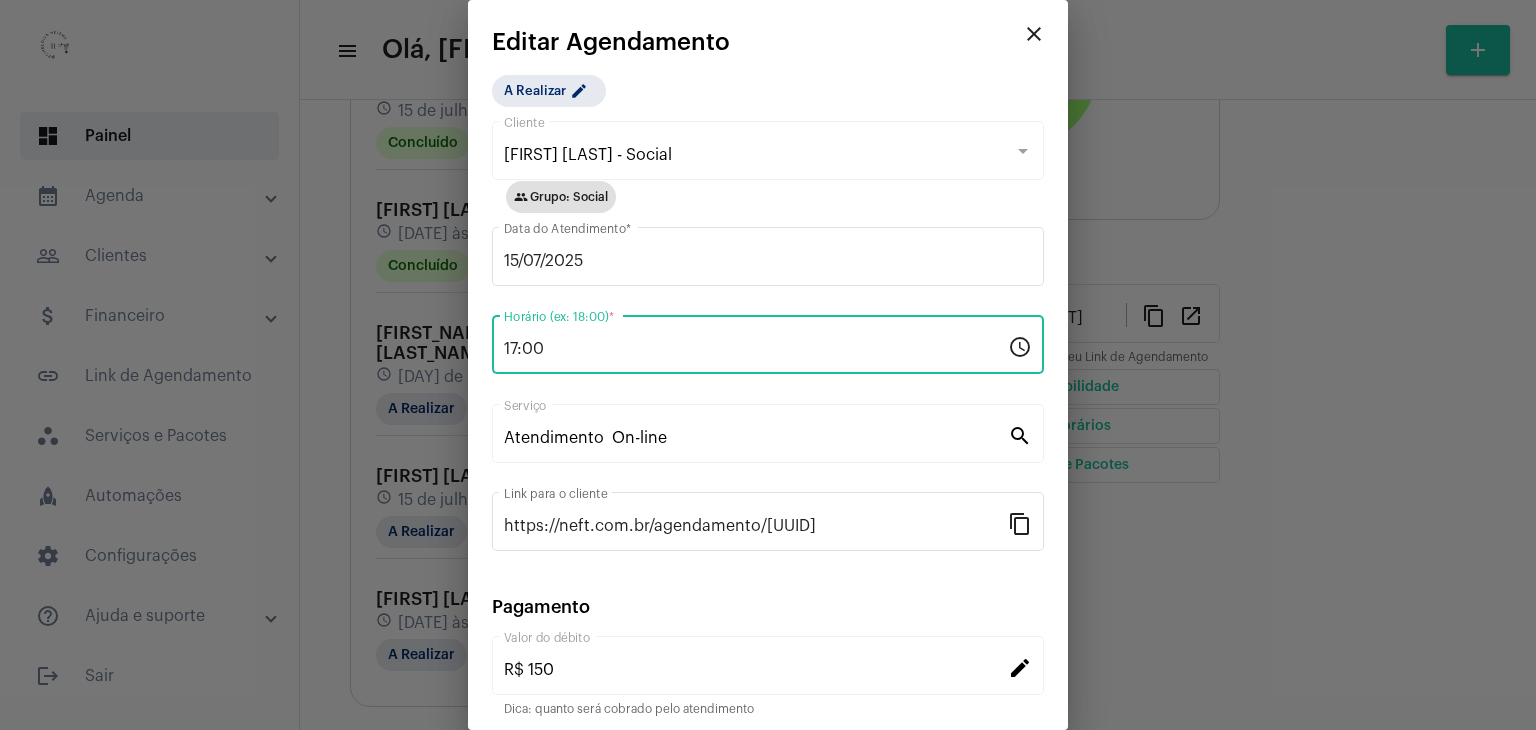 click on "17:00" at bounding box center (756, 349) 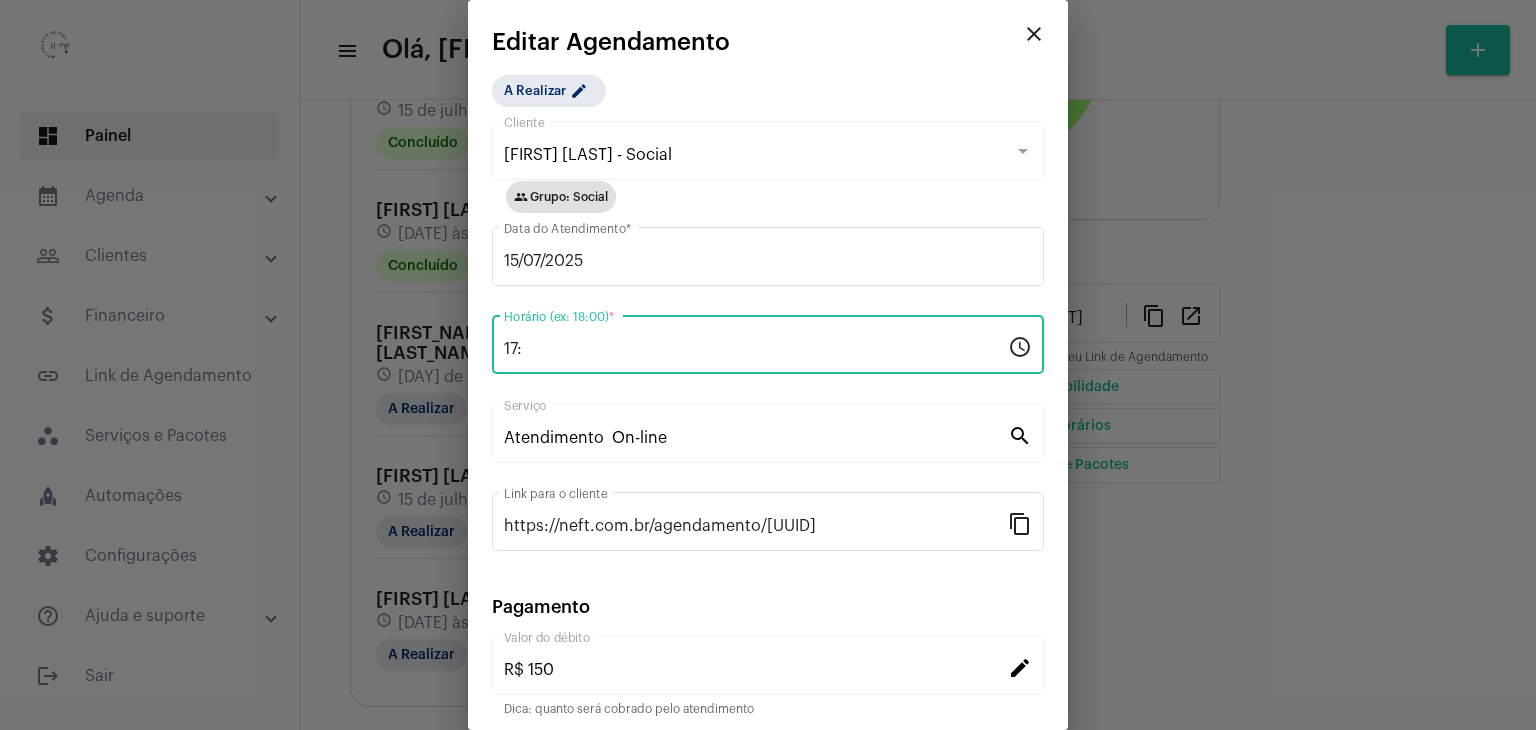 click on "17:" at bounding box center [756, 349] 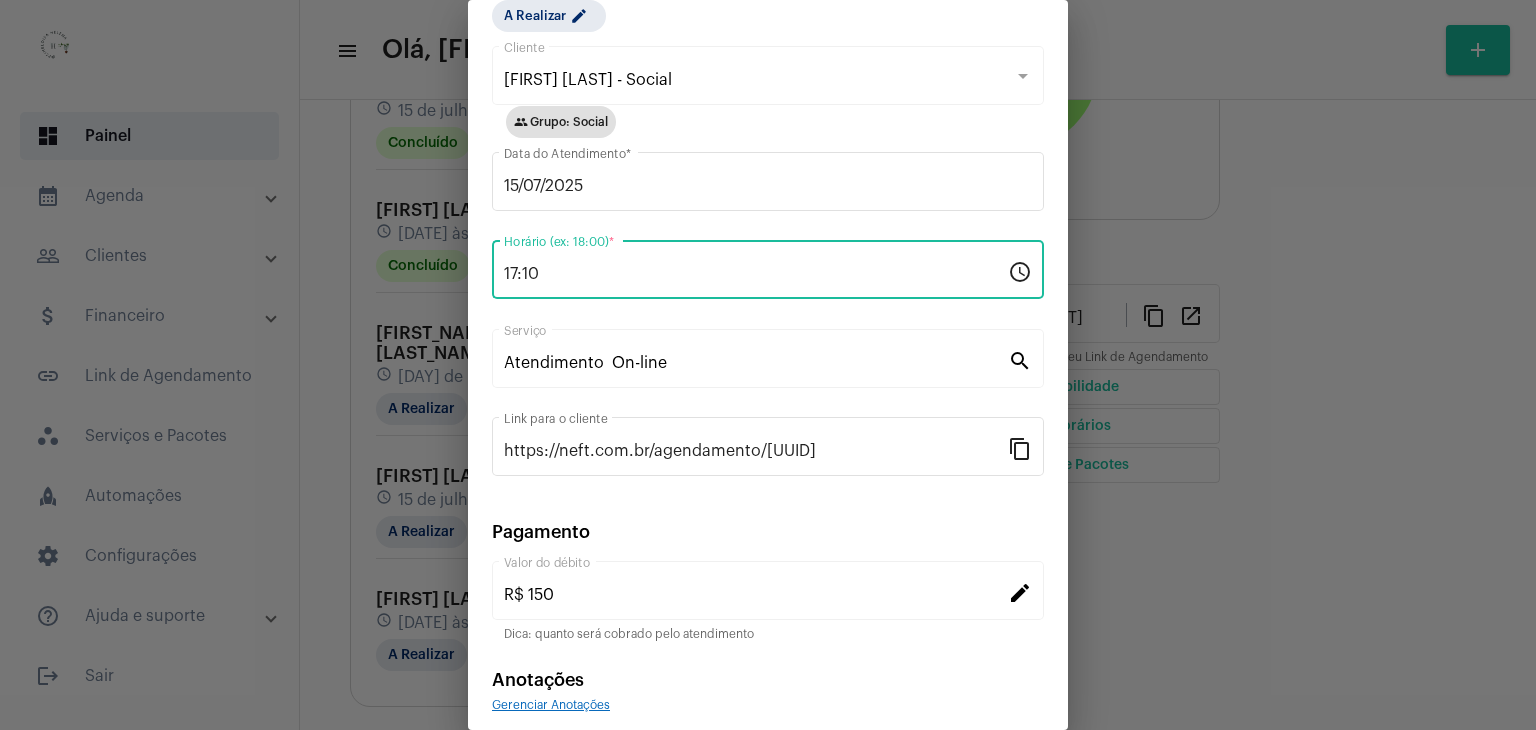 scroll, scrollTop: 156, scrollLeft: 0, axis: vertical 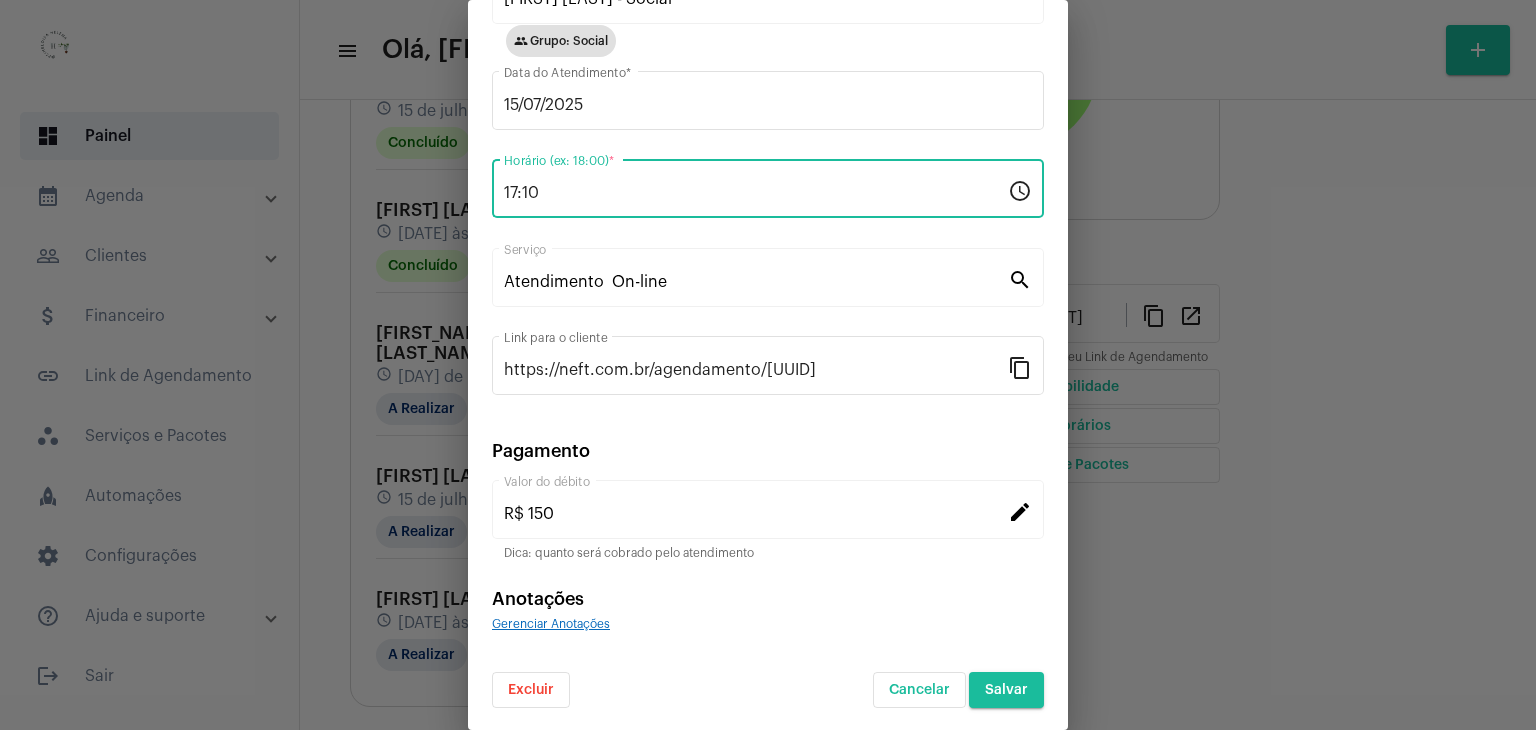 type on "17:10" 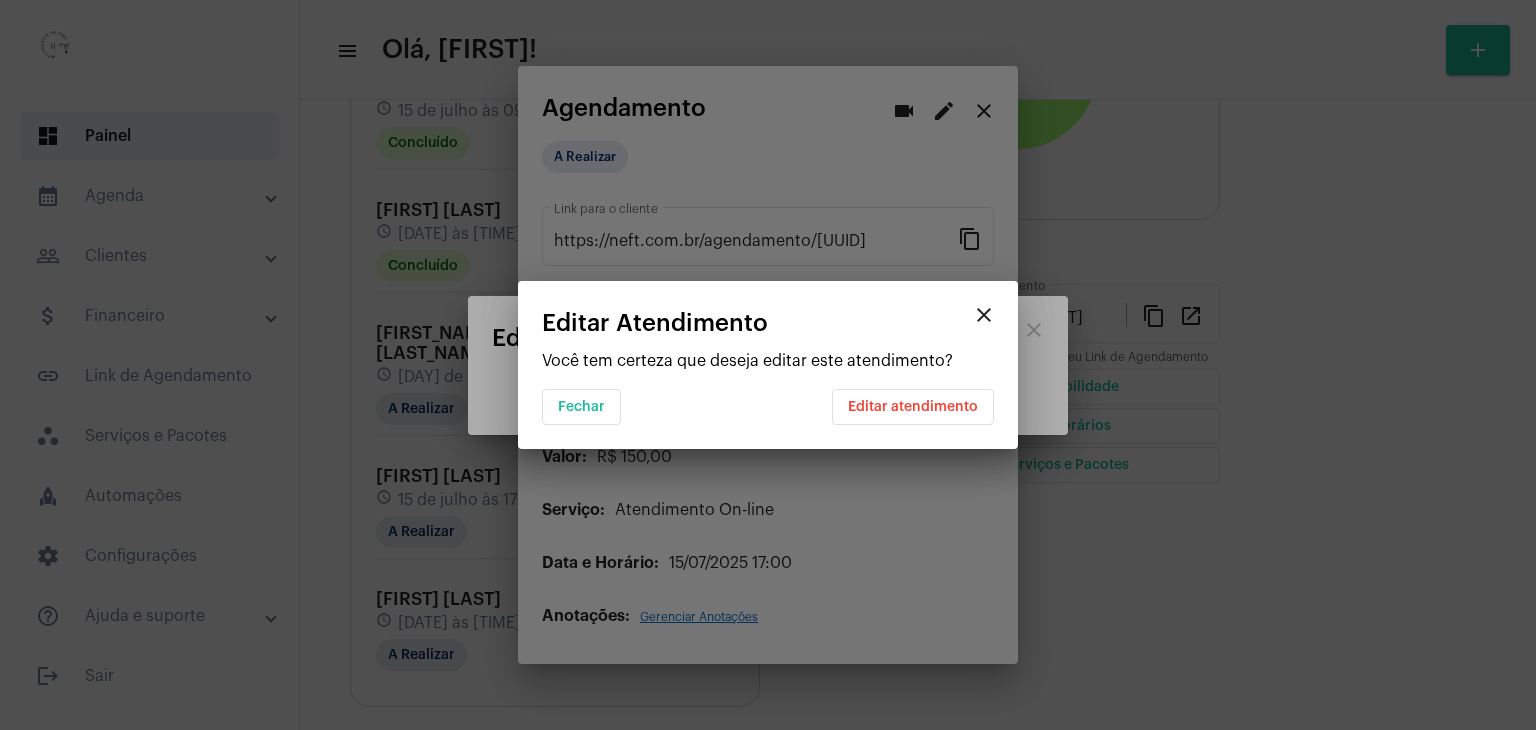 scroll, scrollTop: 0, scrollLeft: 0, axis: both 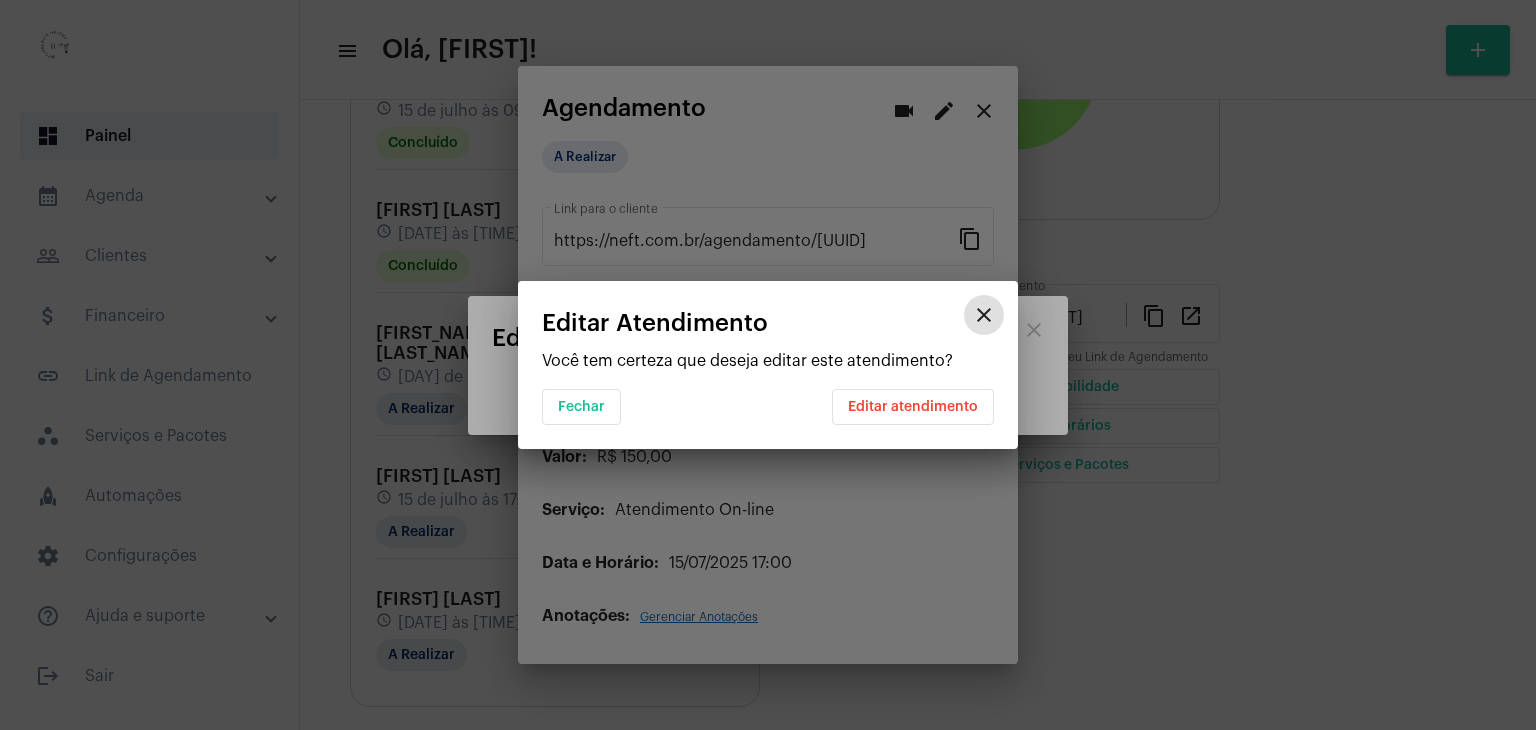 click on "Editar atendimento" at bounding box center [913, 407] 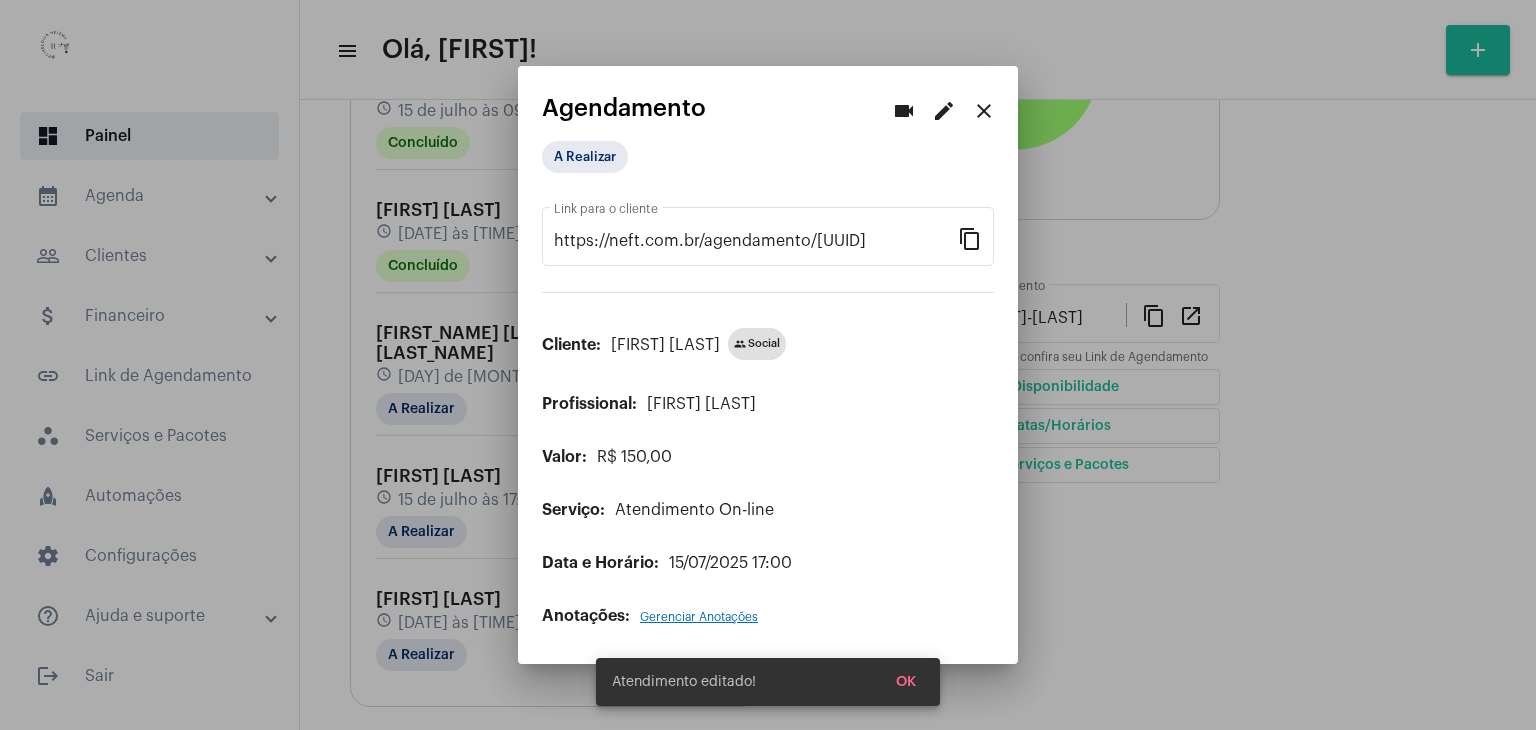 type 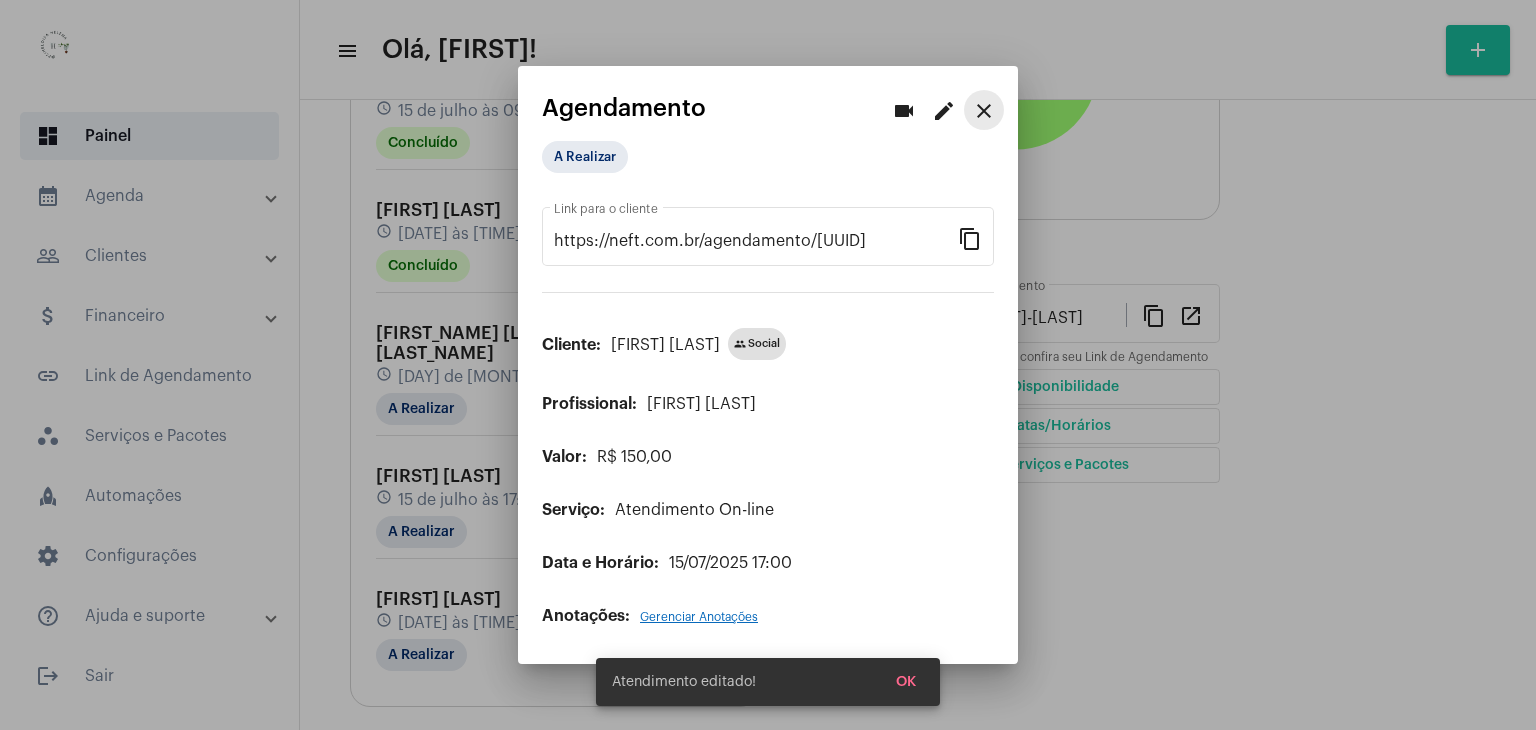 click on "close" at bounding box center (984, 111) 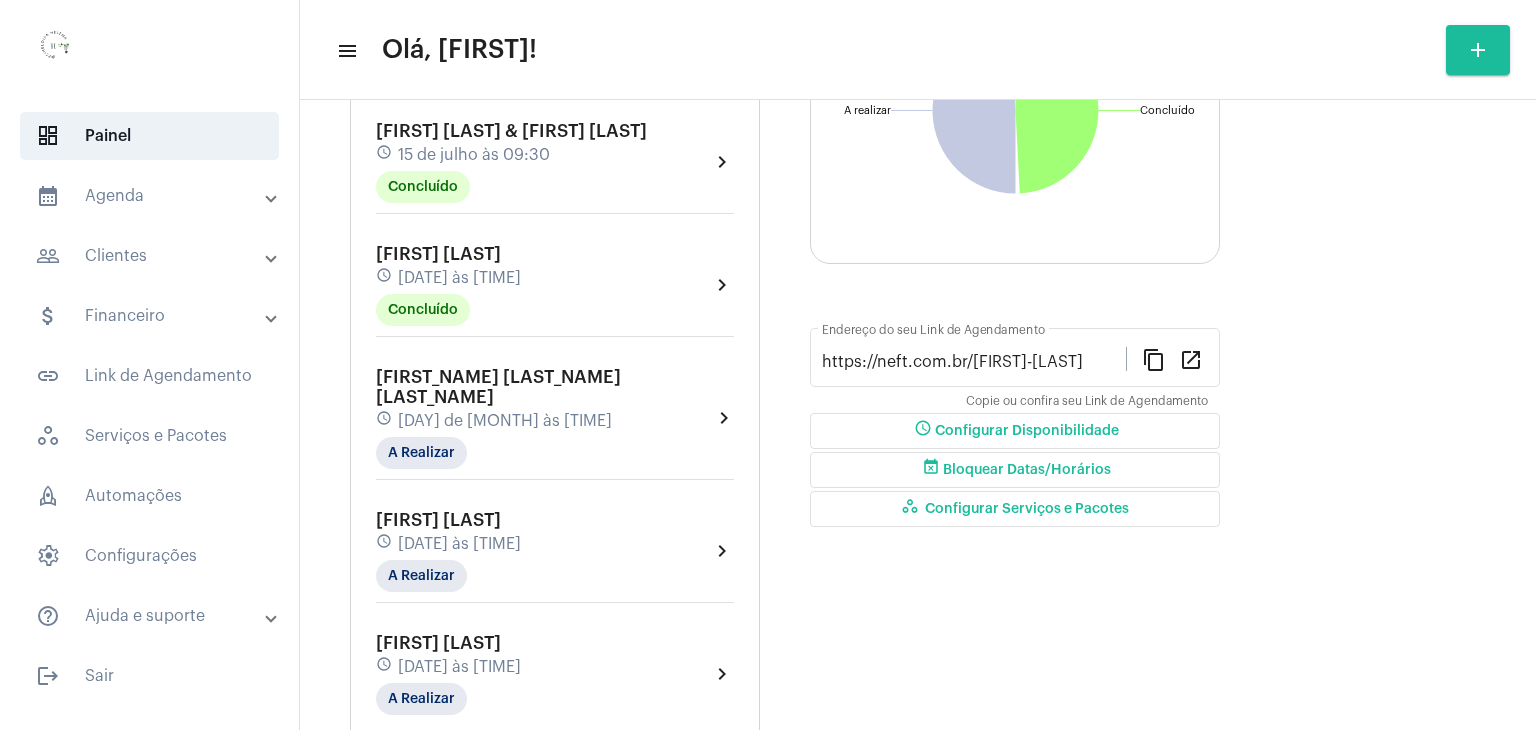 scroll, scrollTop: 367, scrollLeft: 0, axis: vertical 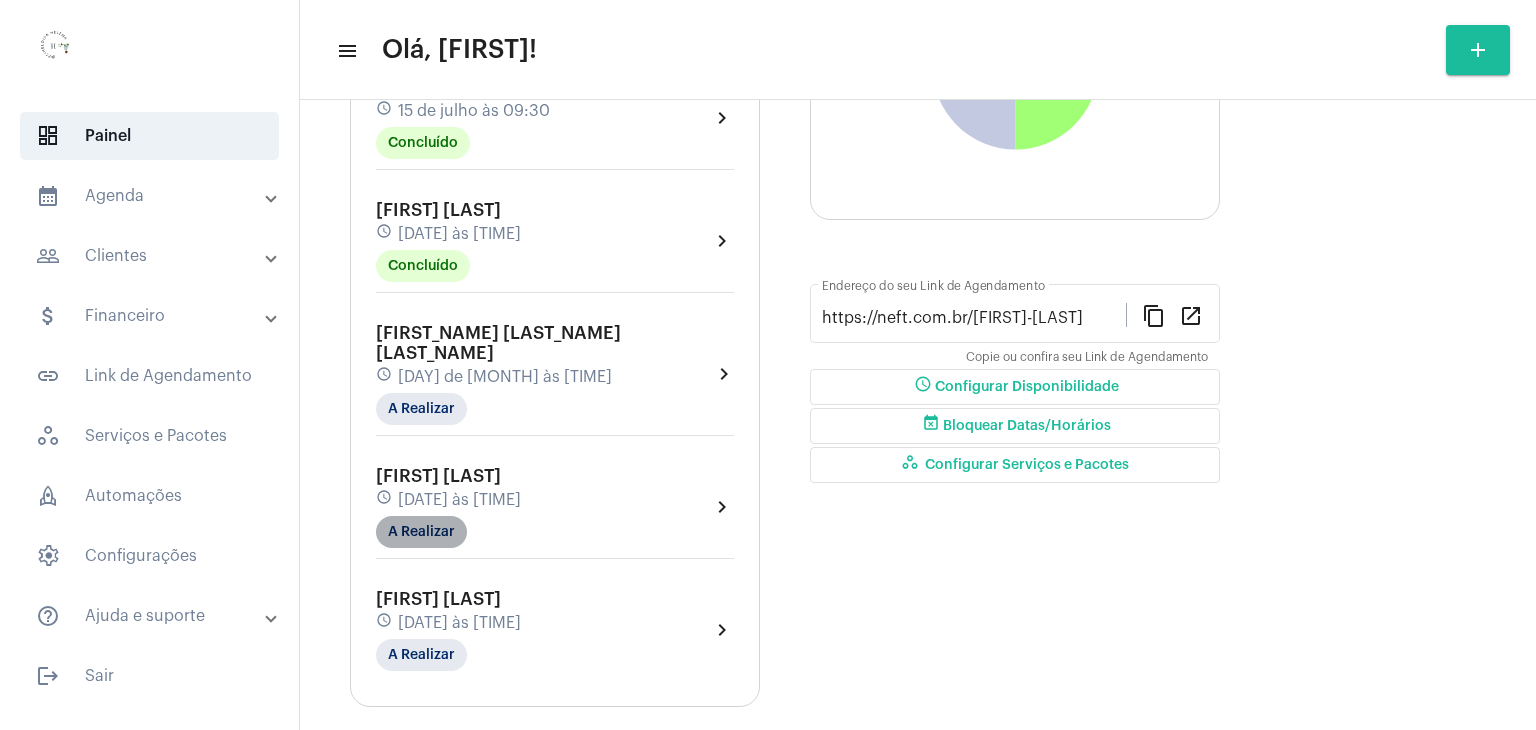 click on "A Realizar" 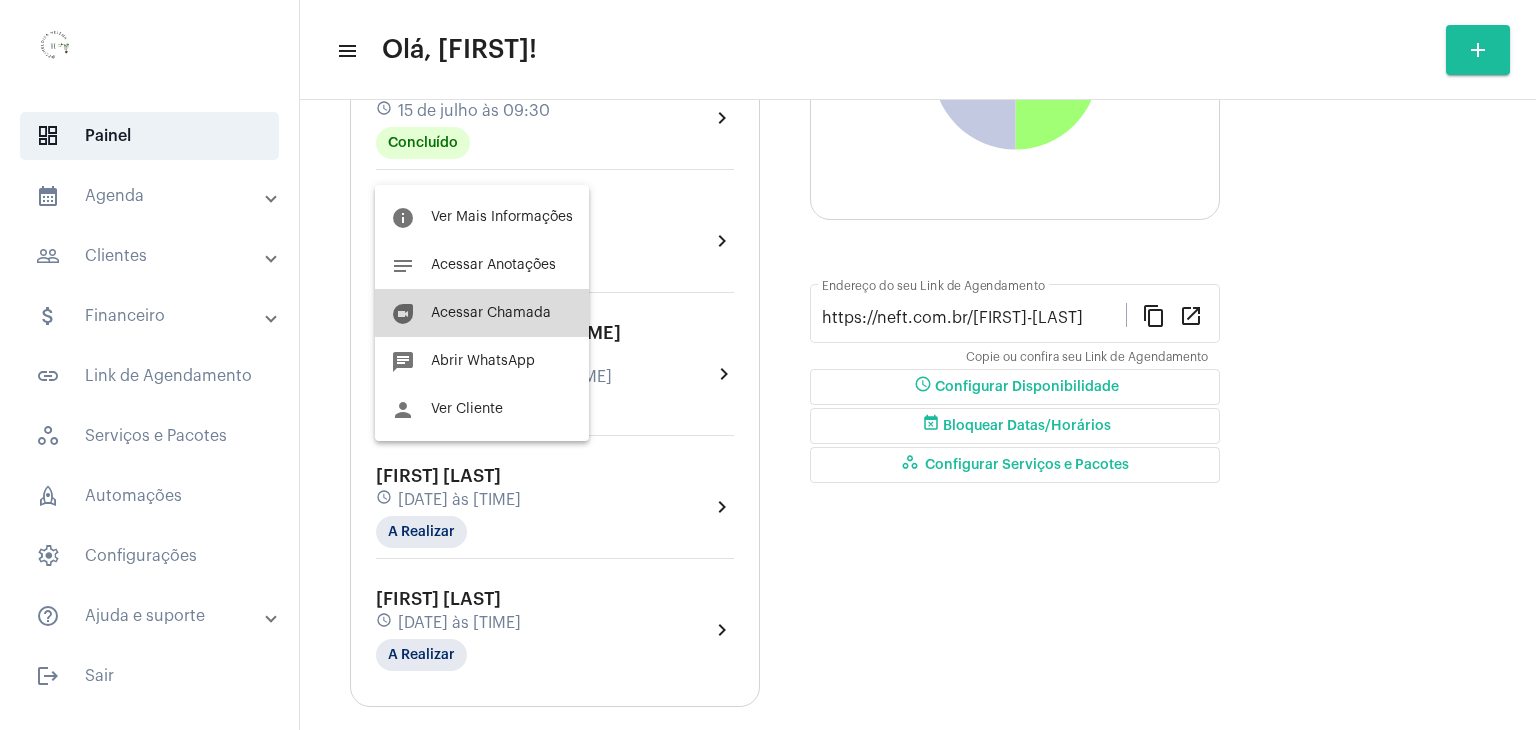 click on "Acessar Chamada" at bounding box center [491, 313] 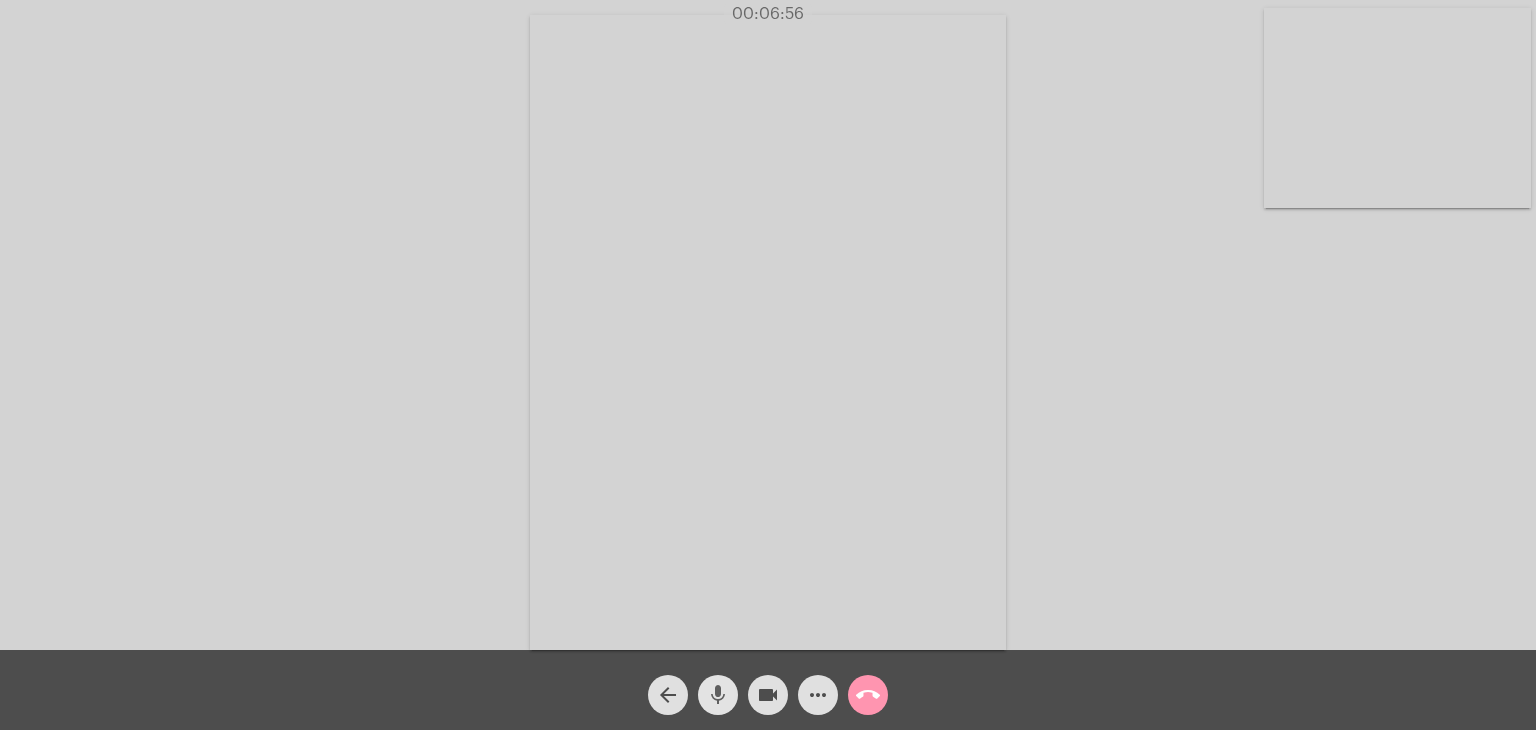 click on "mic" 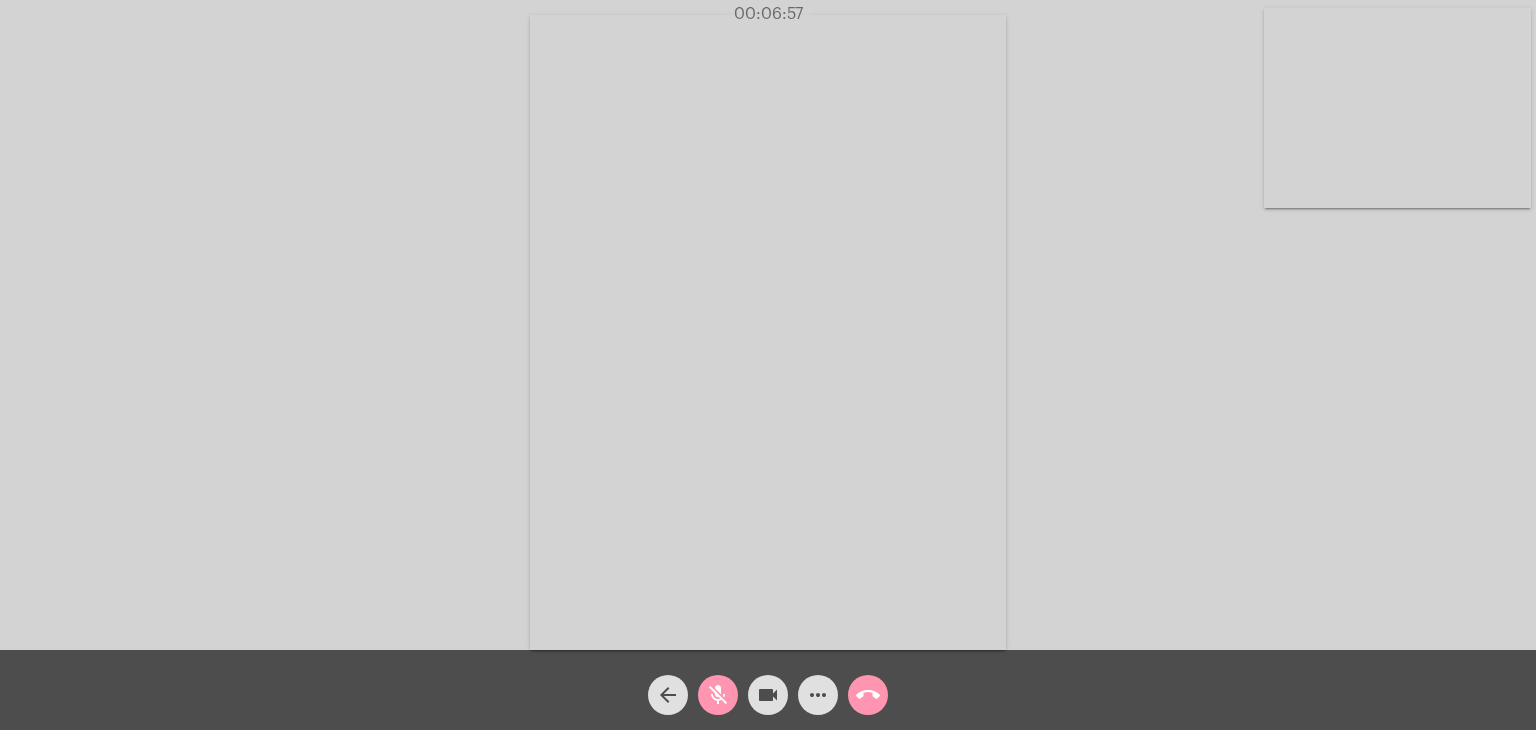 type 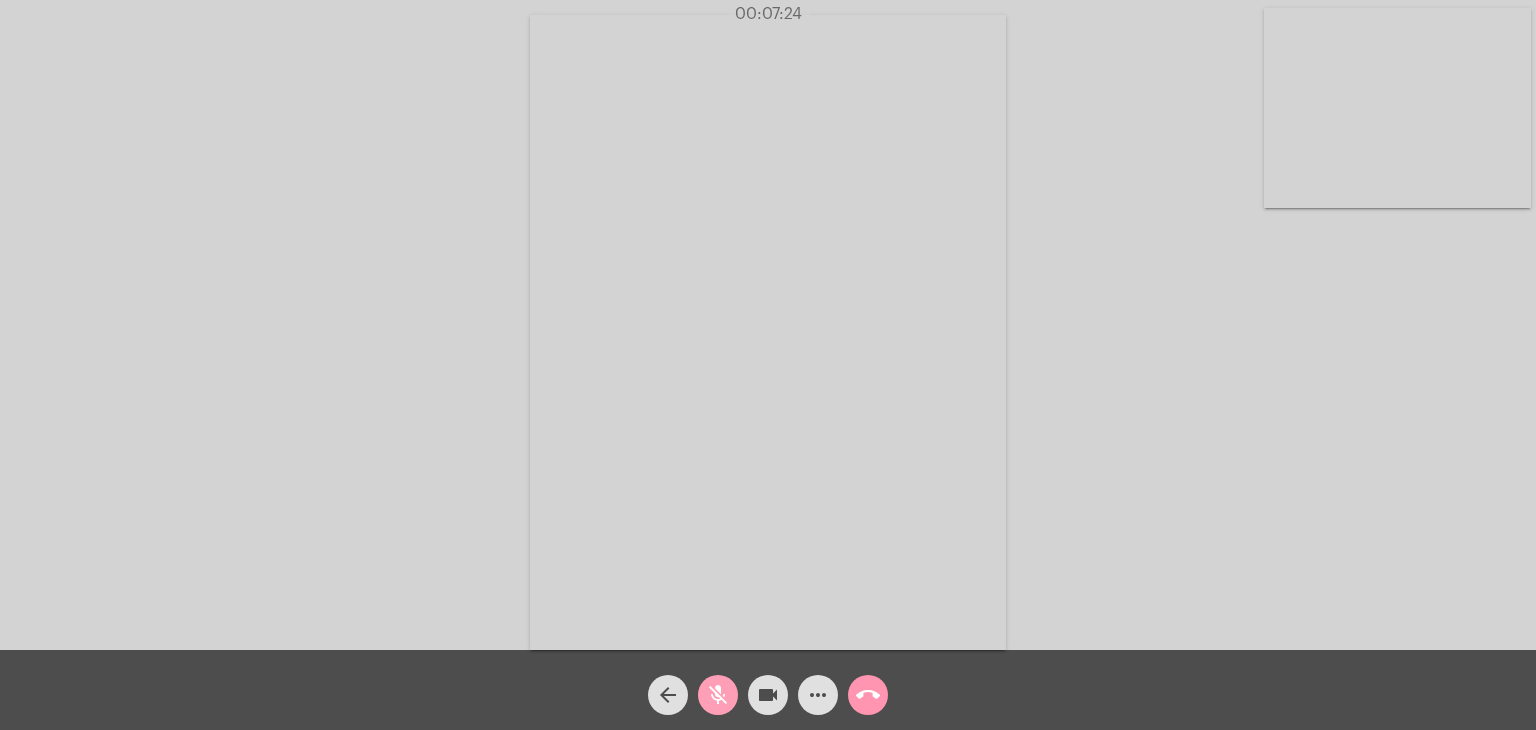 click on "mic_off" 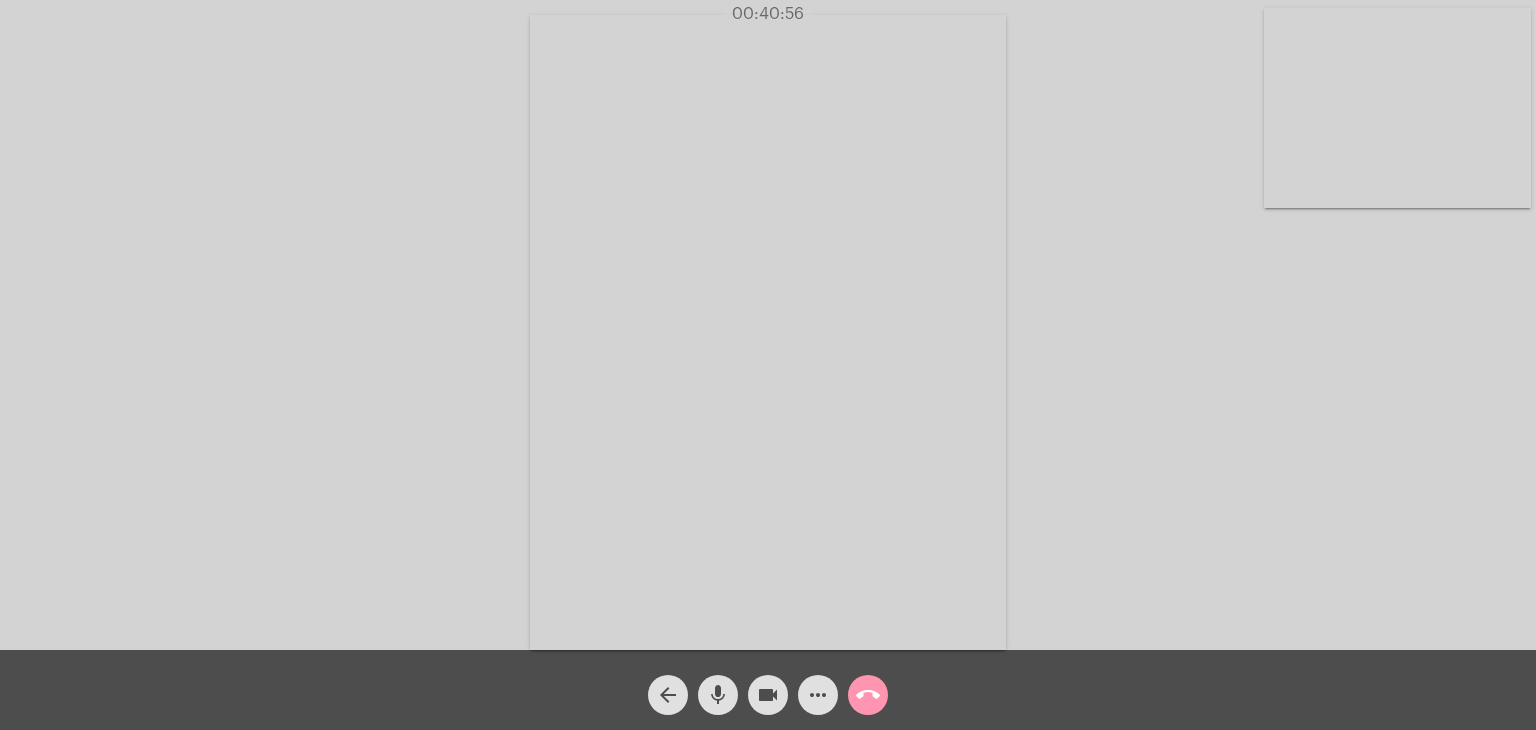 click on "Acessando Câmera e Microfone..." 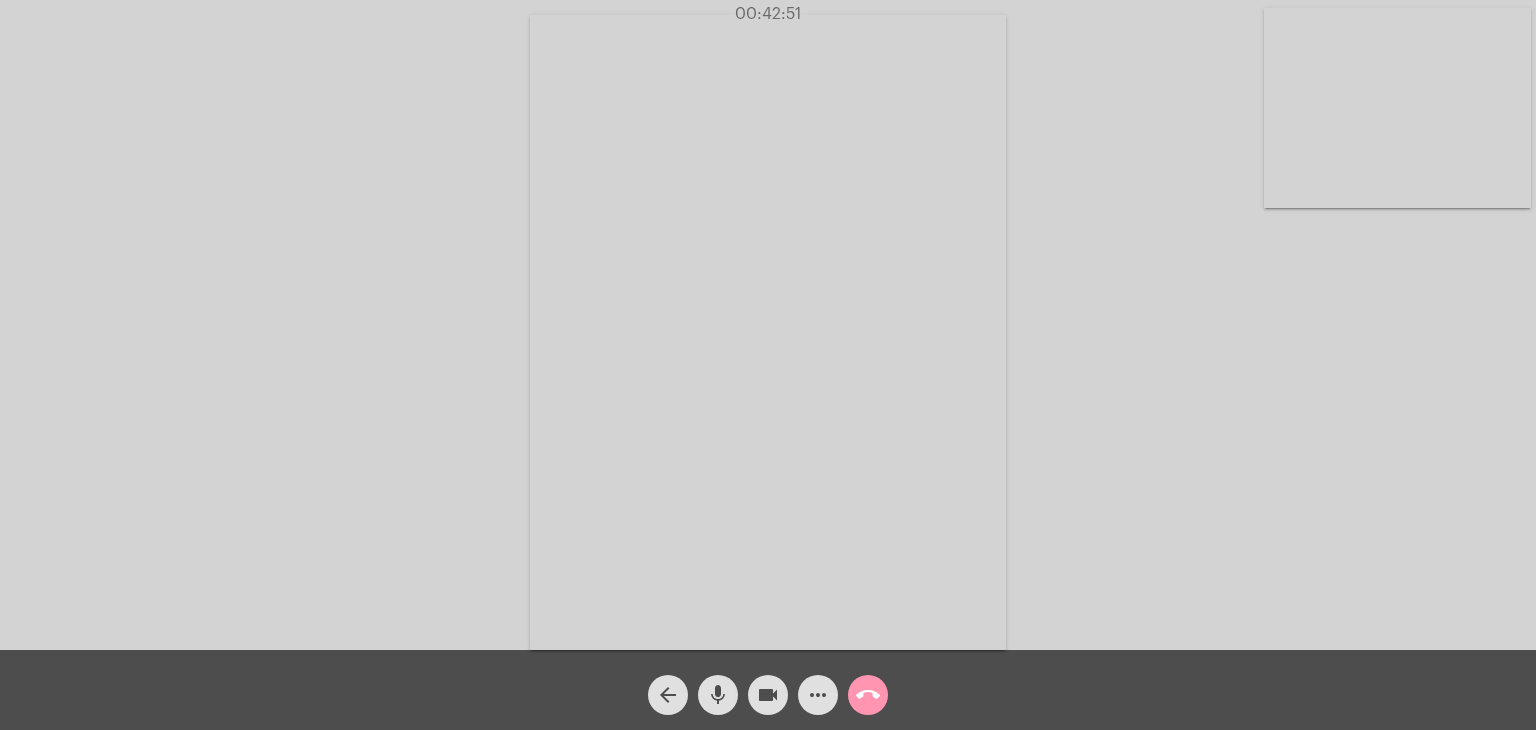 click on "mic" 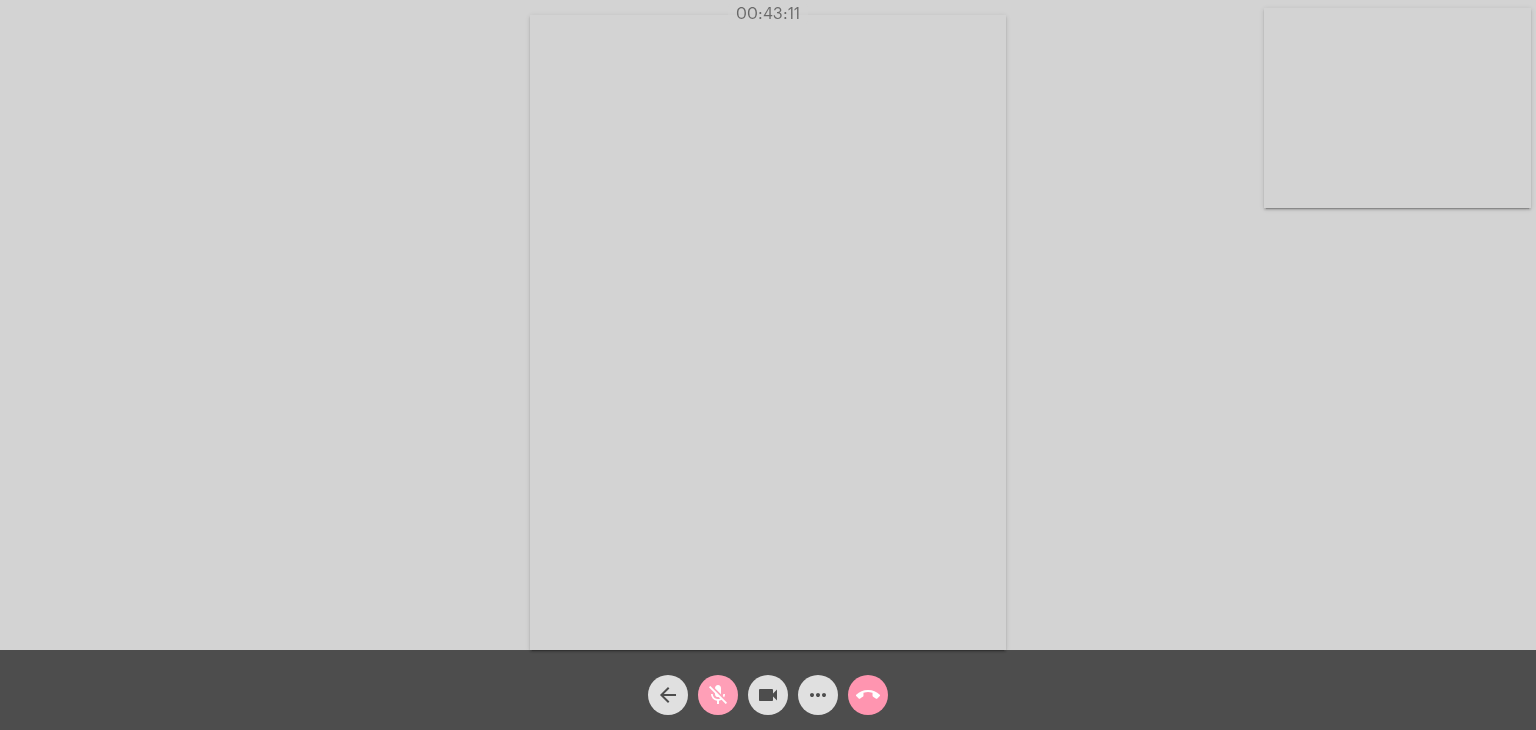 click on "mic_off" 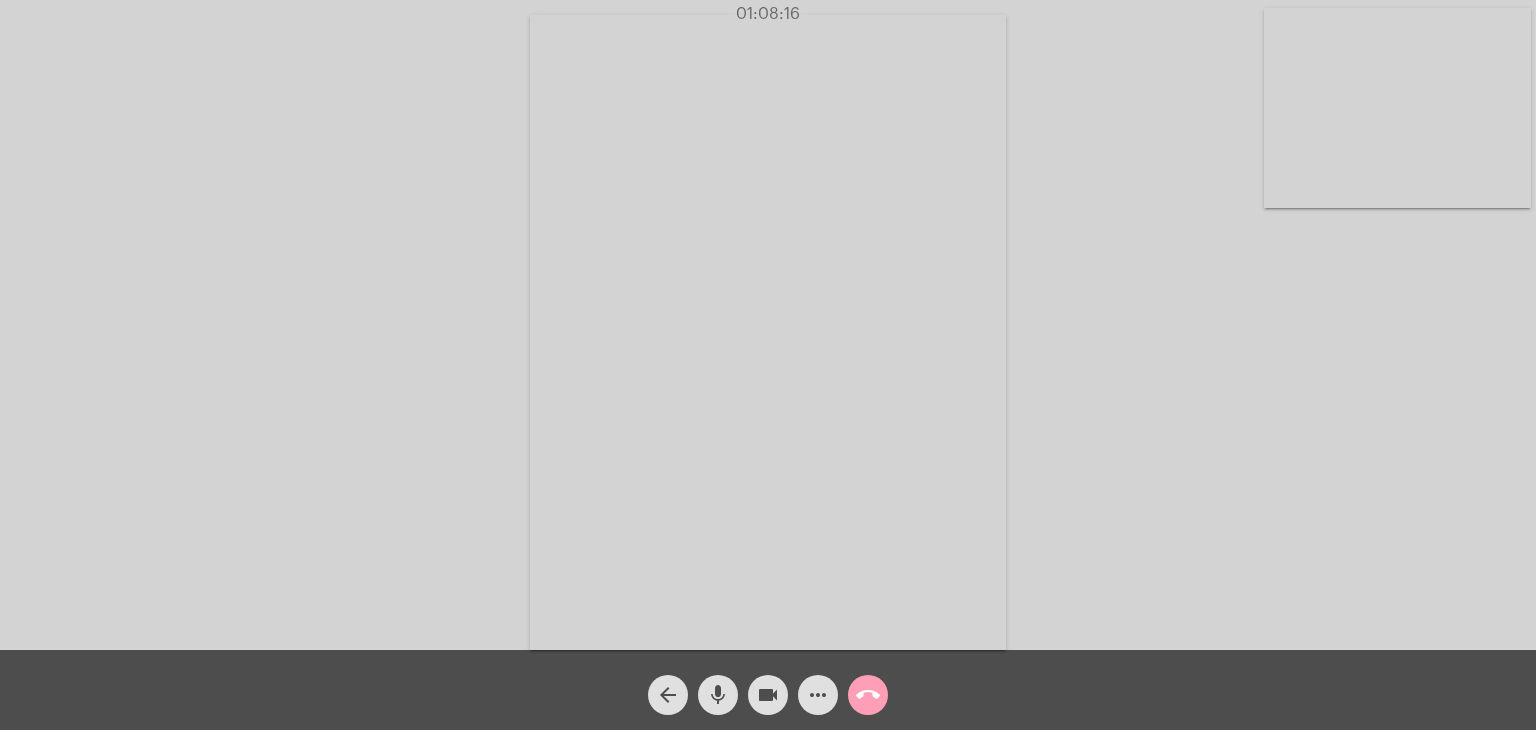 click on "call_end" 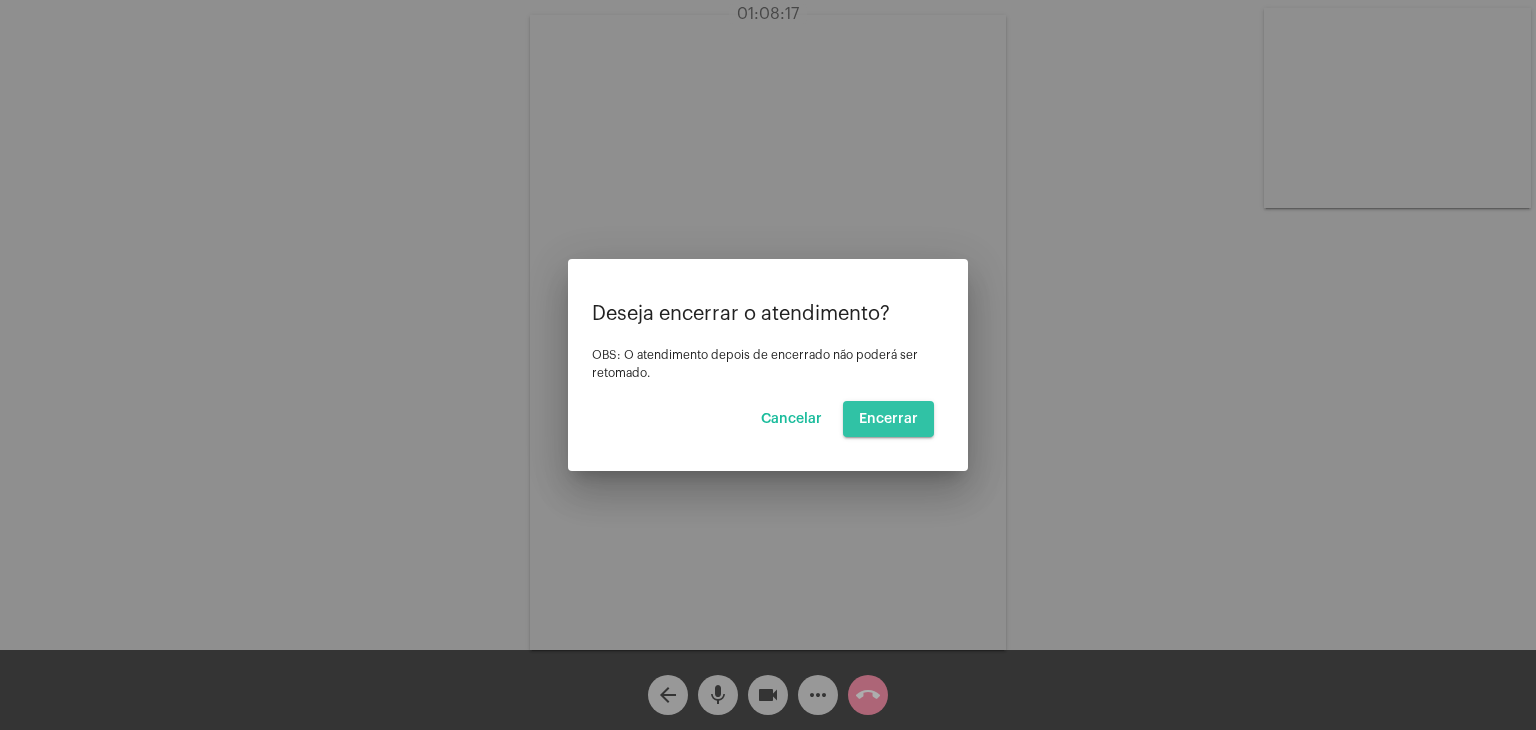 click on "Encerrar" at bounding box center (888, 419) 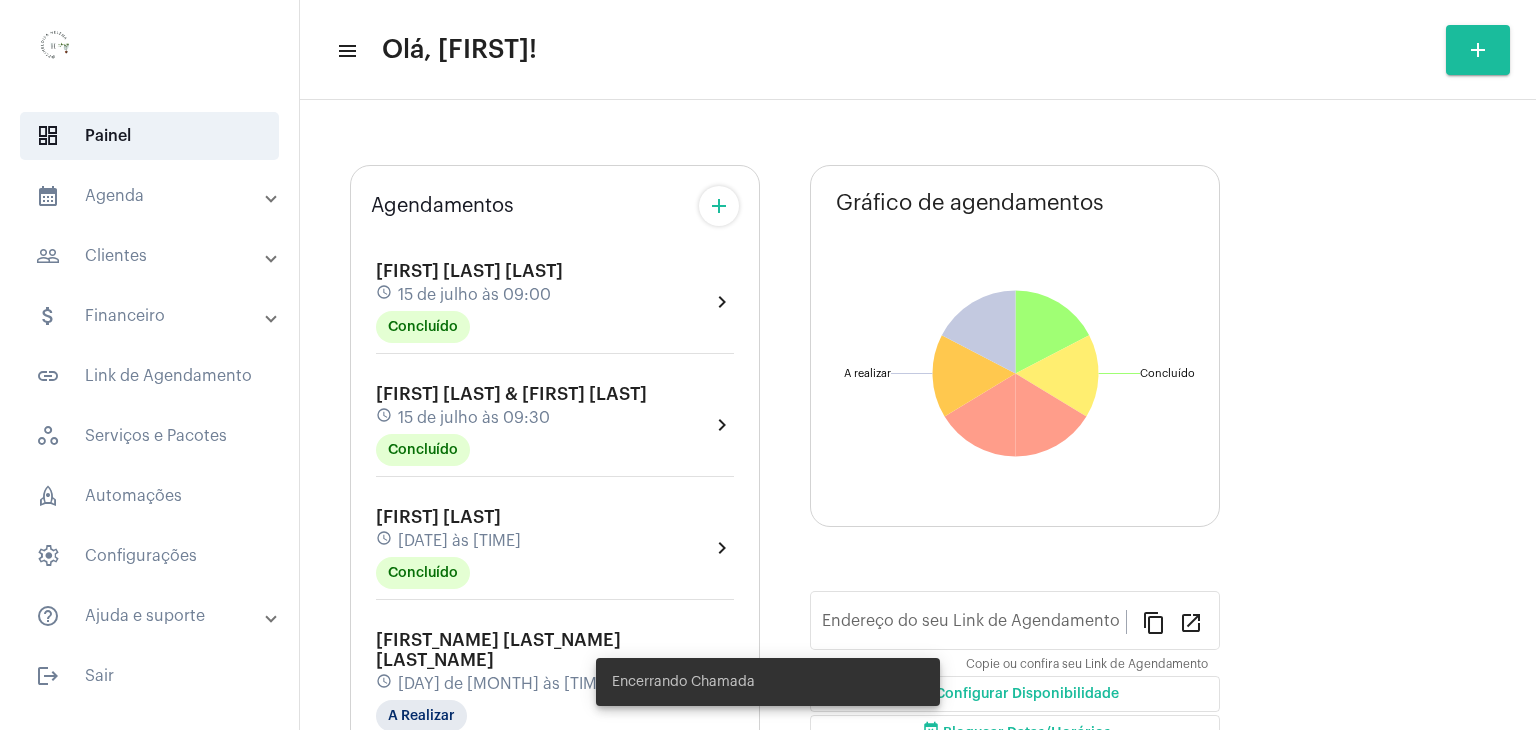 type on "https://neft.com.br/[FIRST]-[LAST]" 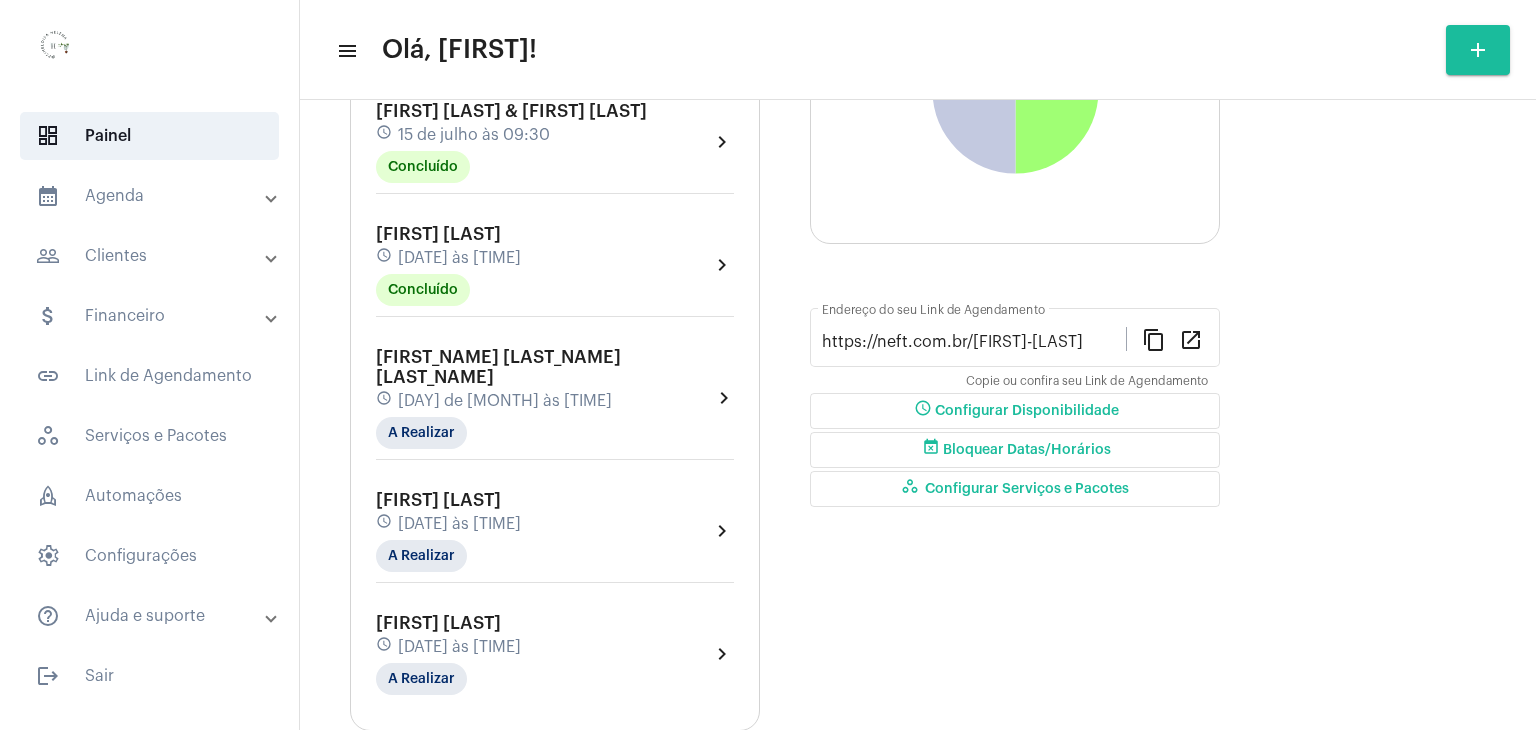 scroll, scrollTop: 367, scrollLeft: 0, axis: vertical 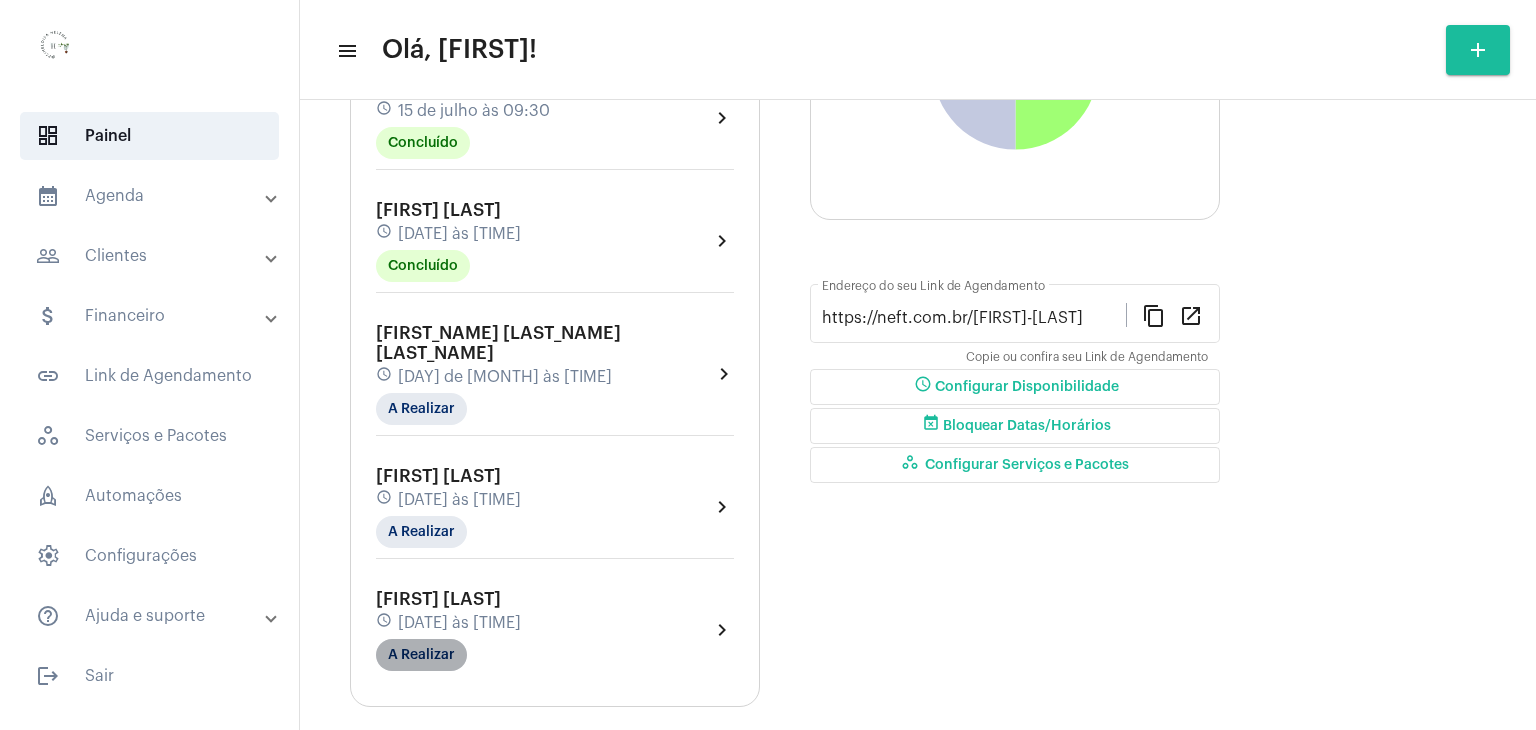 click on "A Realizar" 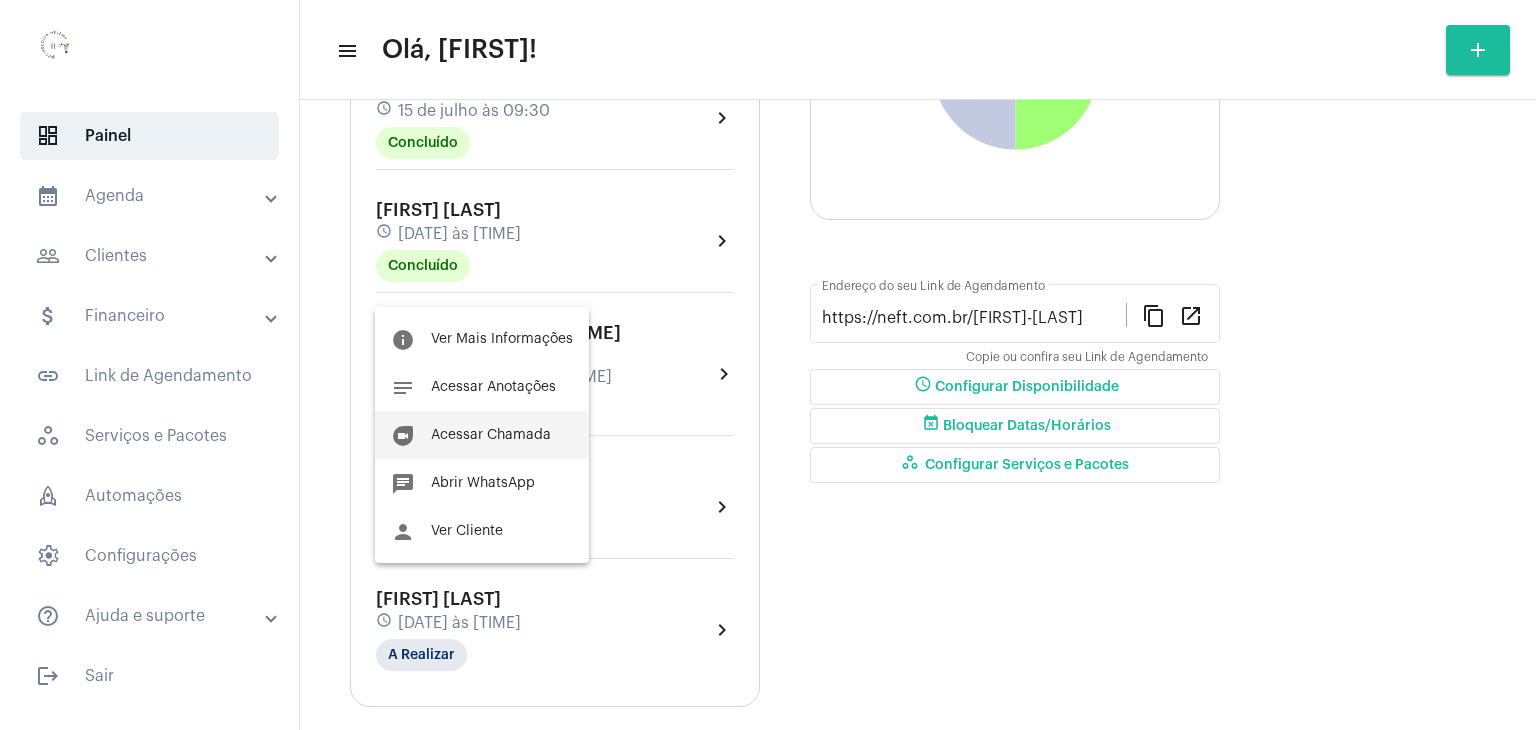 click on "duo Acessar Chamada" at bounding box center (482, 435) 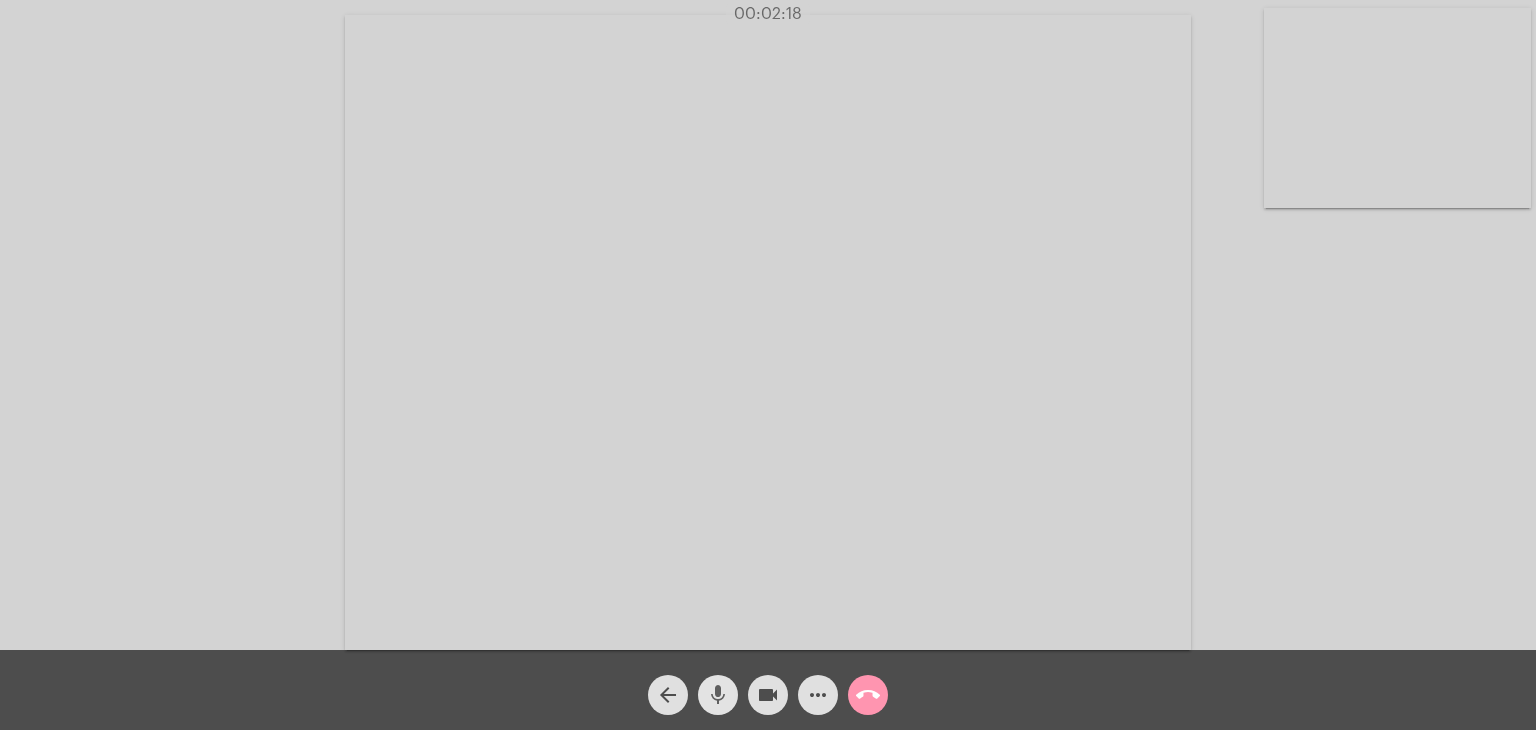 click on "mic" 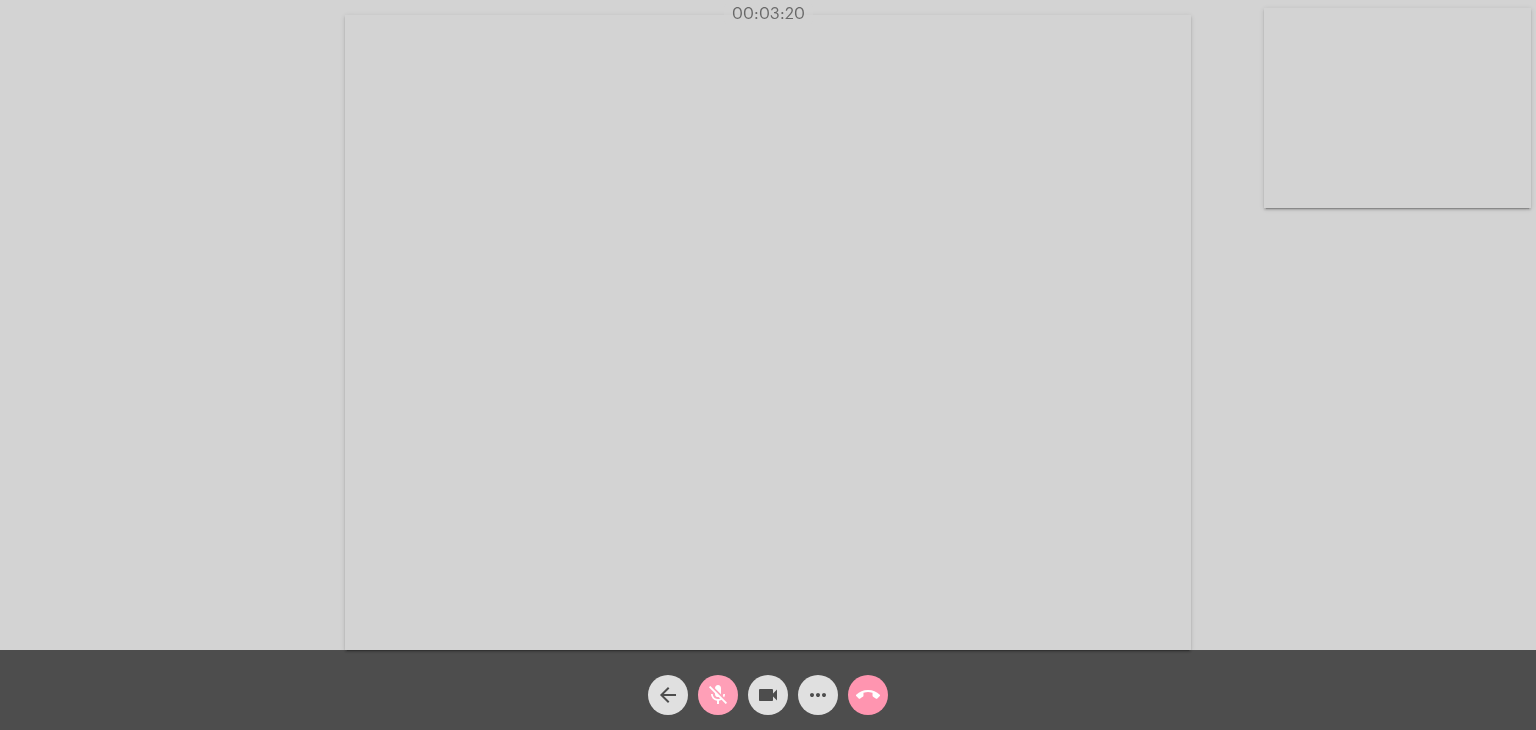 click on "mic_off" 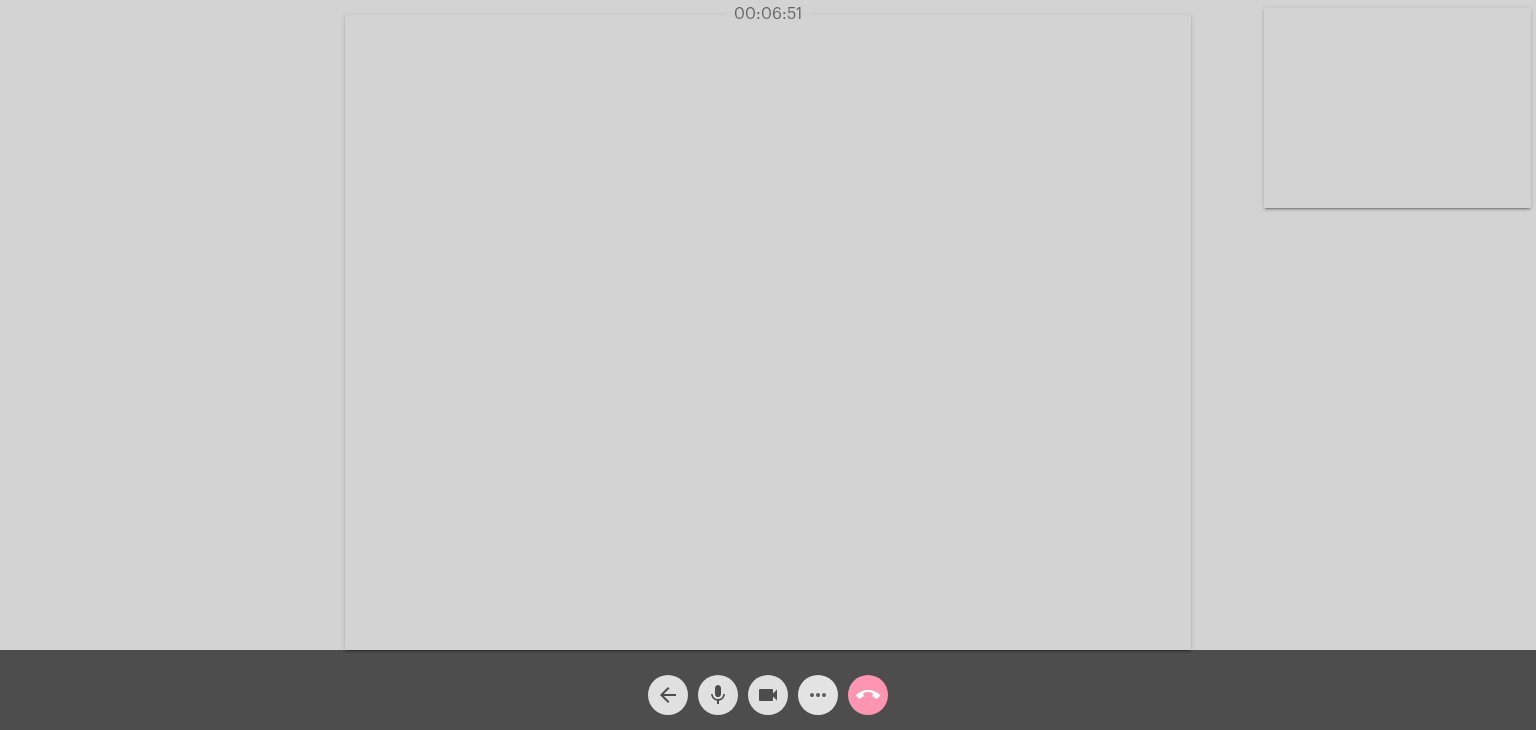 click on "more_horiz" 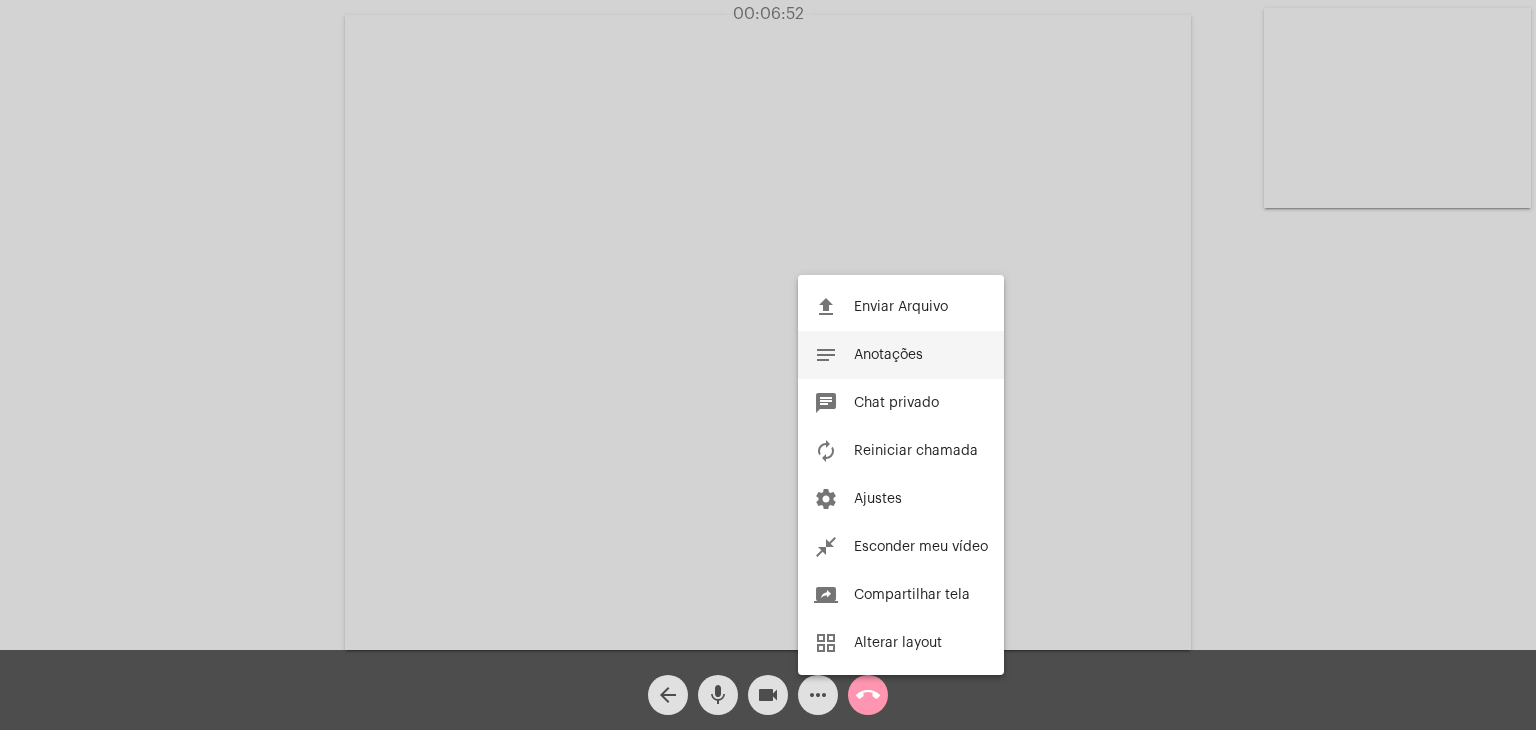 click on "notes Anotações" at bounding box center (901, 355) 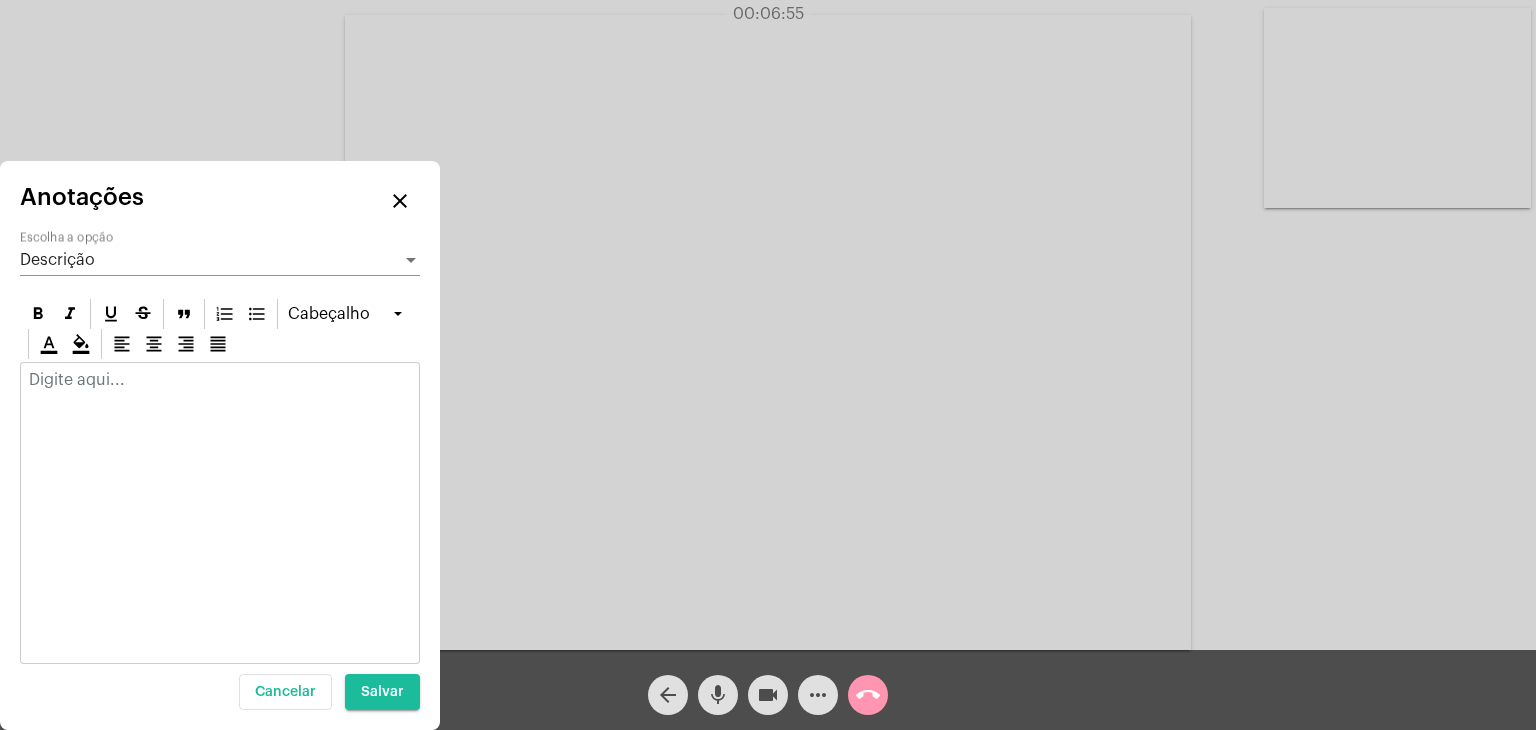 click 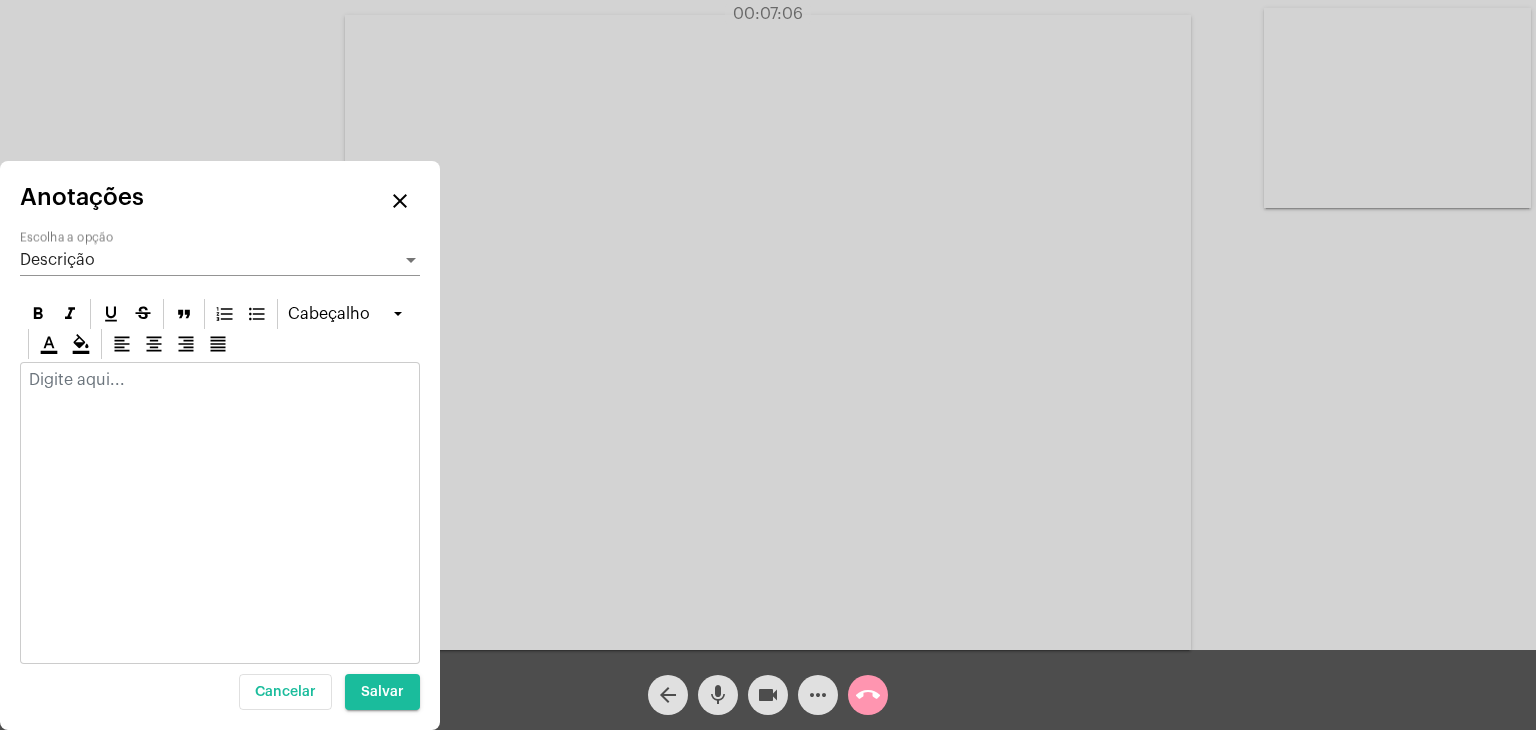 type 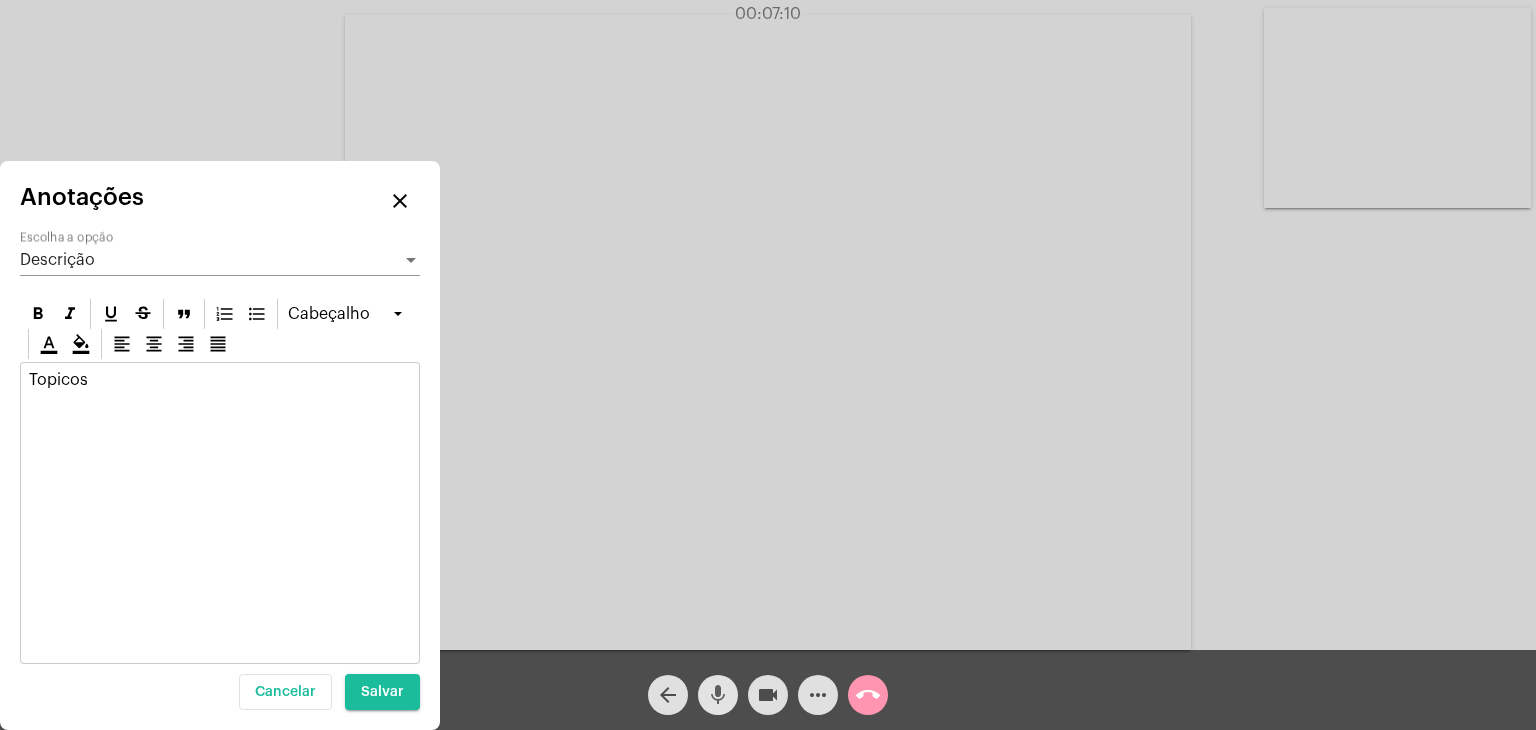 click on "mic" 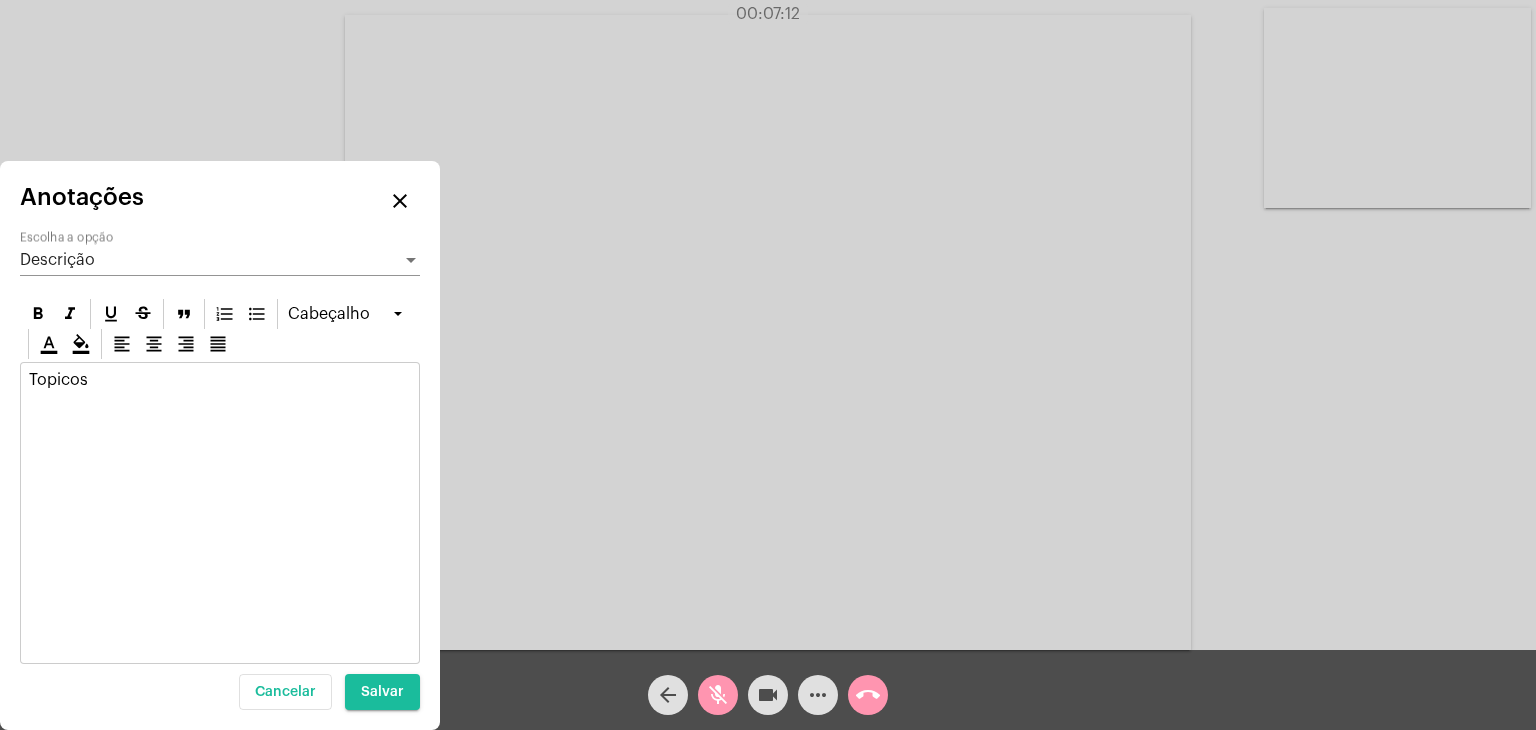 click on "Topicos" 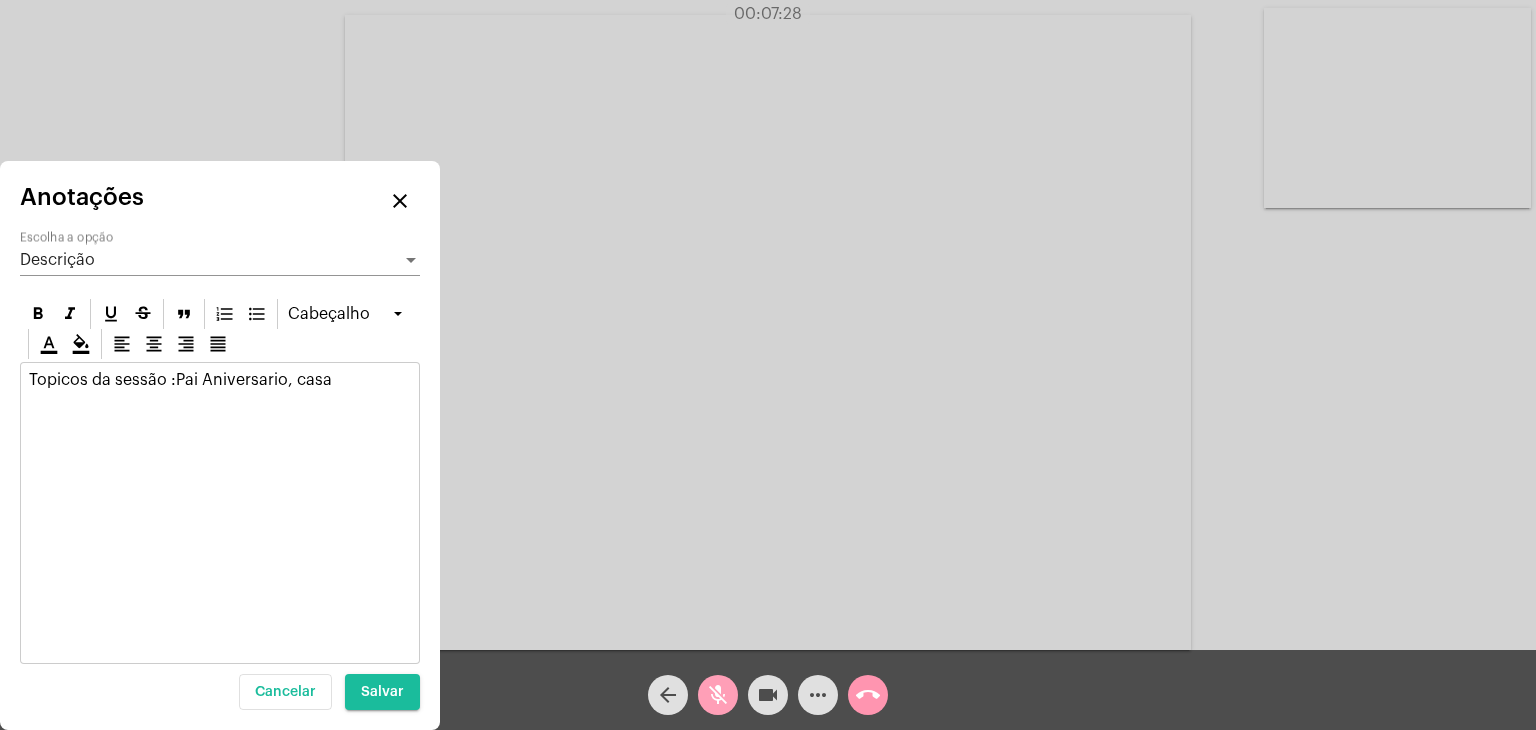 click on "mic_off" 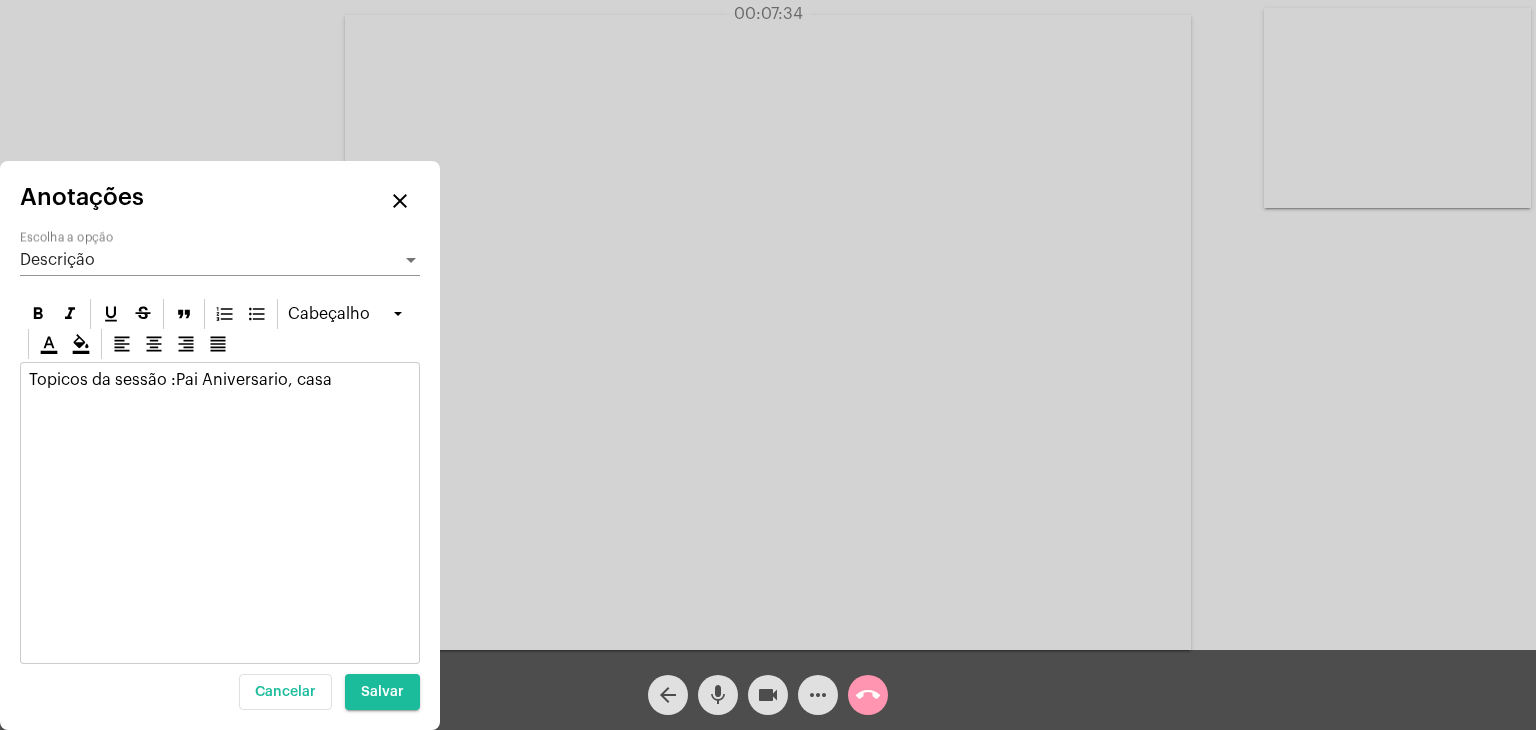 click on "Topicos da sessão :Pai Aniversario, casa" 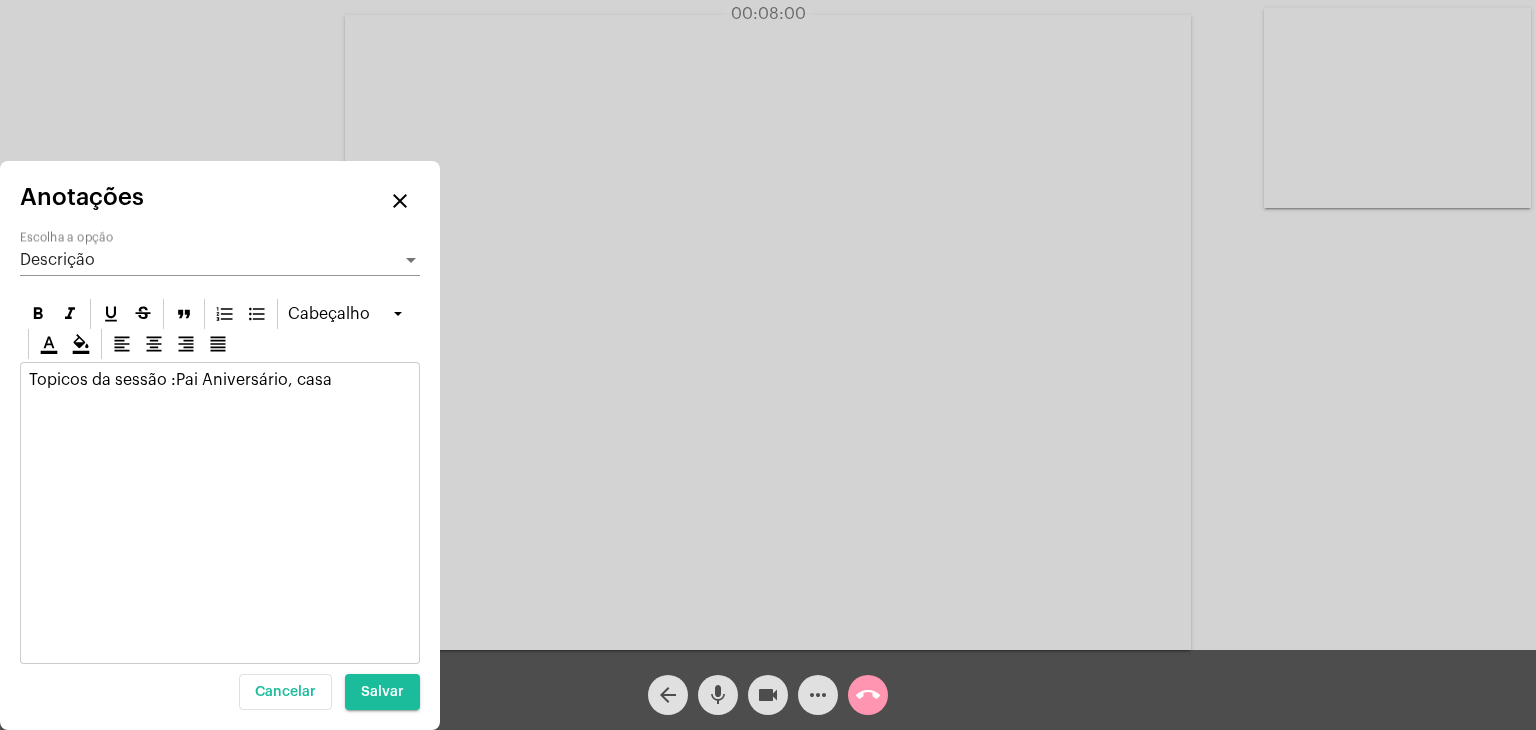 click on "Topicos da sessão :Pai Aniversário, casa" 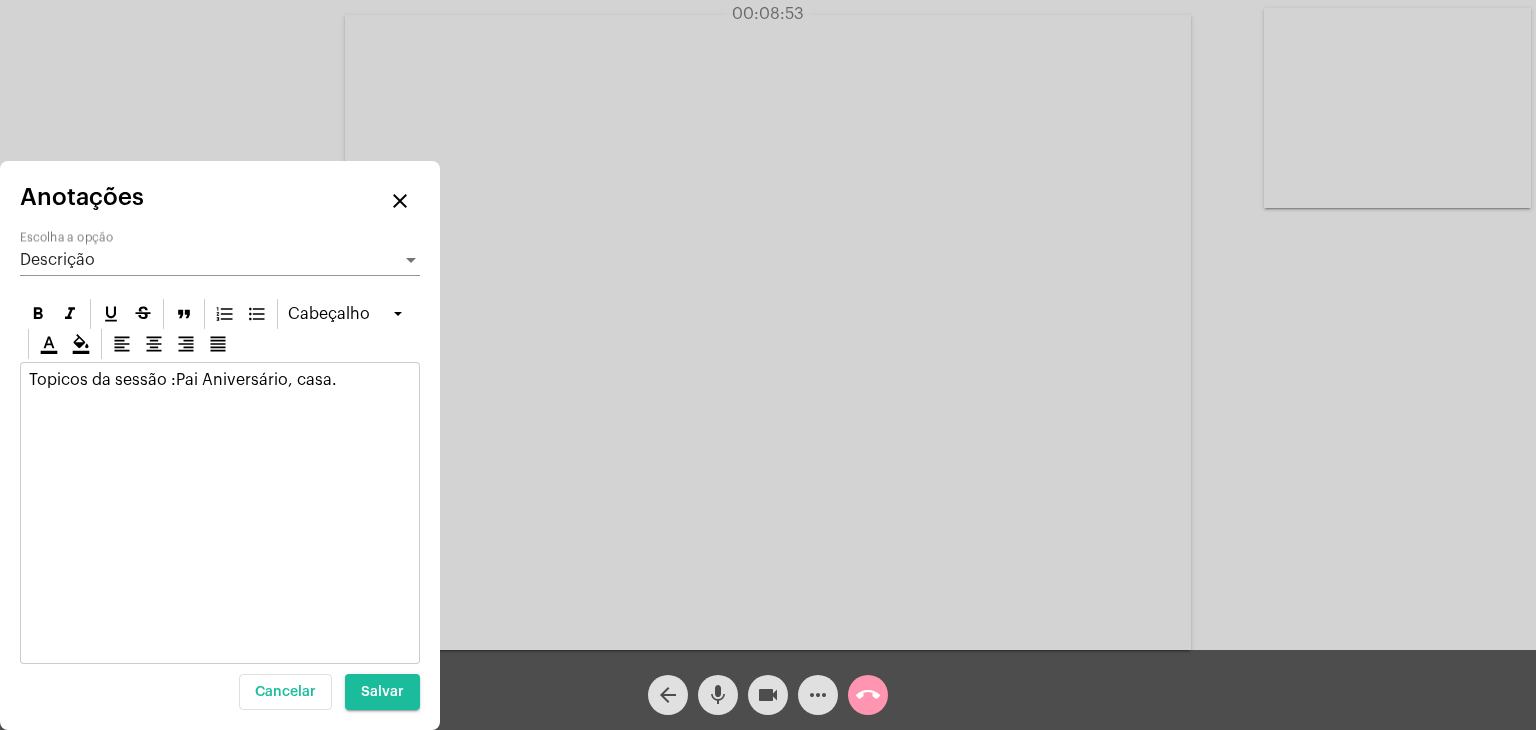 click on "mic" 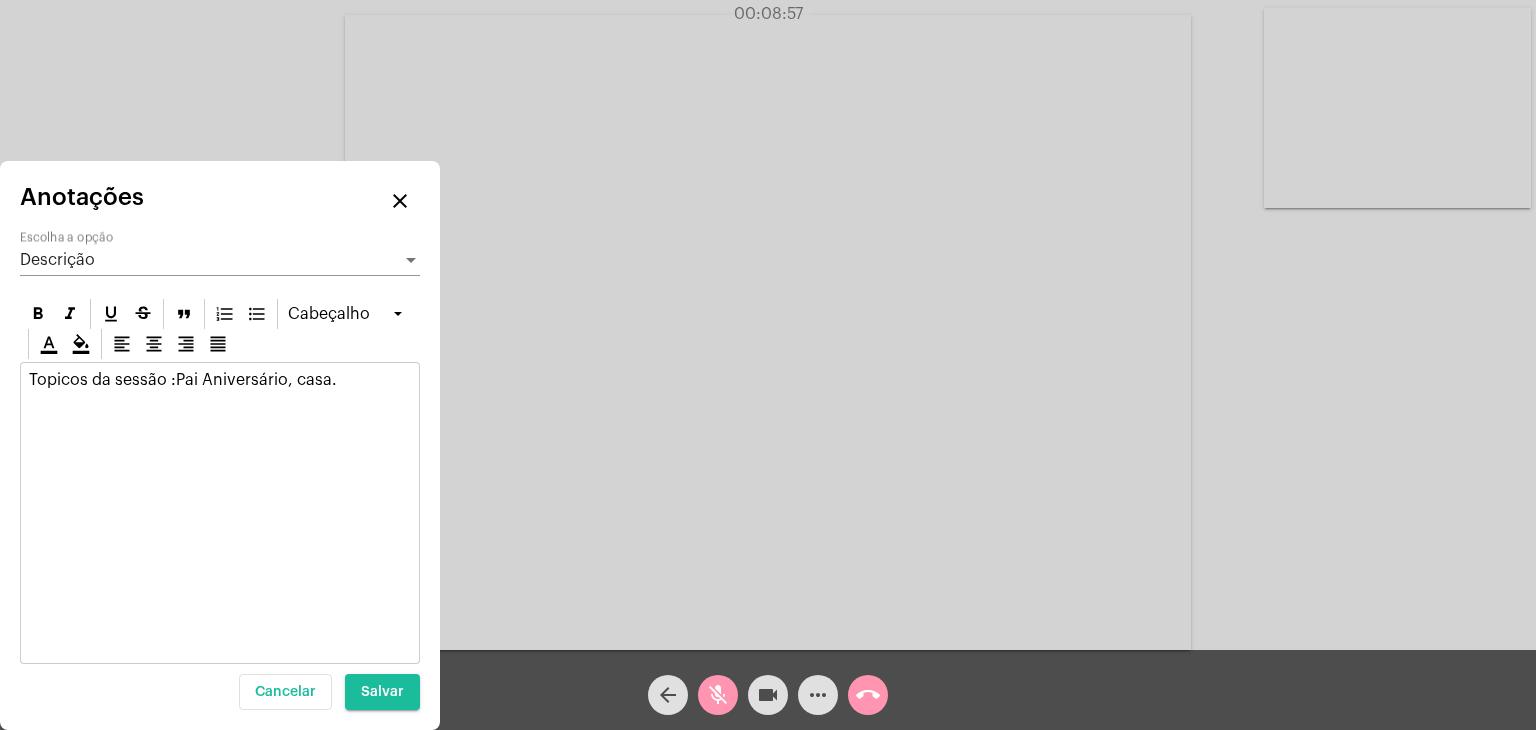 click on "Topicos da sessão :Pai Aniversário, casa." 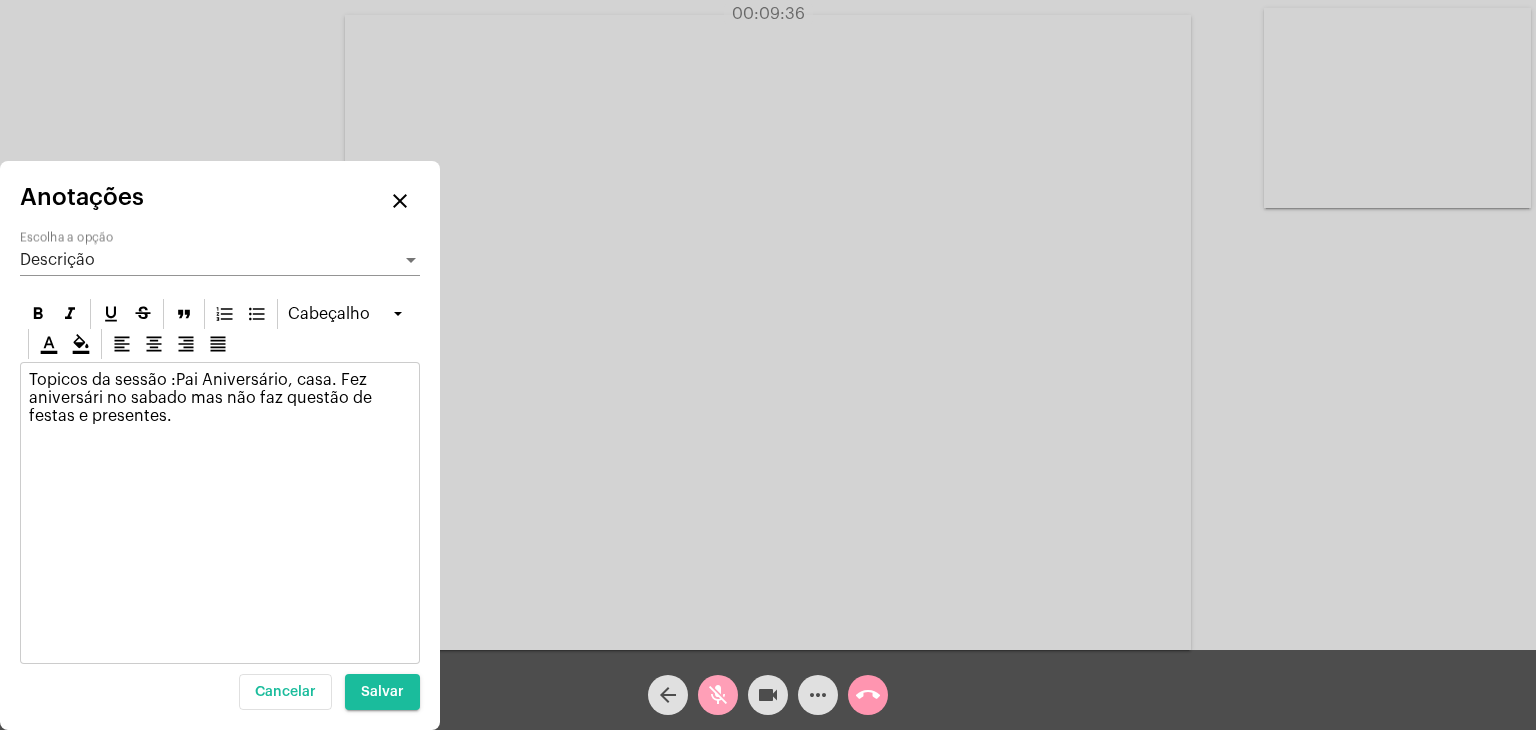 click on "mic_off" 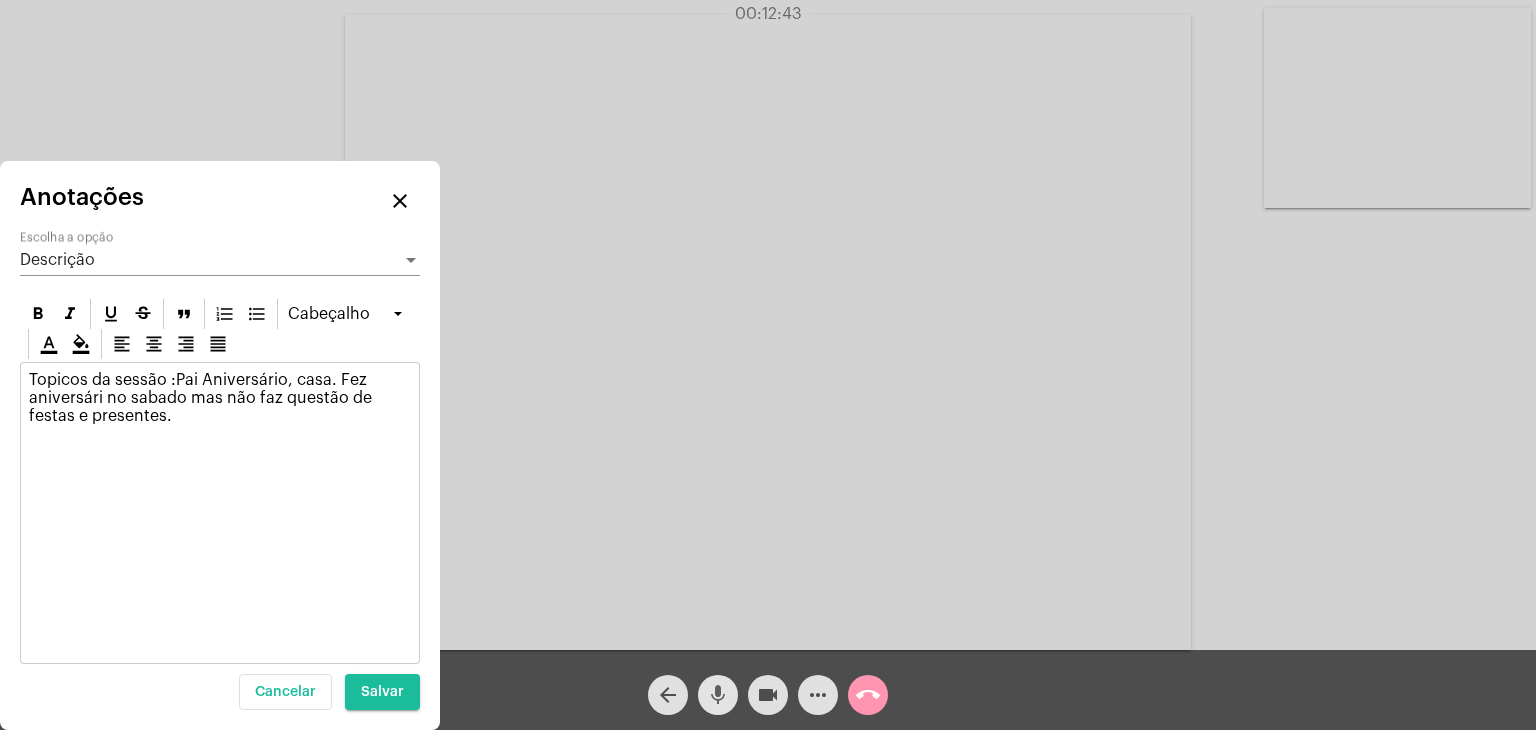 click on "mic" 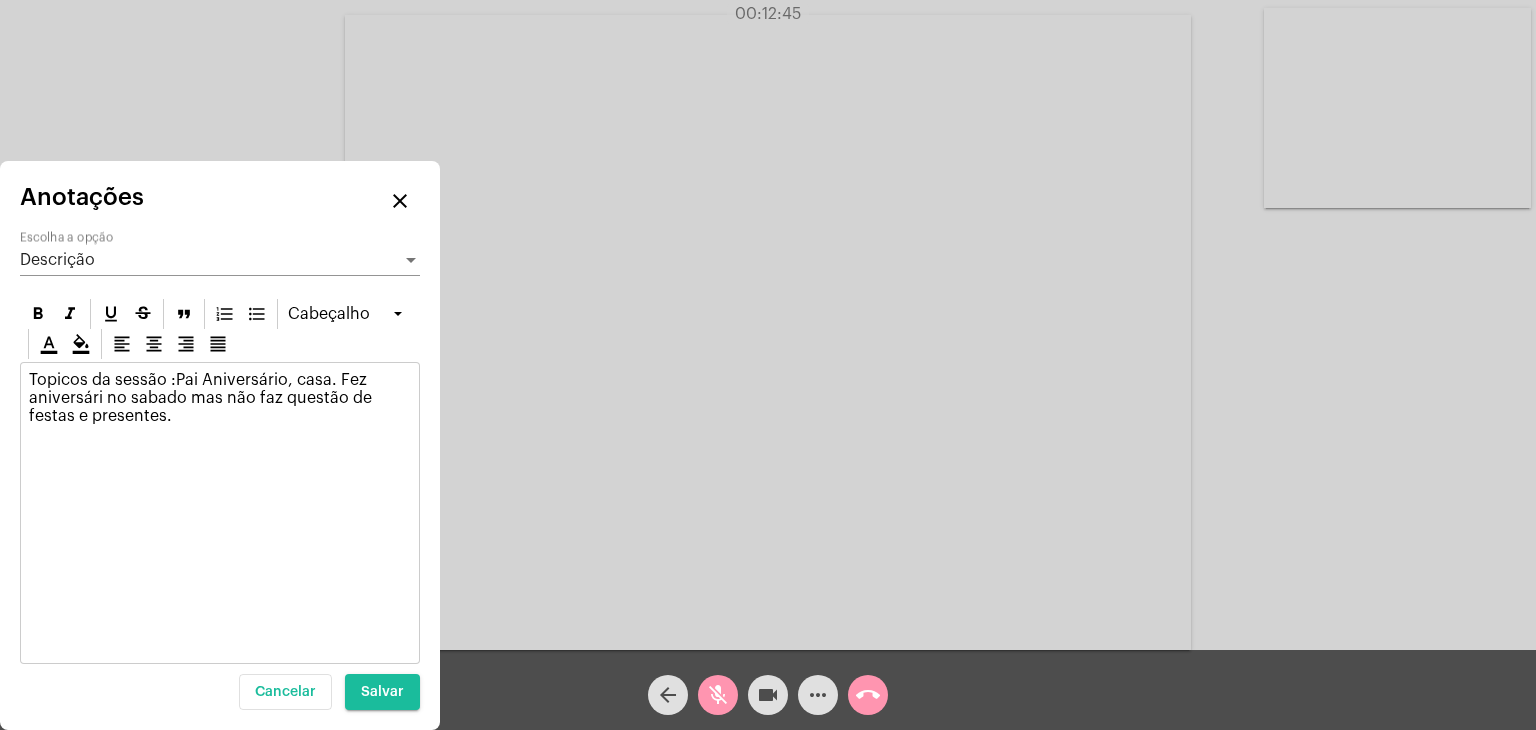 click on "Topicos da sessão :Pai Aniversário, casa. Fez aniversári no sabado mas não faz questão de festas e presentes." 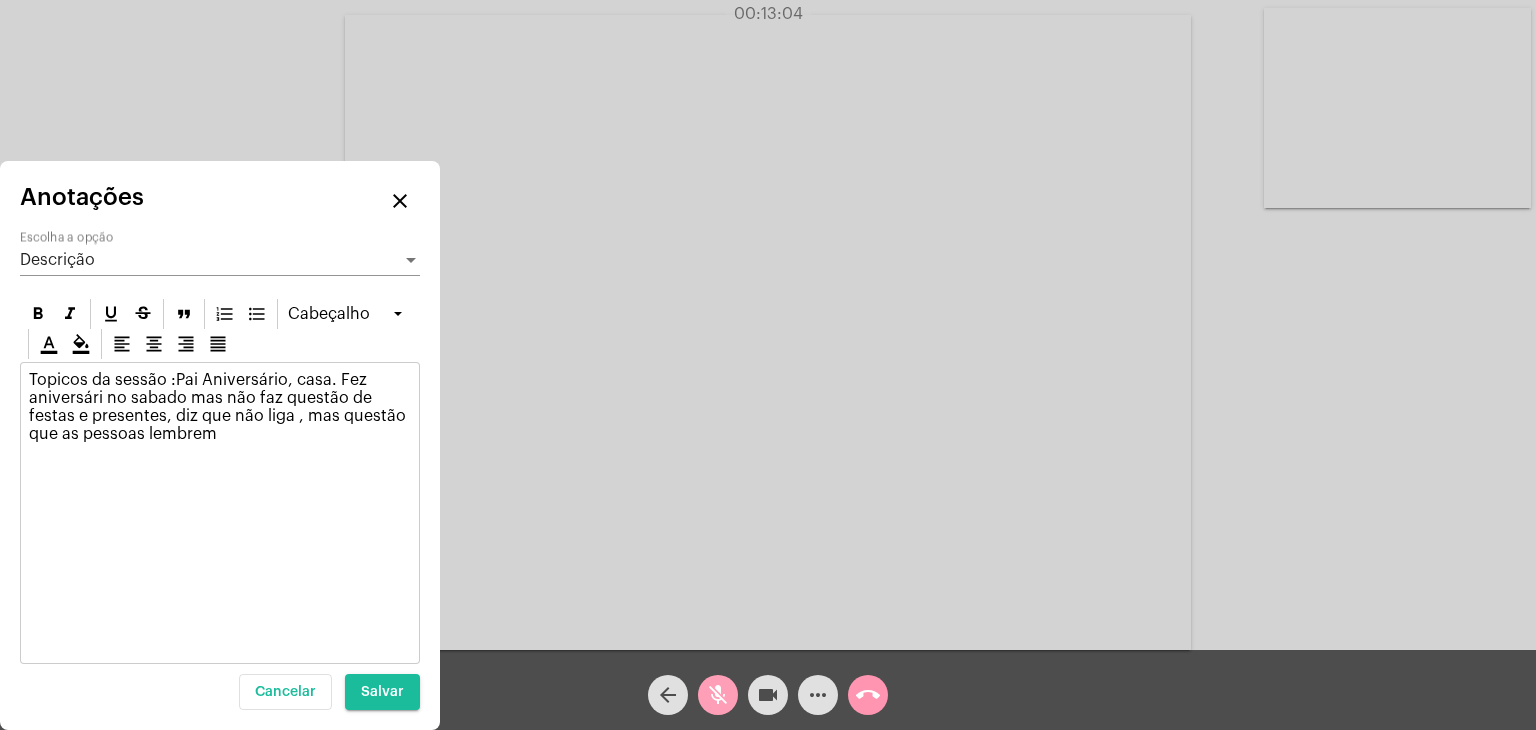click on "mic_off" 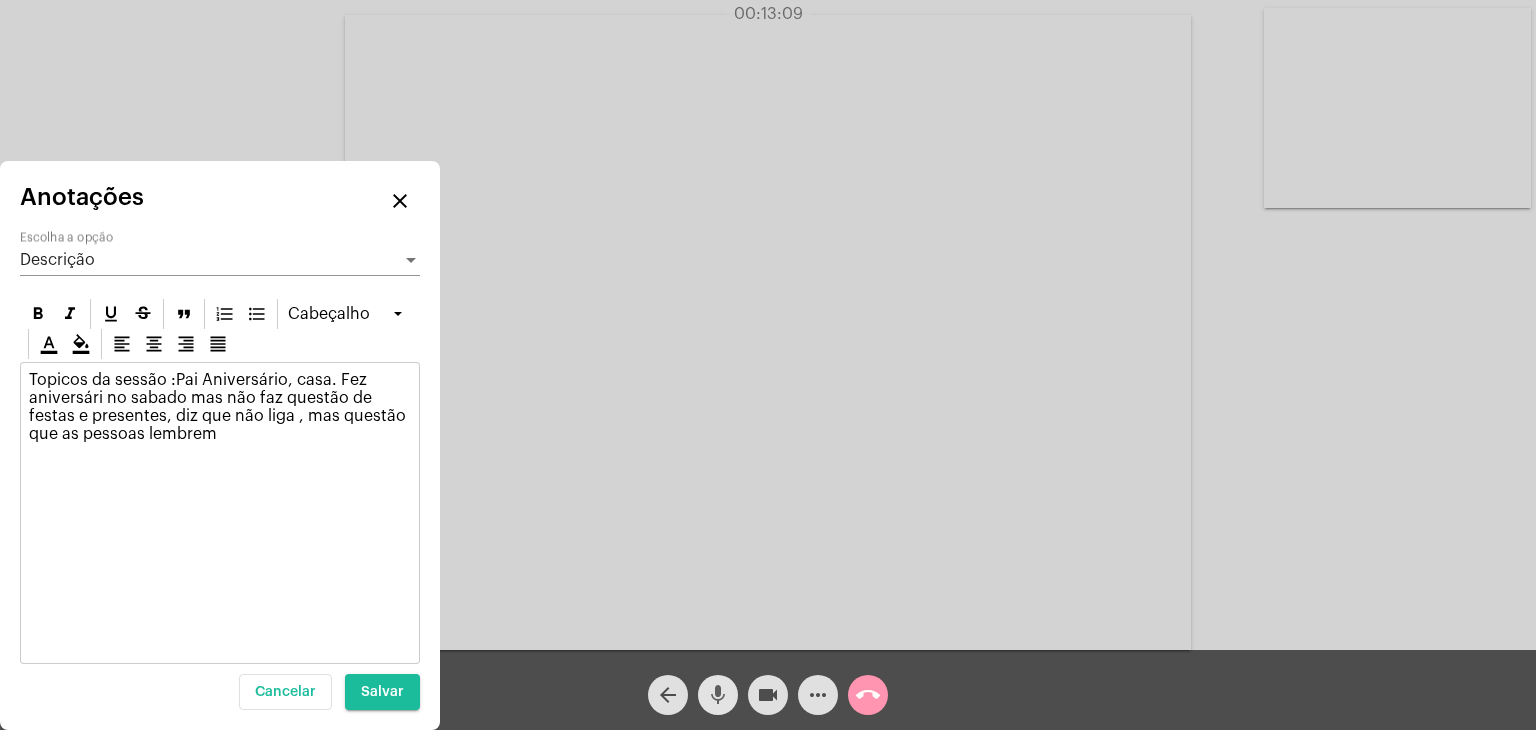 click on "mic" 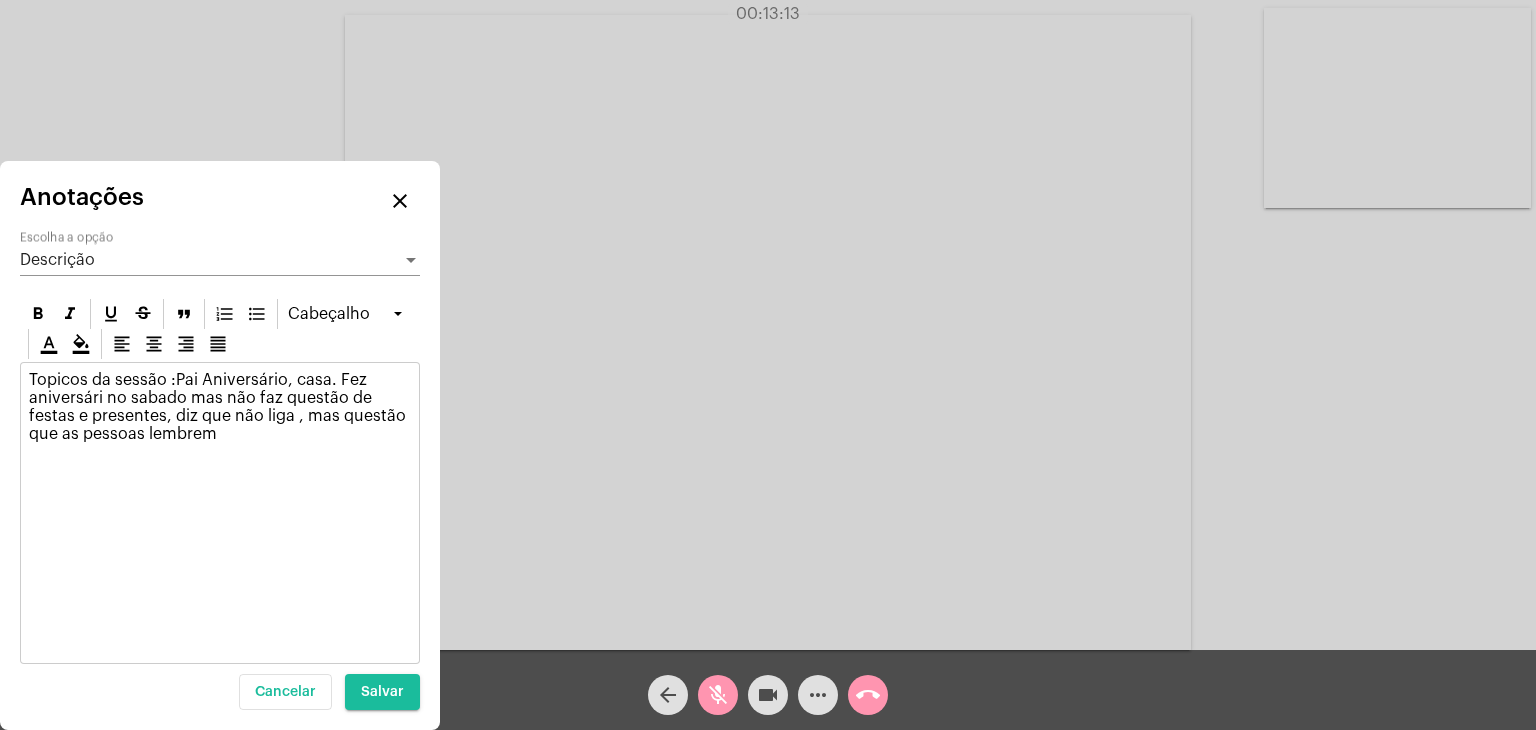 click on "Salvar" 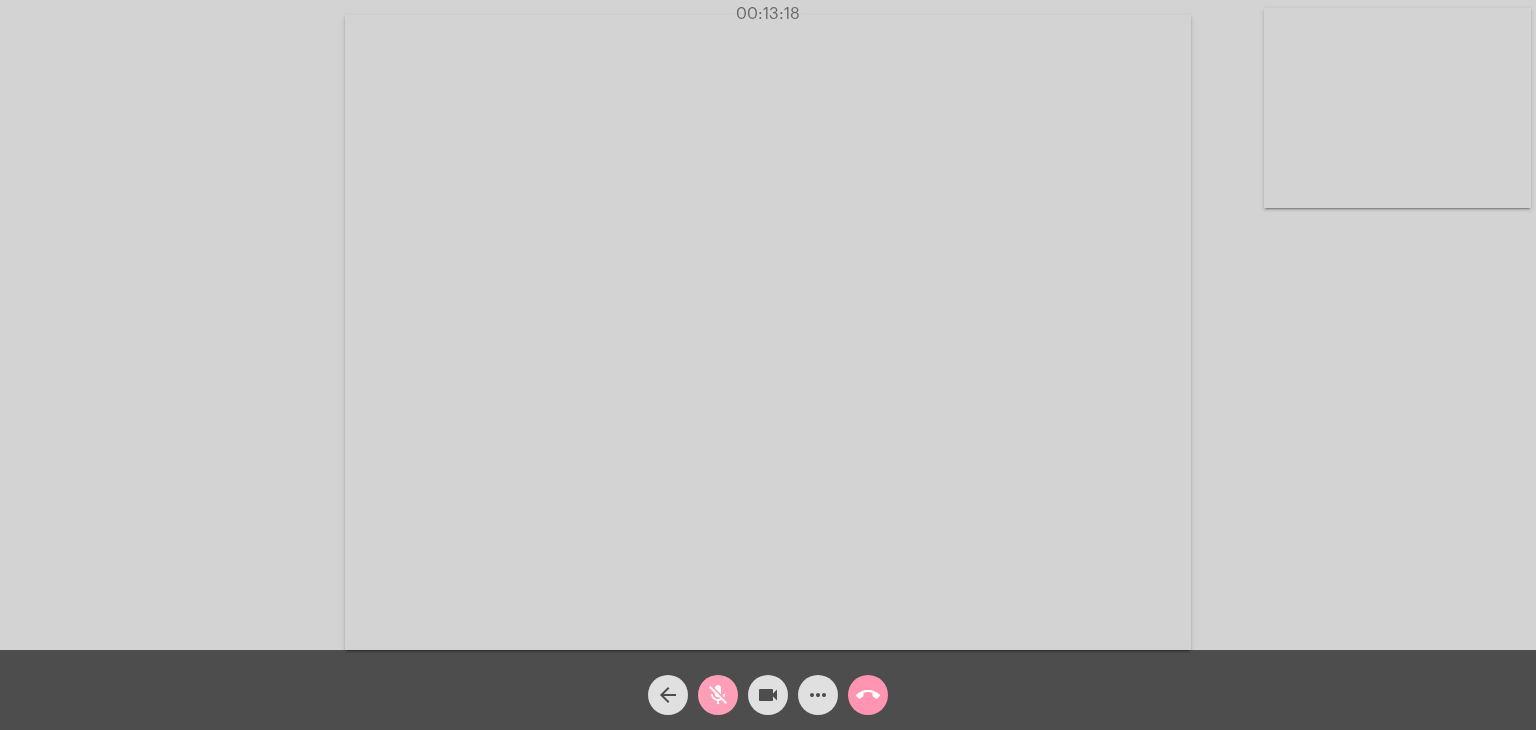 click on "mic_off" 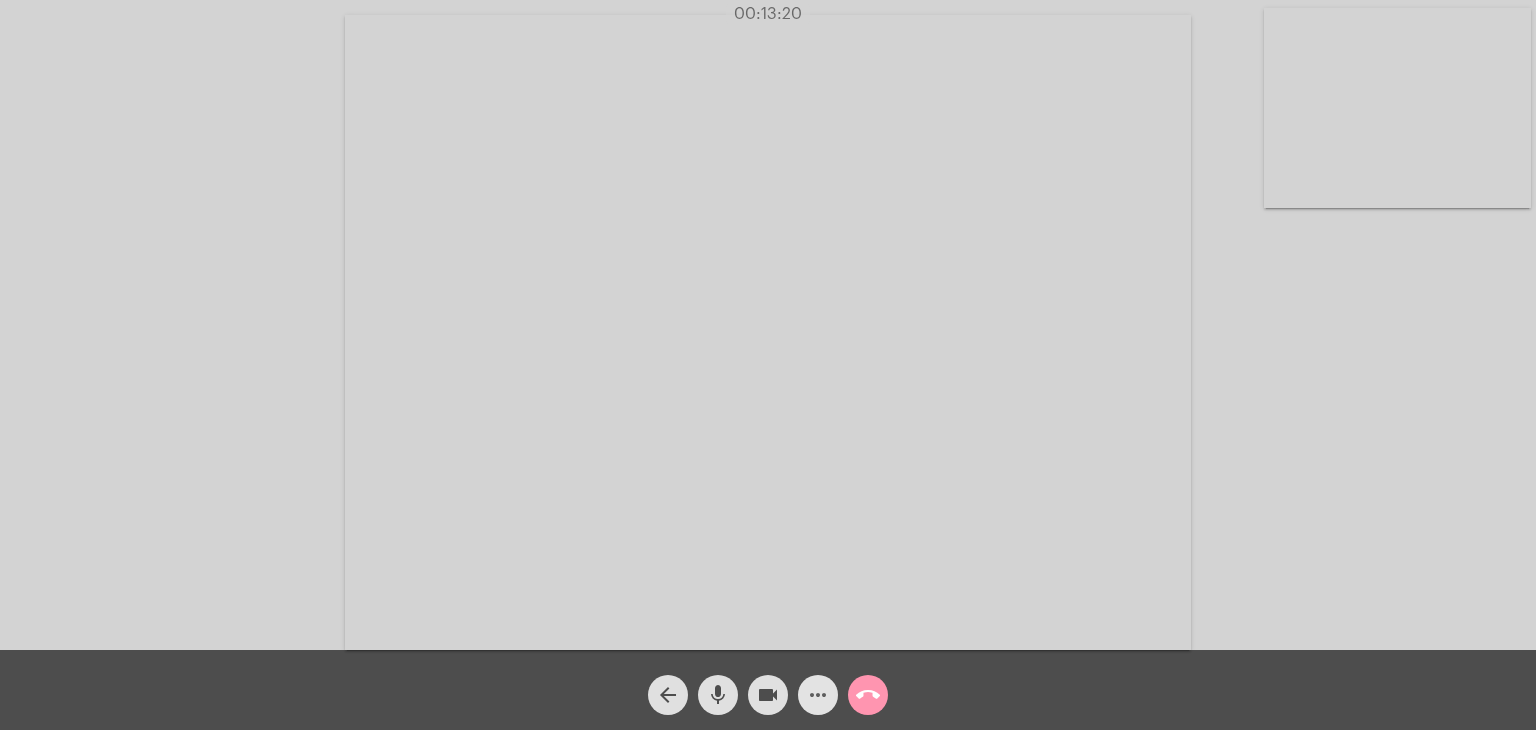 click on "more_horiz" 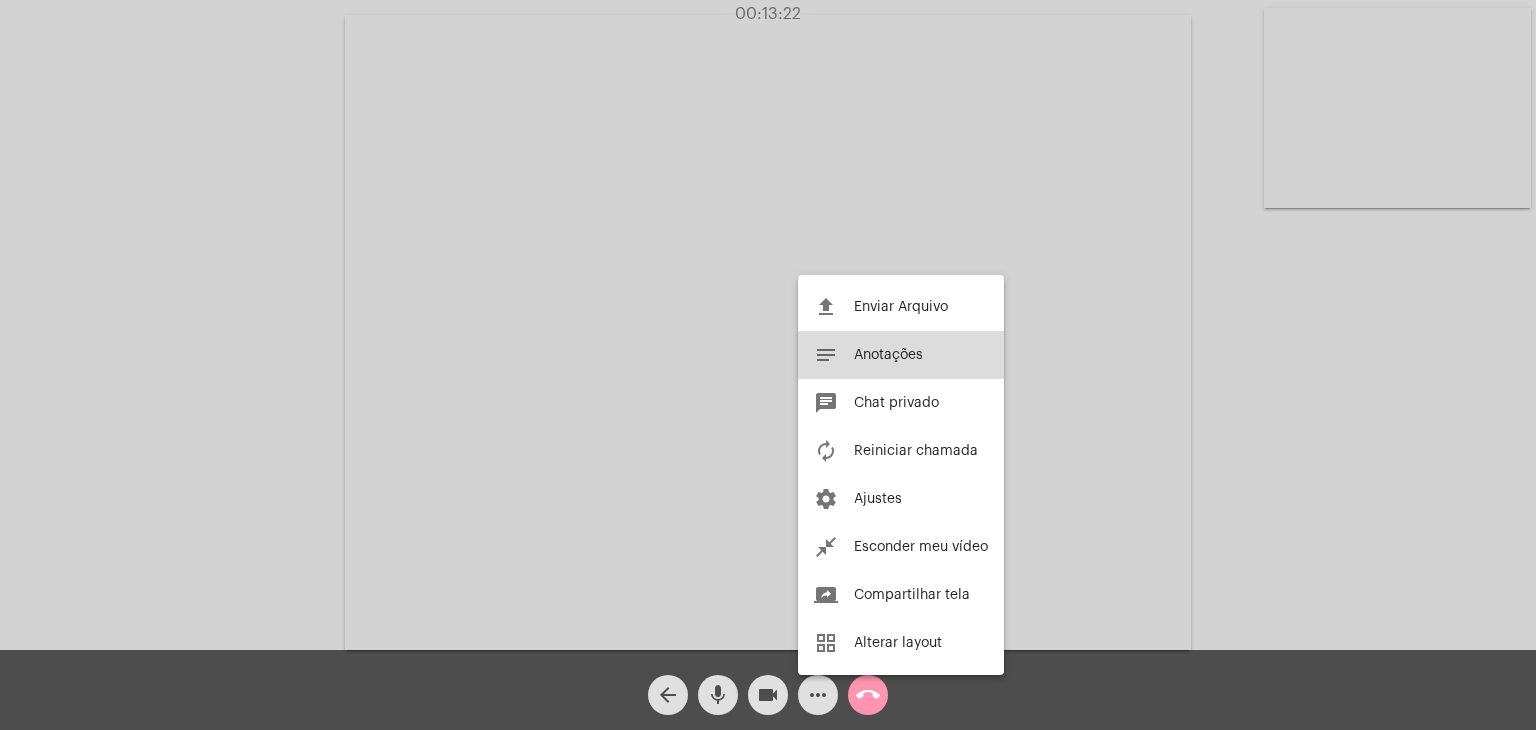 click on "Anotações" at bounding box center (888, 355) 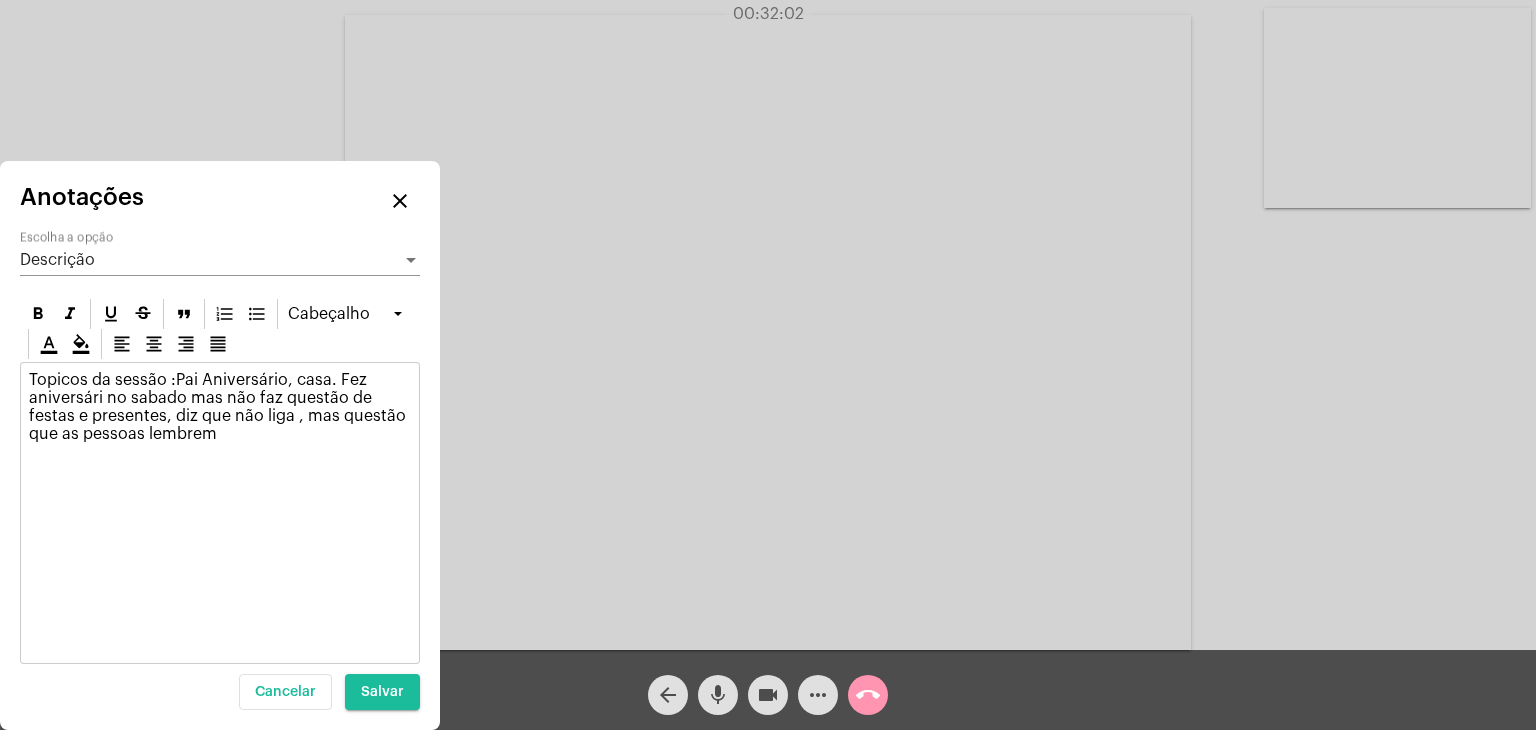 click on "Acessando Câmera e Microfone..." 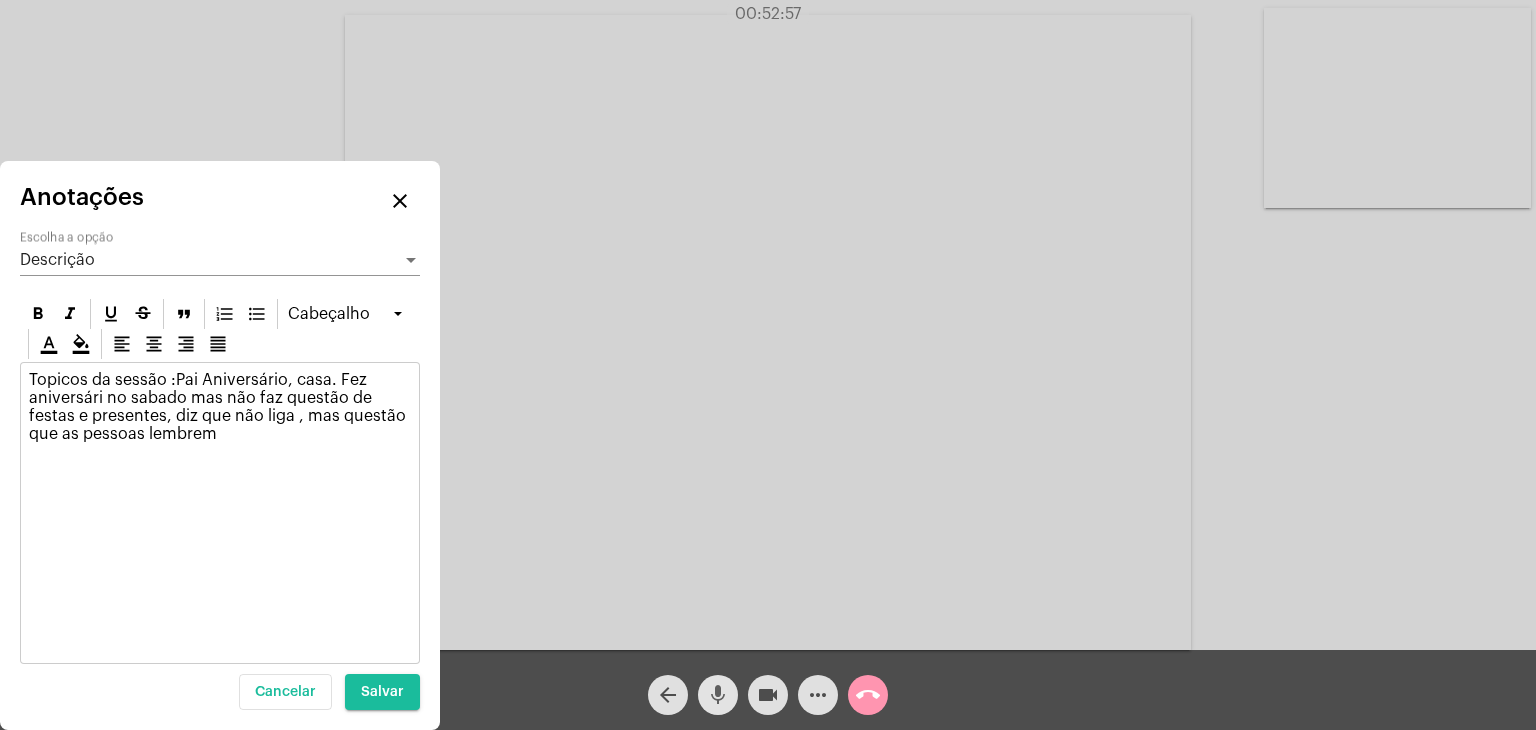 click on "mic" 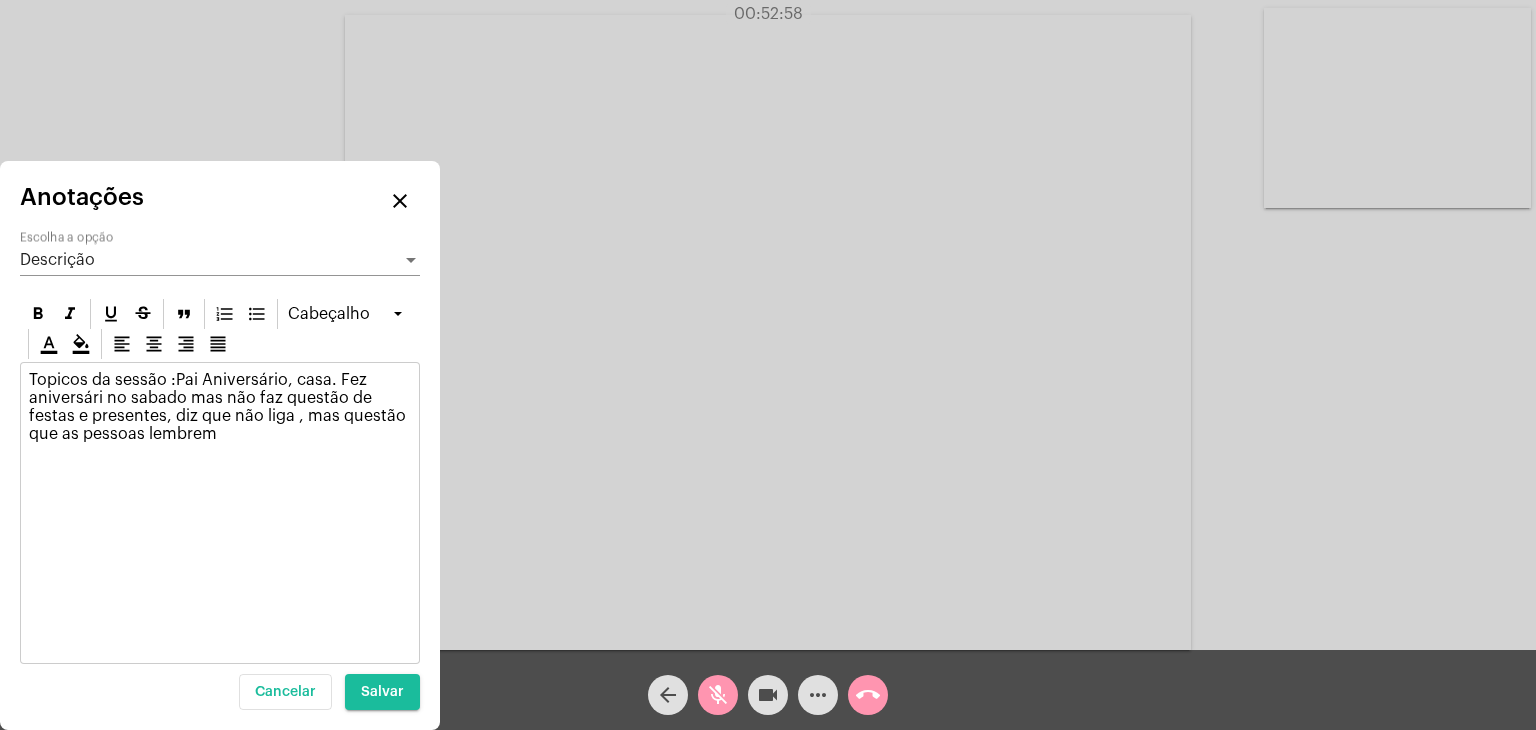 click on "Topicos da sessão :Pai Aniversário, casa. Fez aniversári no sabado mas não faz questão de festas e presentes, diz que não liga , mas questão que as pessoas lembrem" 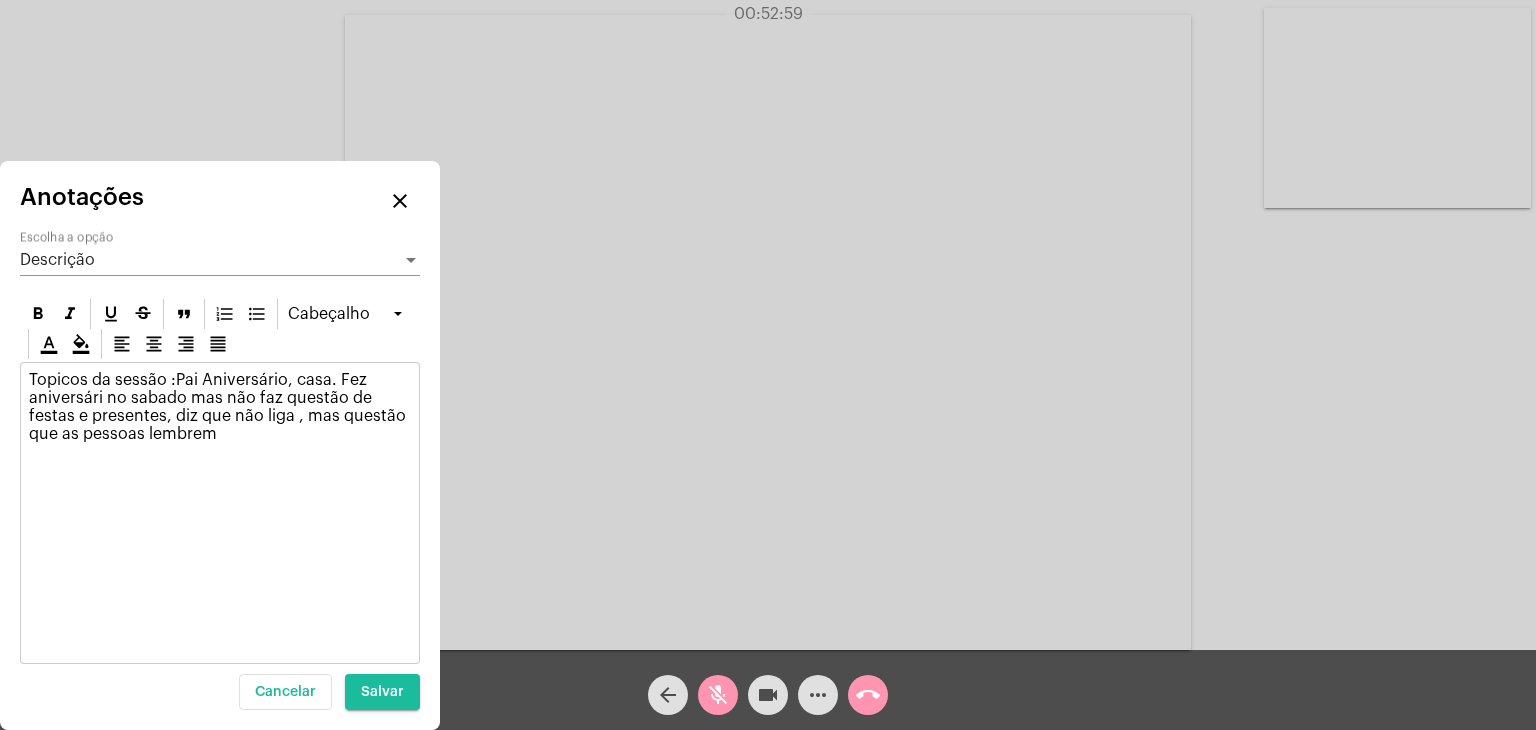 type 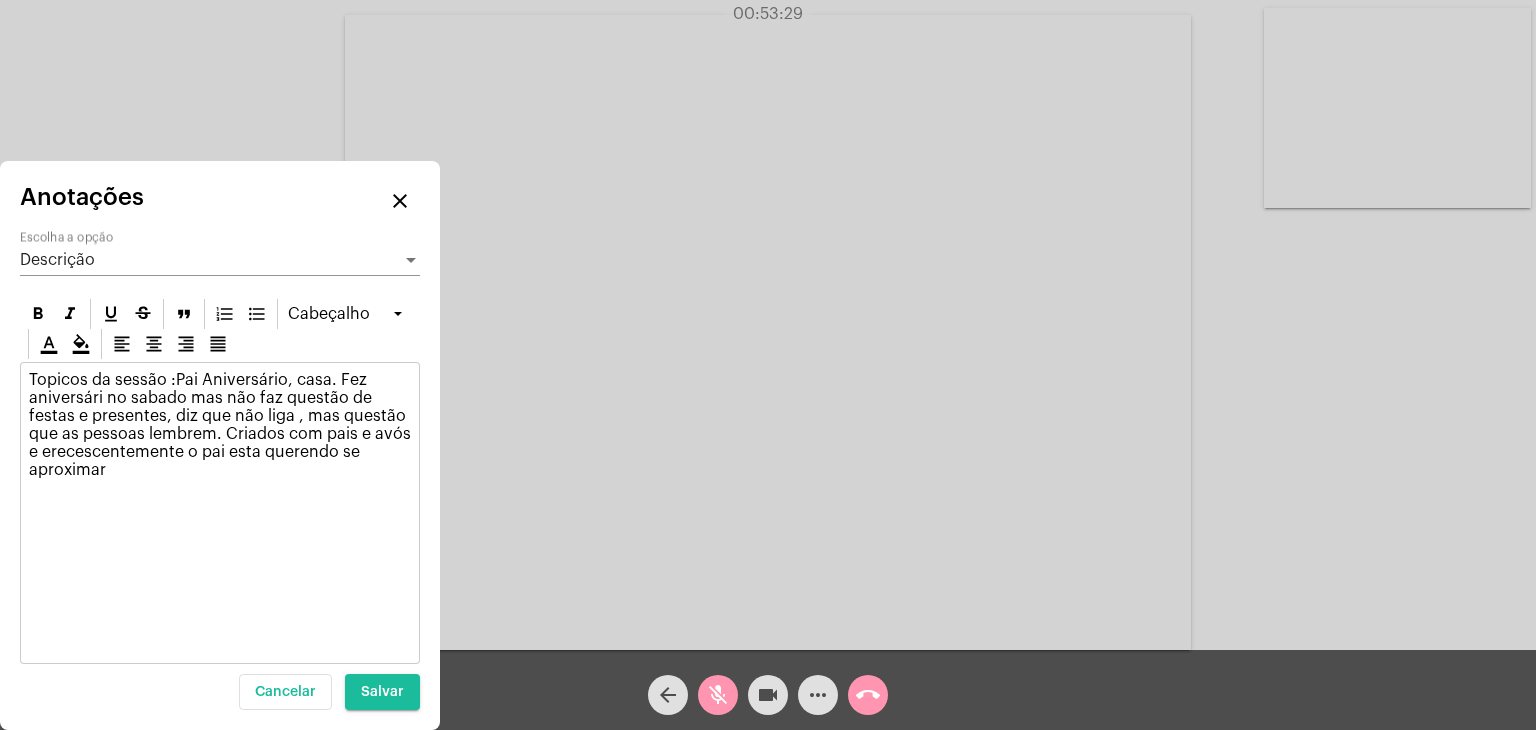 click on "Topicos da sessão :Pai Aniversário, casa. Fez aniversári no sabado mas não faz questão de festas e presentes, diz que não liga , mas questão que as pessoas lembrem. Criados com pais e avós e erecescentemente o pai esta querendo se aproximar" 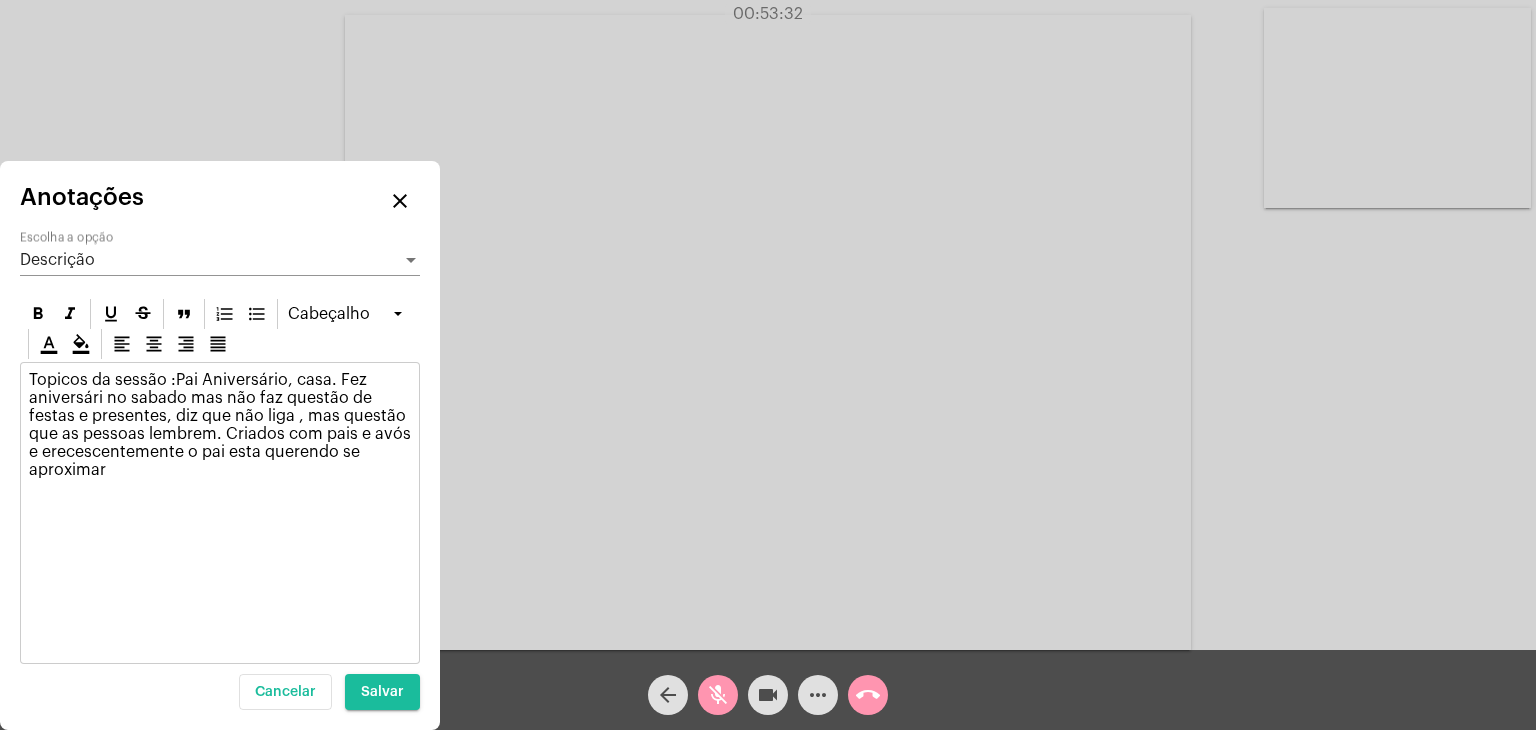 click on "Topicos da sessão :Pai Aniversário, casa. Fez aniversári no sabado mas não faz questão de festas e presentes, diz que não liga , mas questão que as pessoas lembrem. Criados com pais e avós e erecescentemente o pai esta querendo se aproximar" 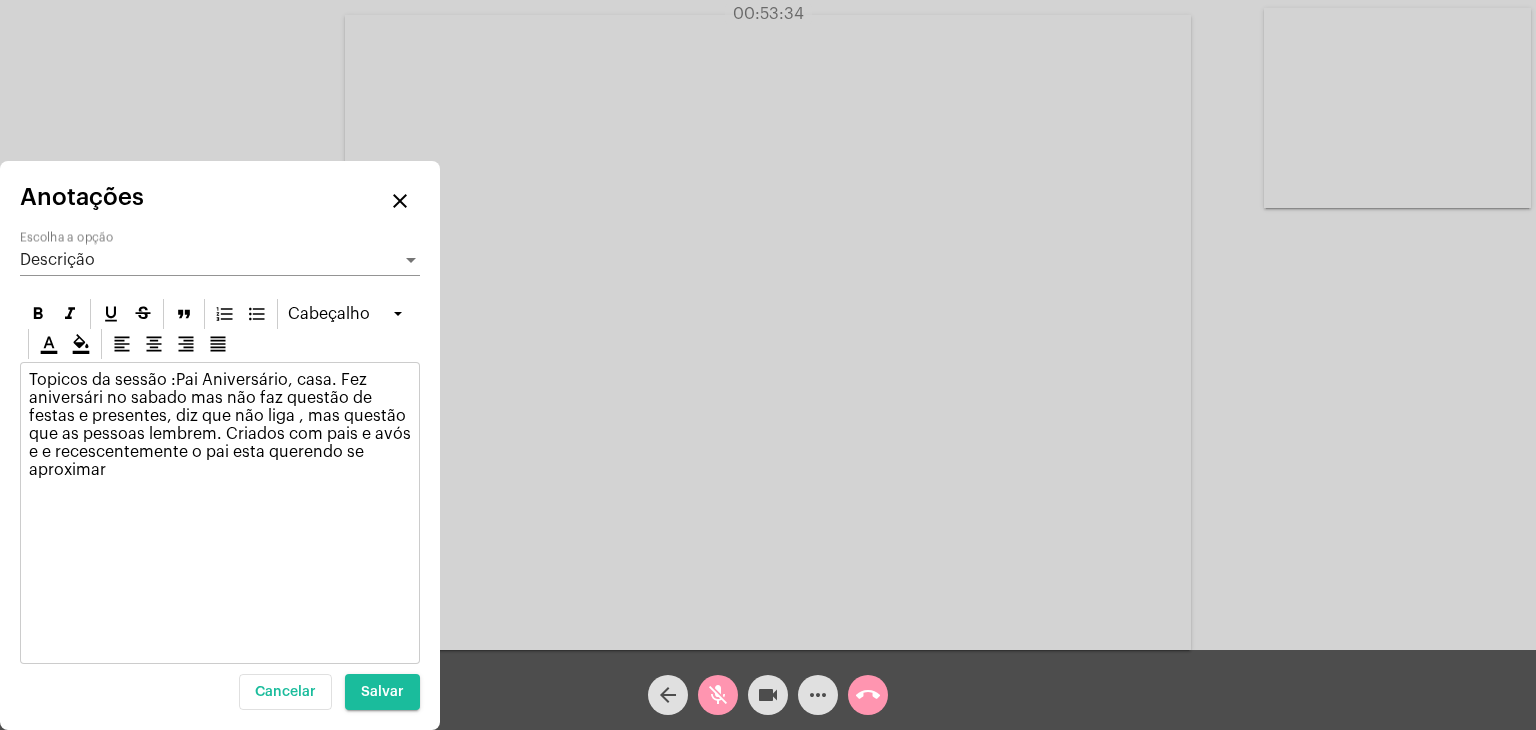 click on "Topicos da sessão :Pai Aniversário, casa. Fez aniversári no sabado mas não faz questão de festas e presentes, diz que não liga , mas questão que as pessoas lembrem. Criados com pais e avós e e recescentemente o pai esta querendo se aproximar" 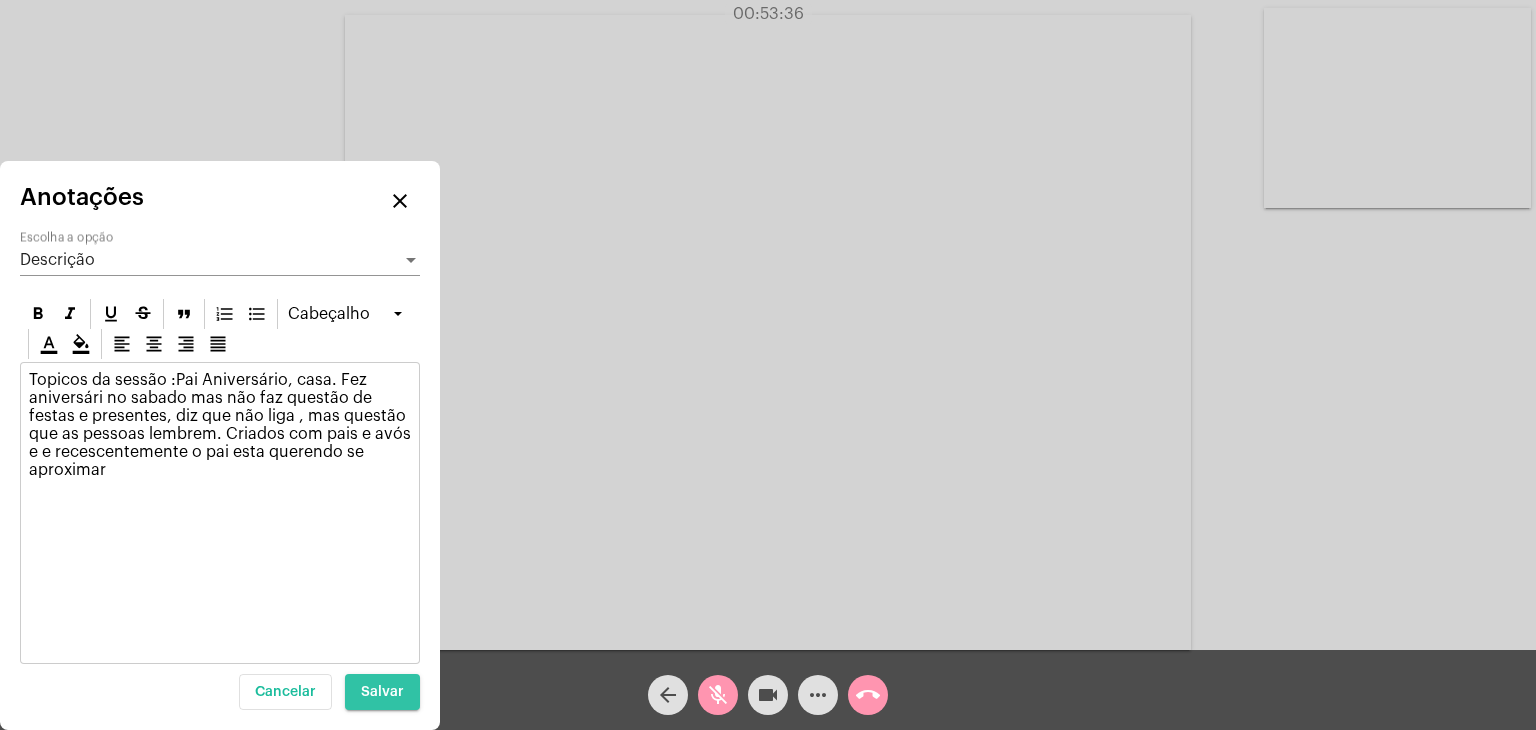 click on "Salvar" 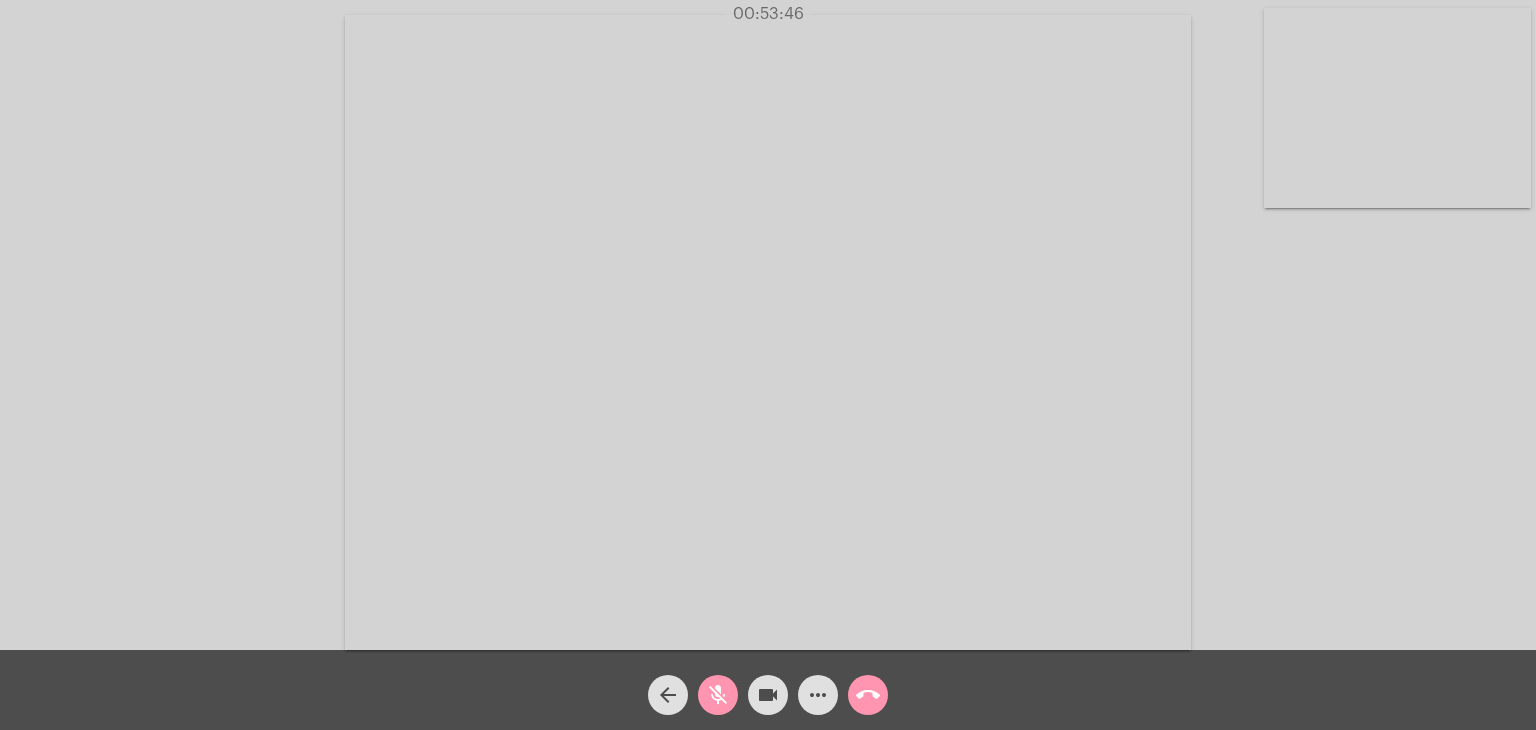 click on "mic_off" 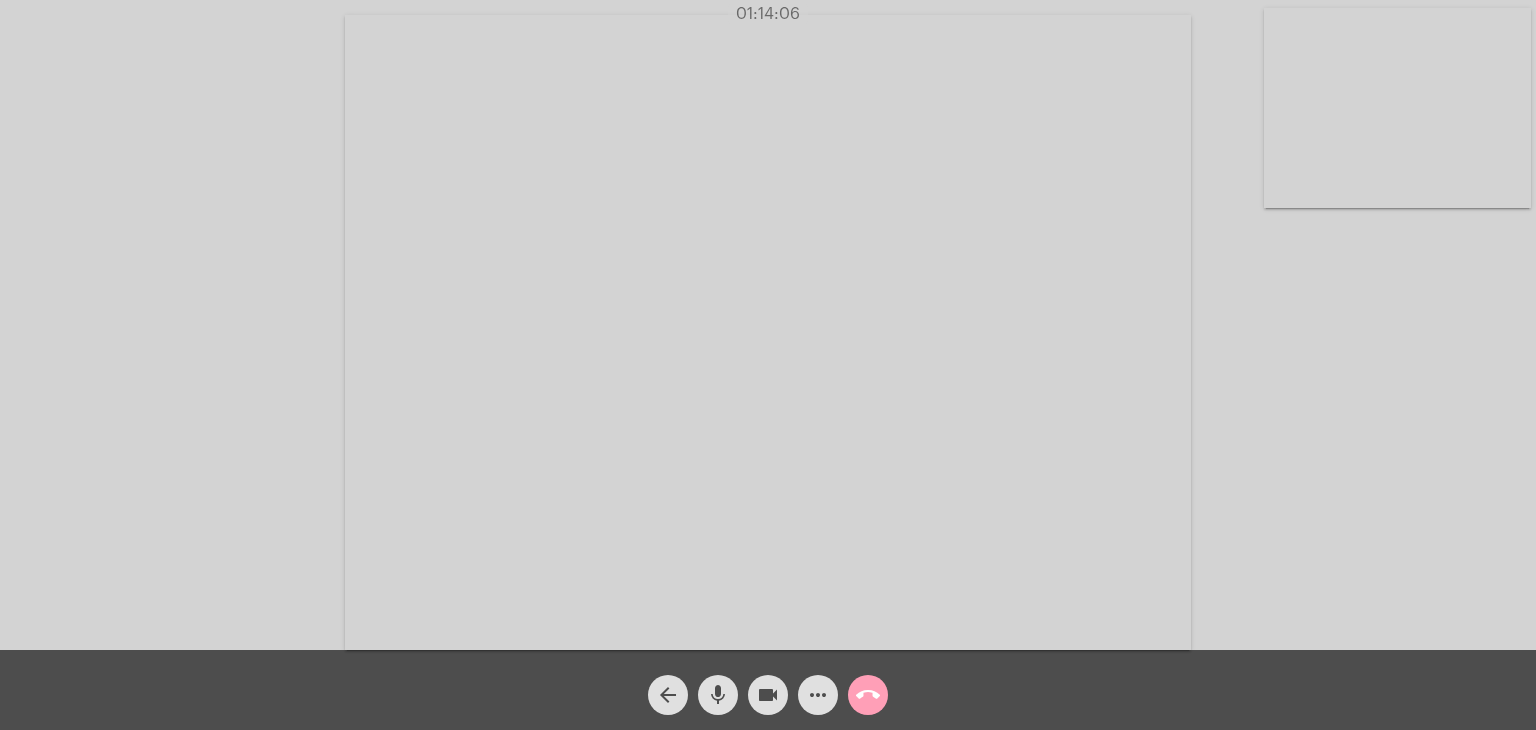 click on "call_end" 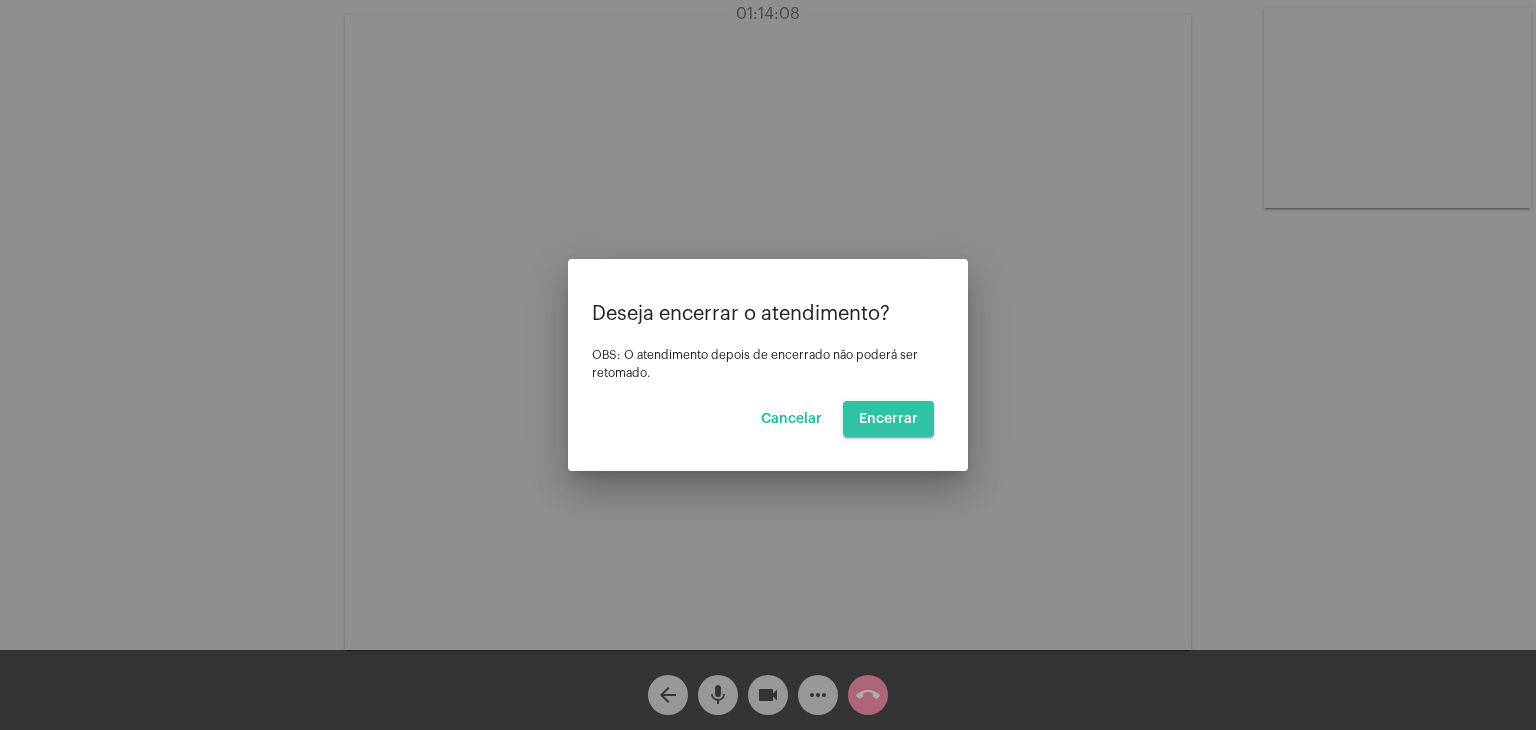 click on "Encerrar" at bounding box center (888, 419) 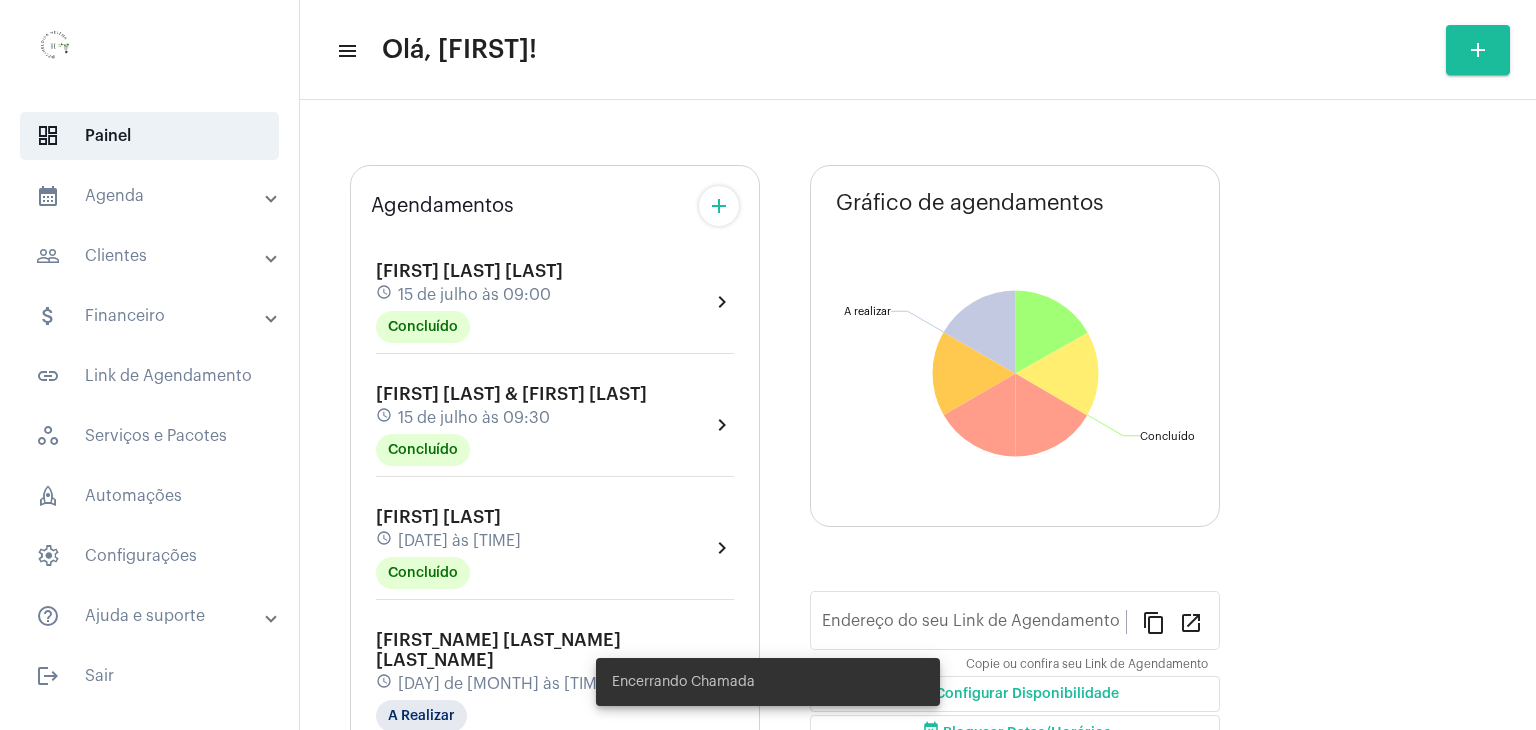 type on "https://neft.com.br/[FIRST]-[LAST]" 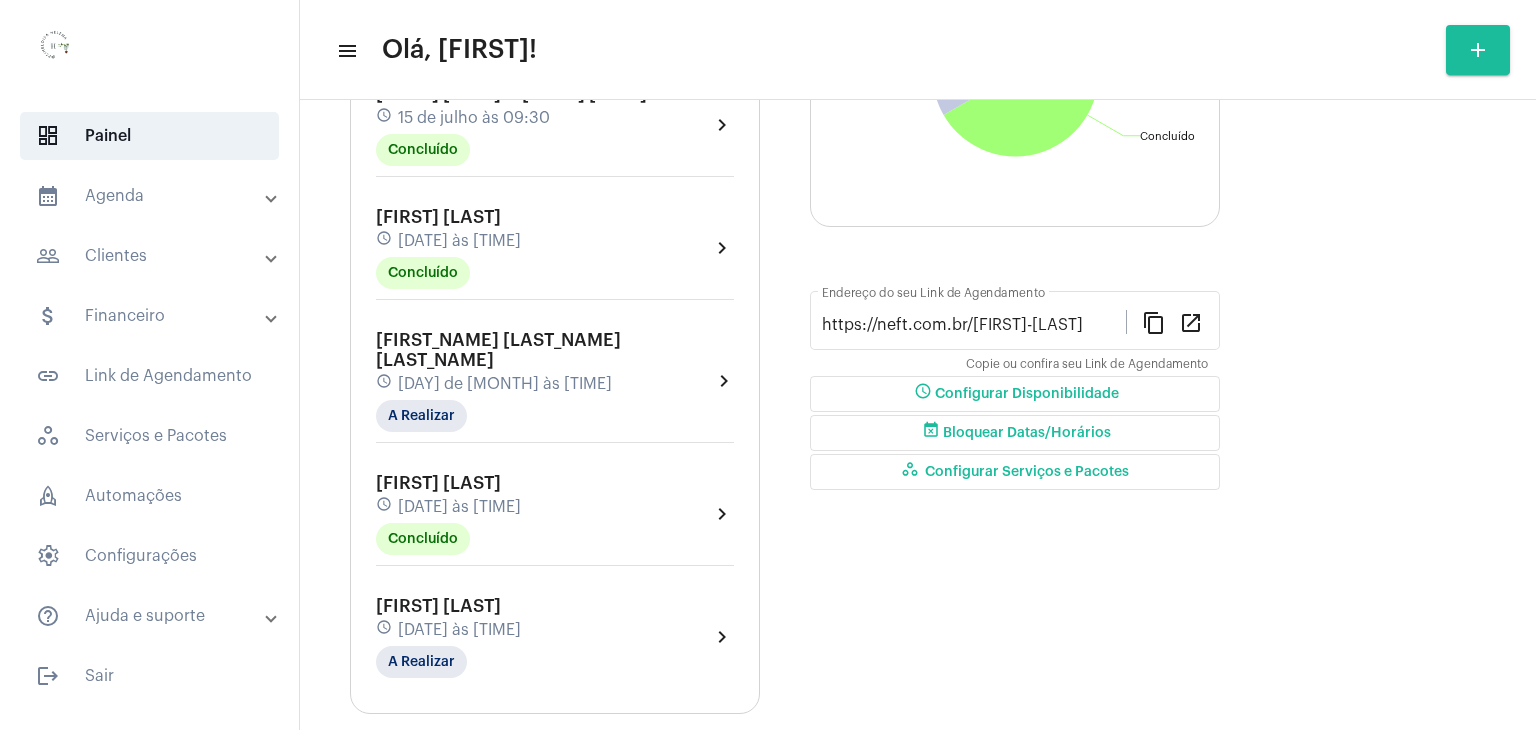 scroll, scrollTop: 367, scrollLeft: 0, axis: vertical 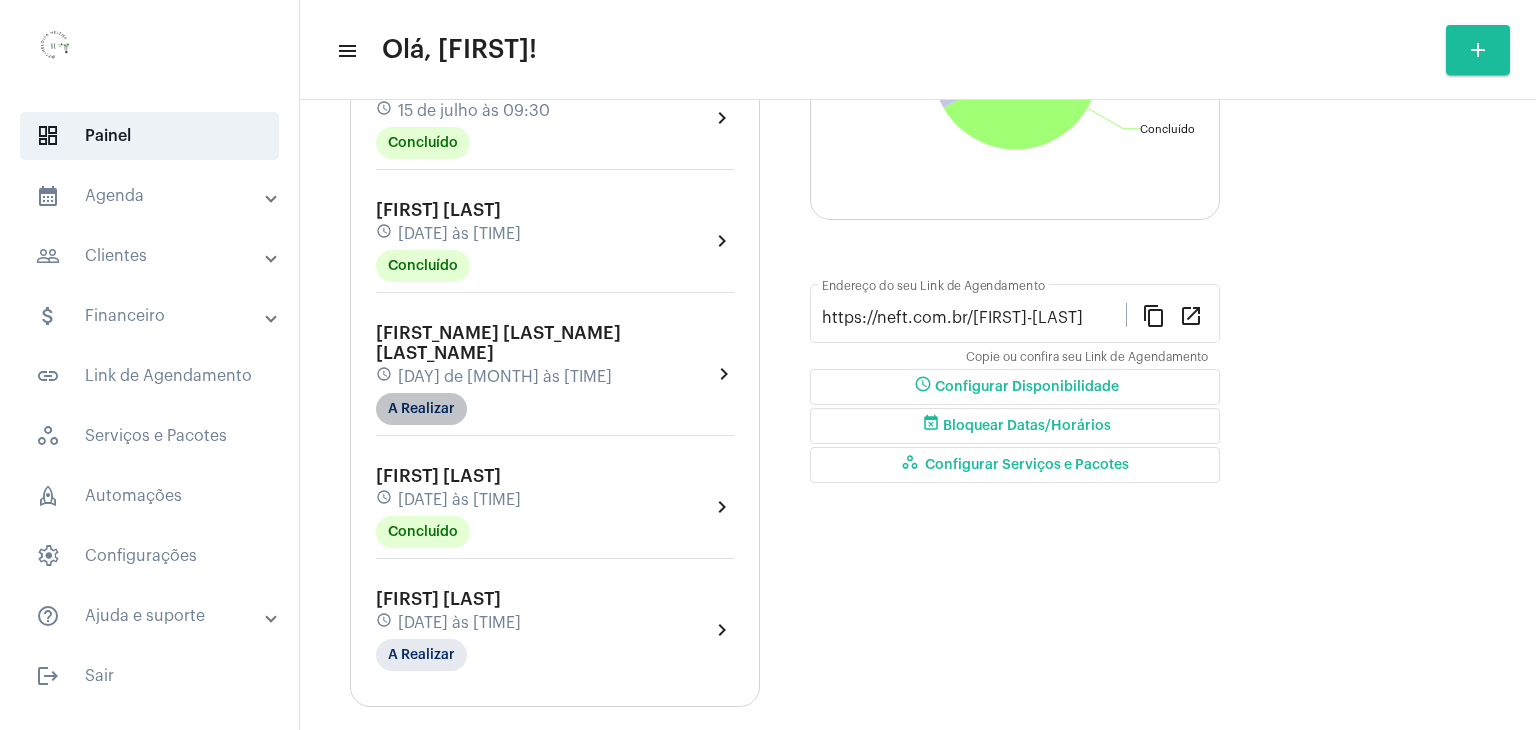click on "A Realizar" 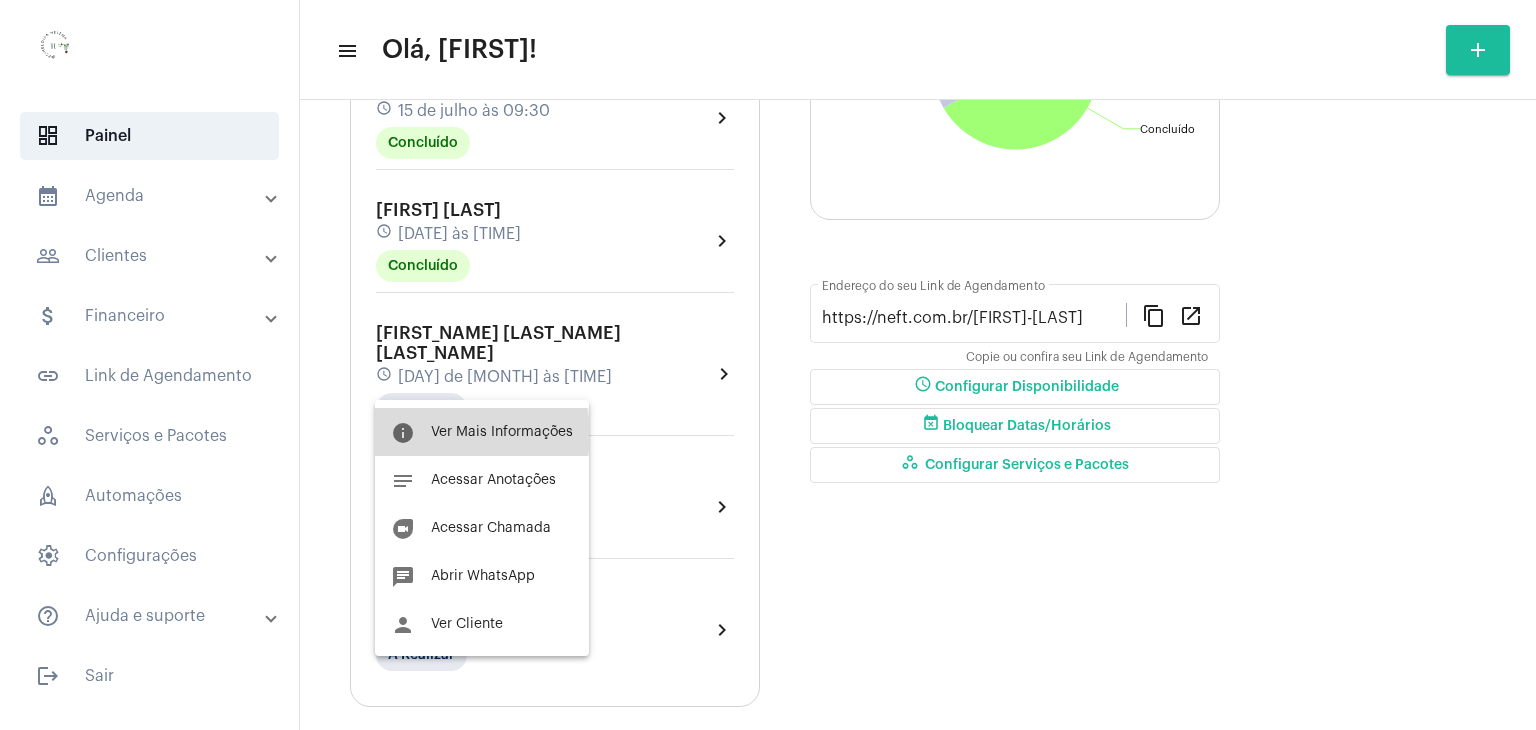 click on "Ver Mais Informações" at bounding box center [502, 432] 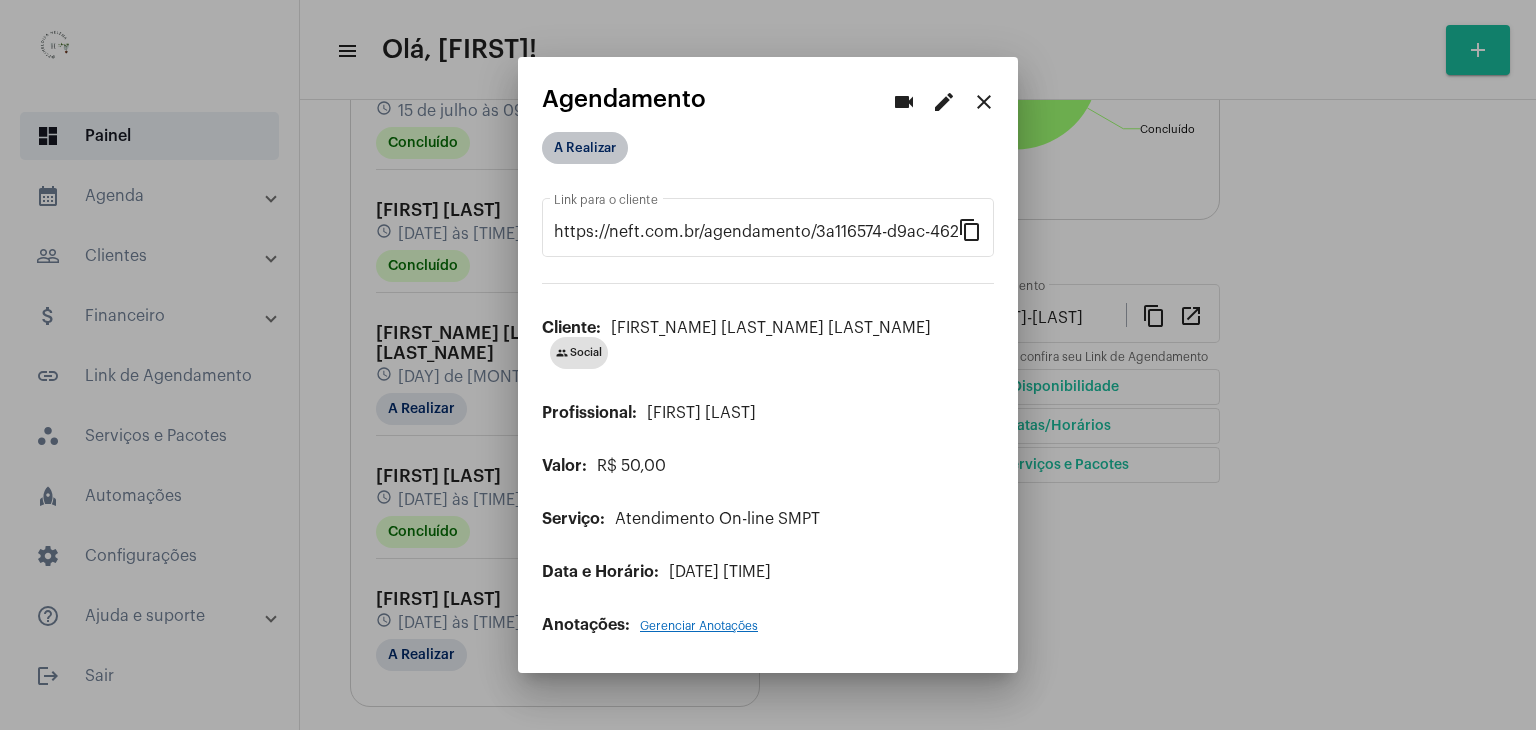 click on "A Realizar" at bounding box center [585, 148] 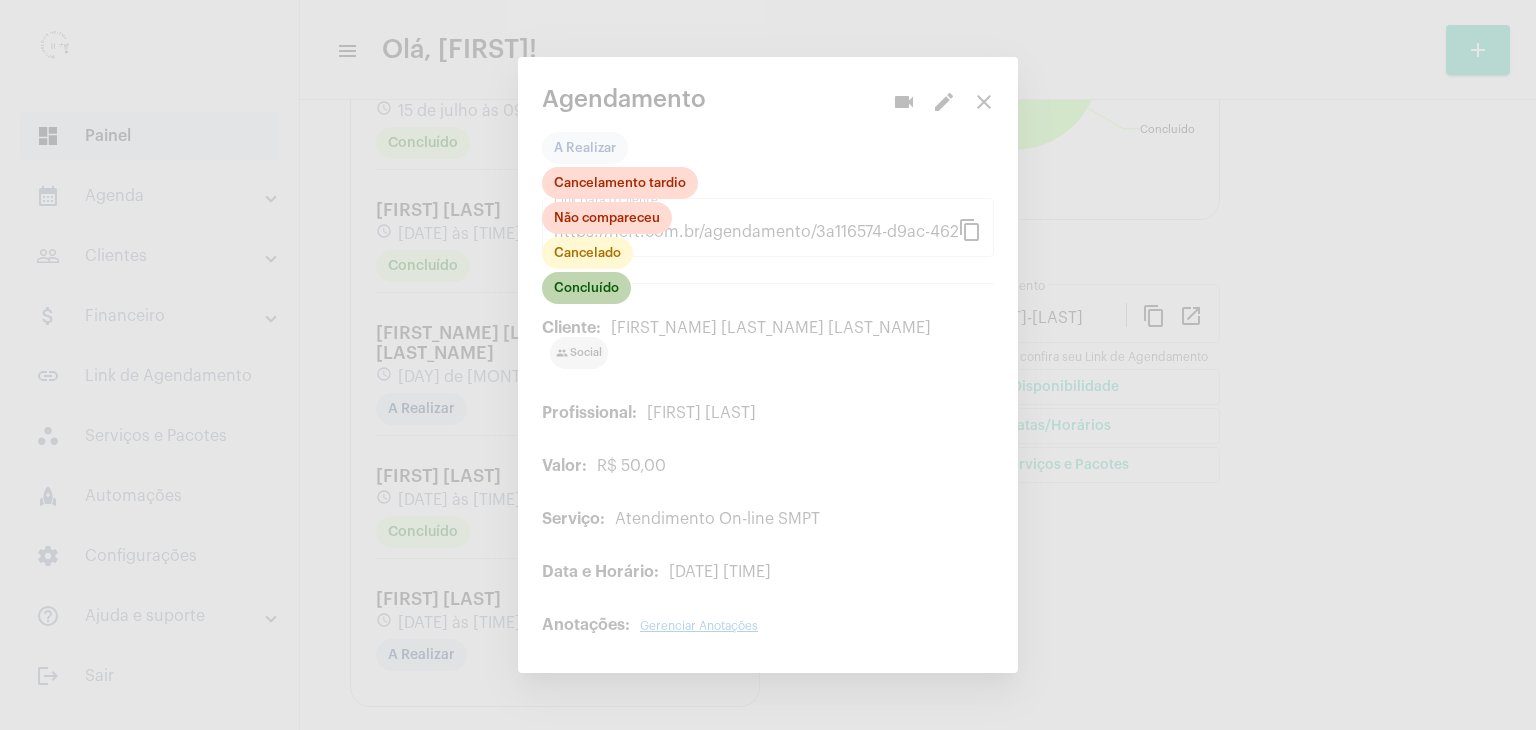 click on "Concluído" 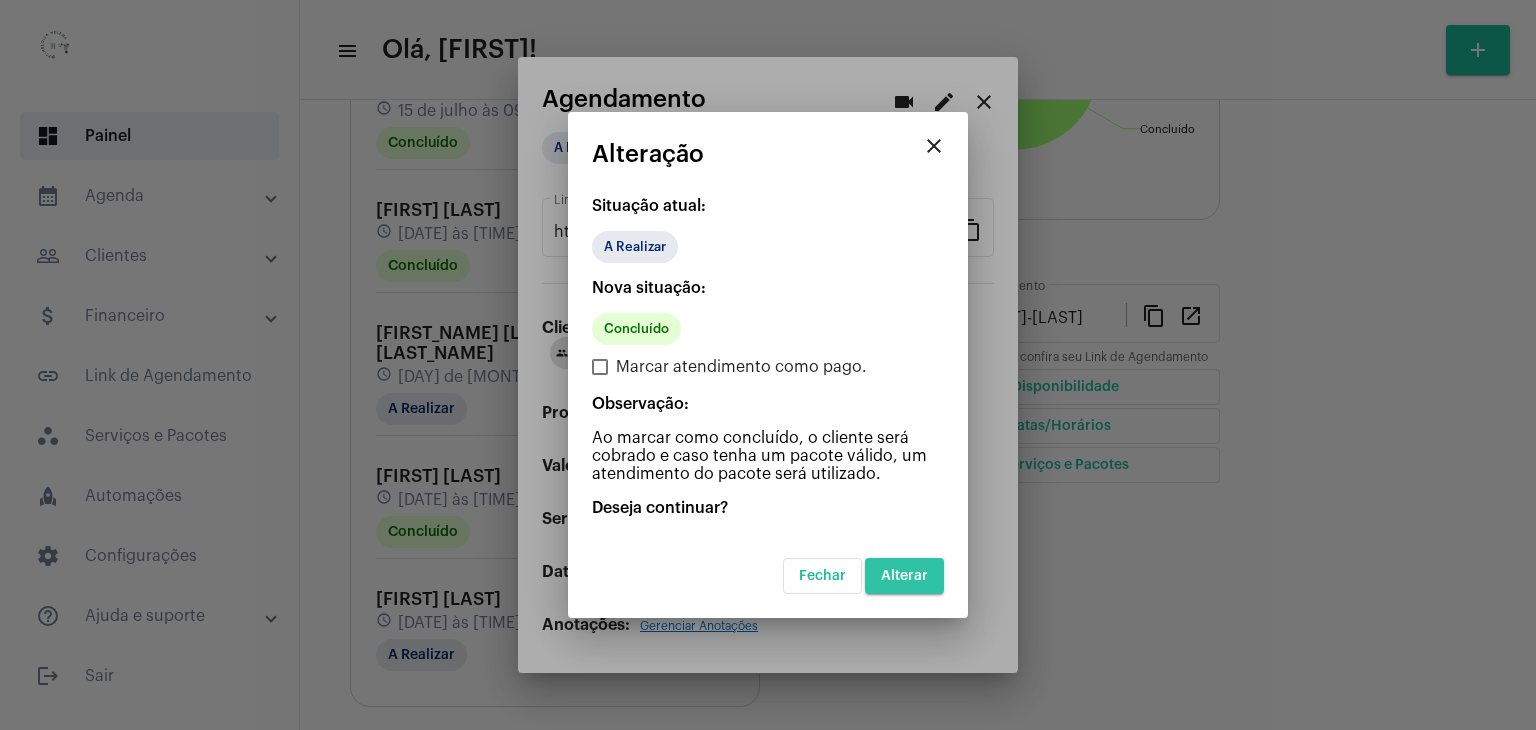 click on "Alterar" at bounding box center (904, 576) 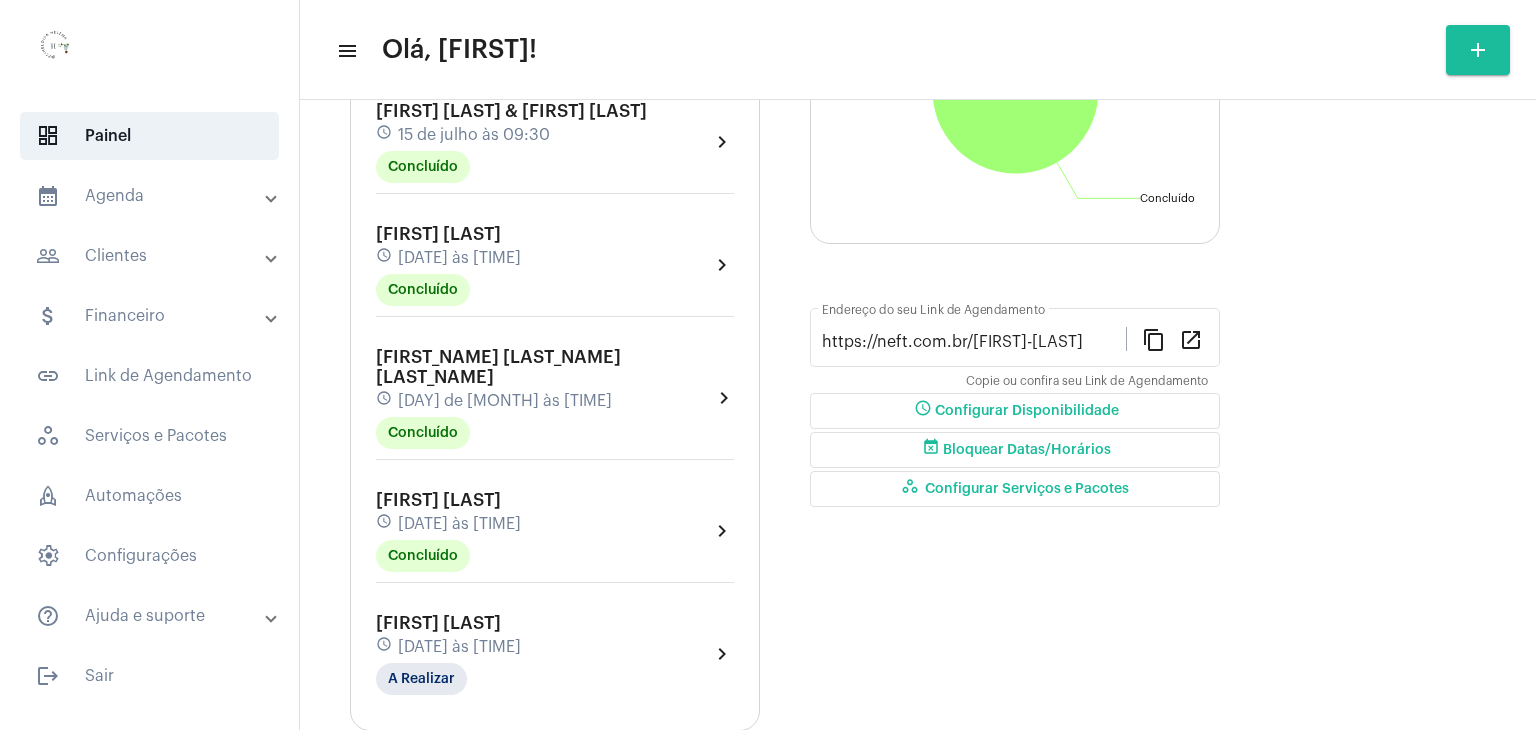 scroll, scrollTop: 367, scrollLeft: 0, axis: vertical 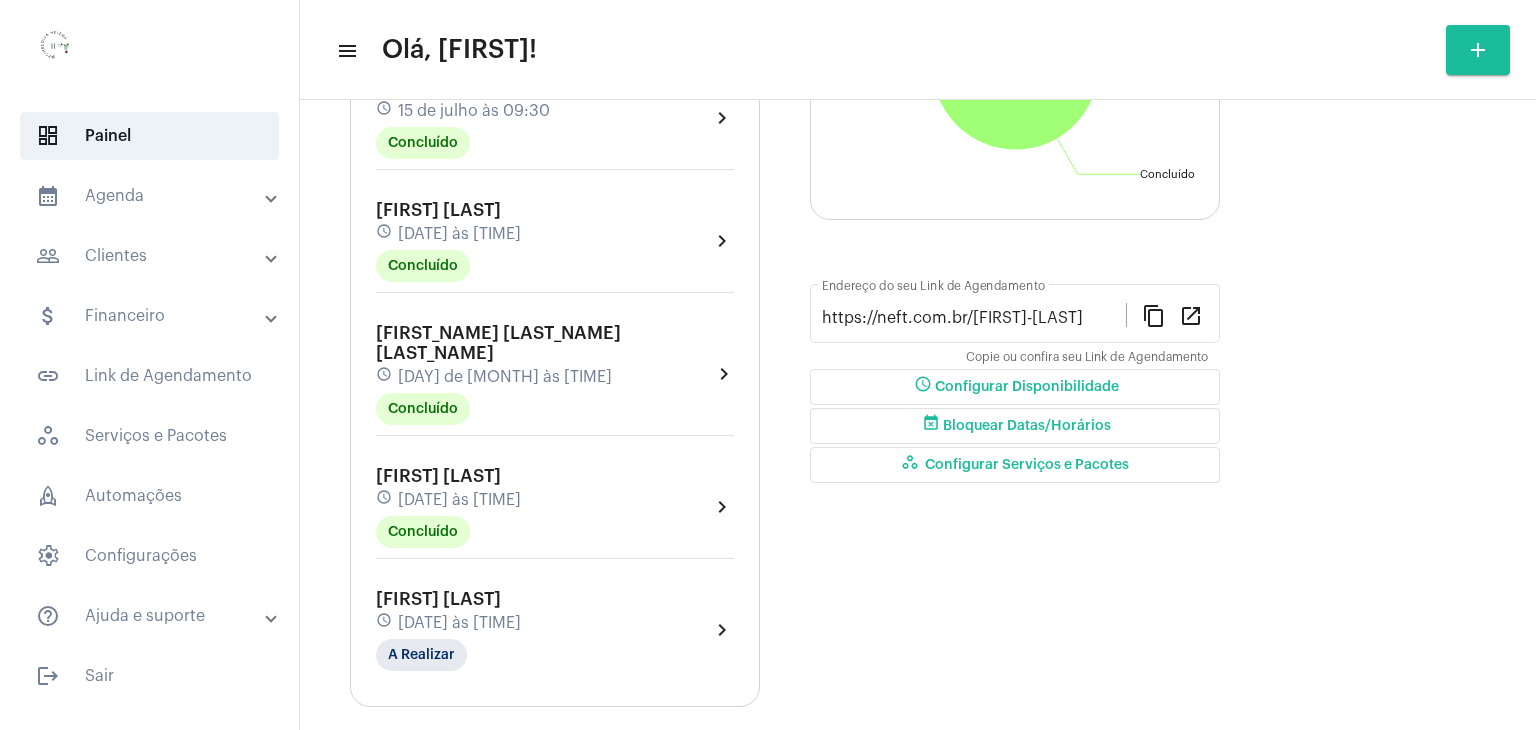 click on "people_outline  Clientes" at bounding box center [151, 256] 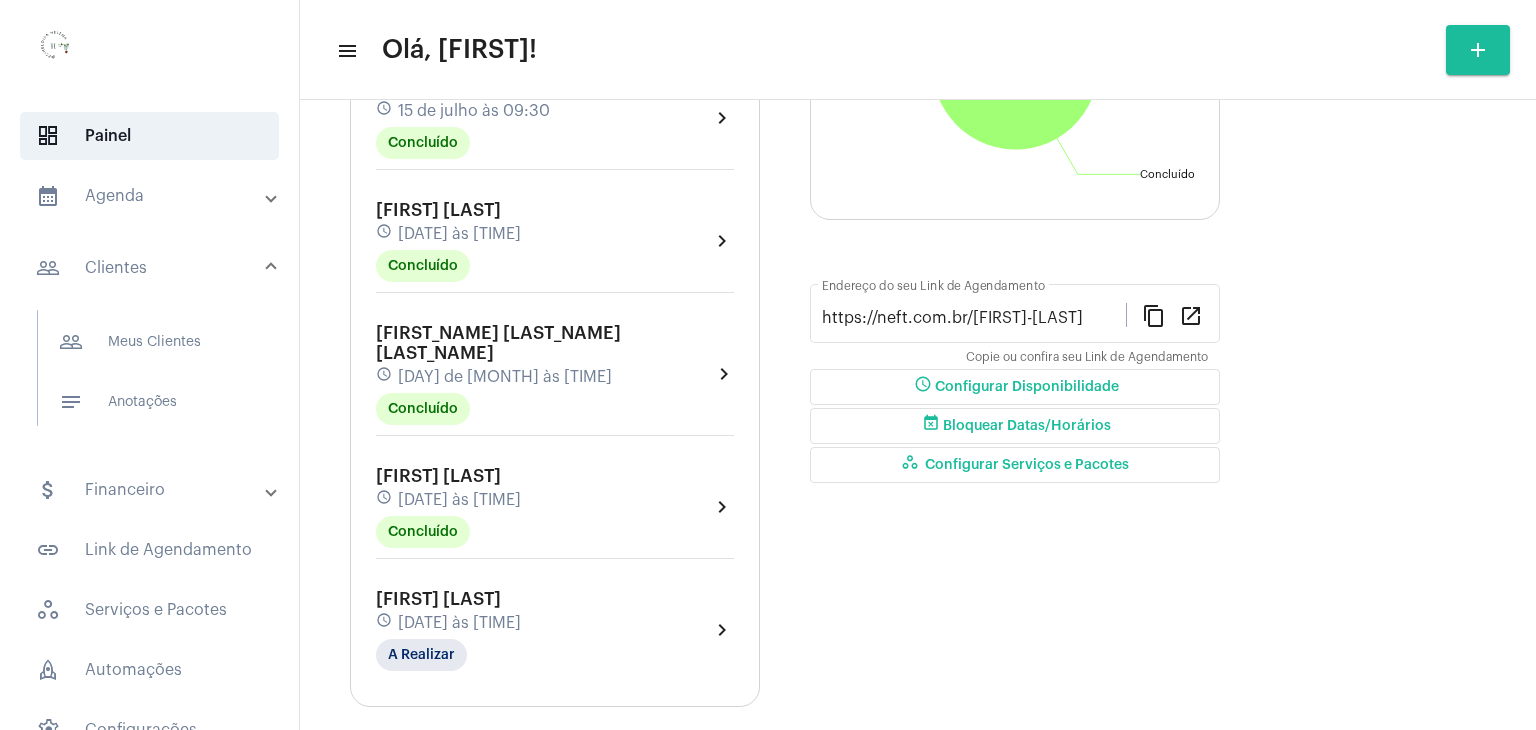 drag, startPoint x: 159, startPoint y: 341, endPoint x: 284, endPoint y: 304, distance: 130.36104 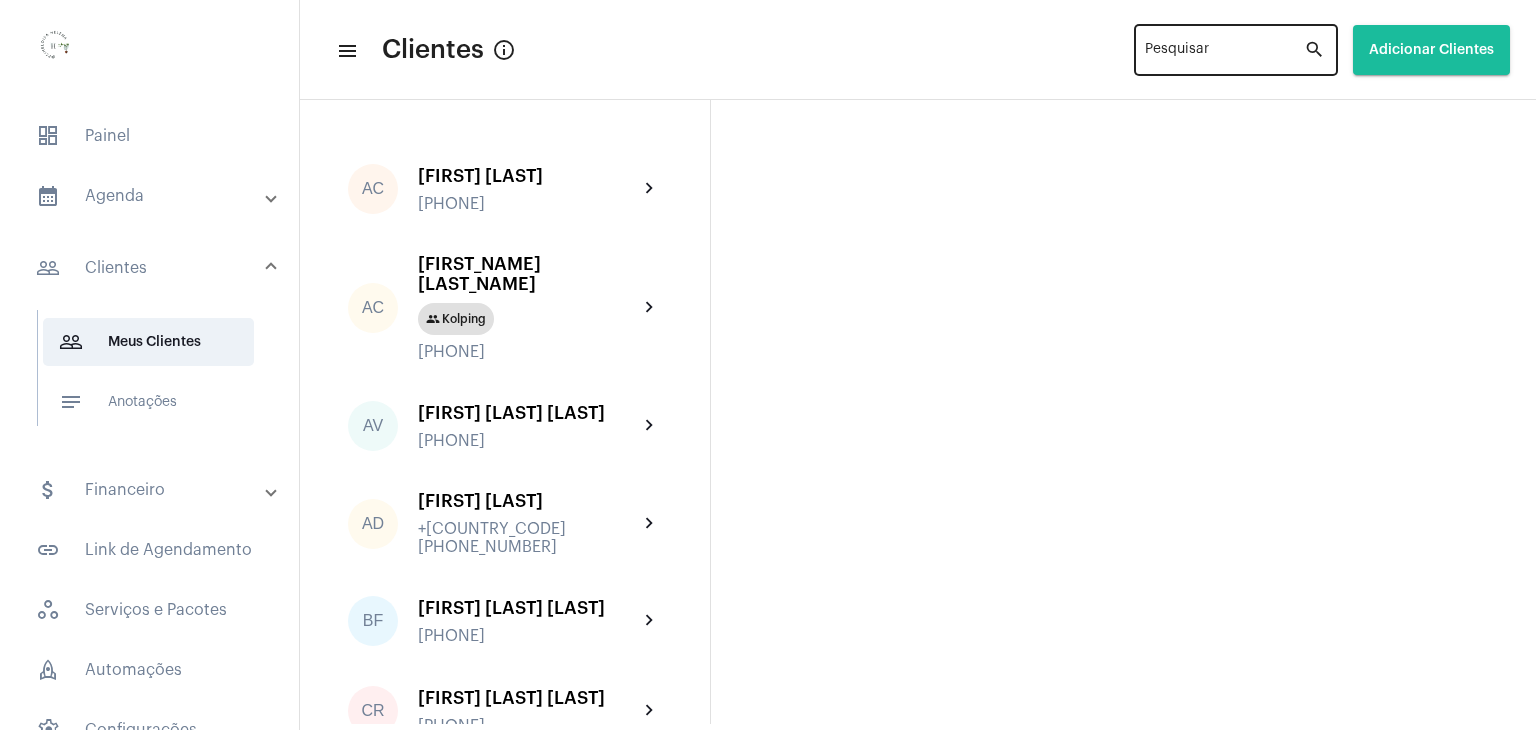click on "Pesquisar" at bounding box center [1224, 54] 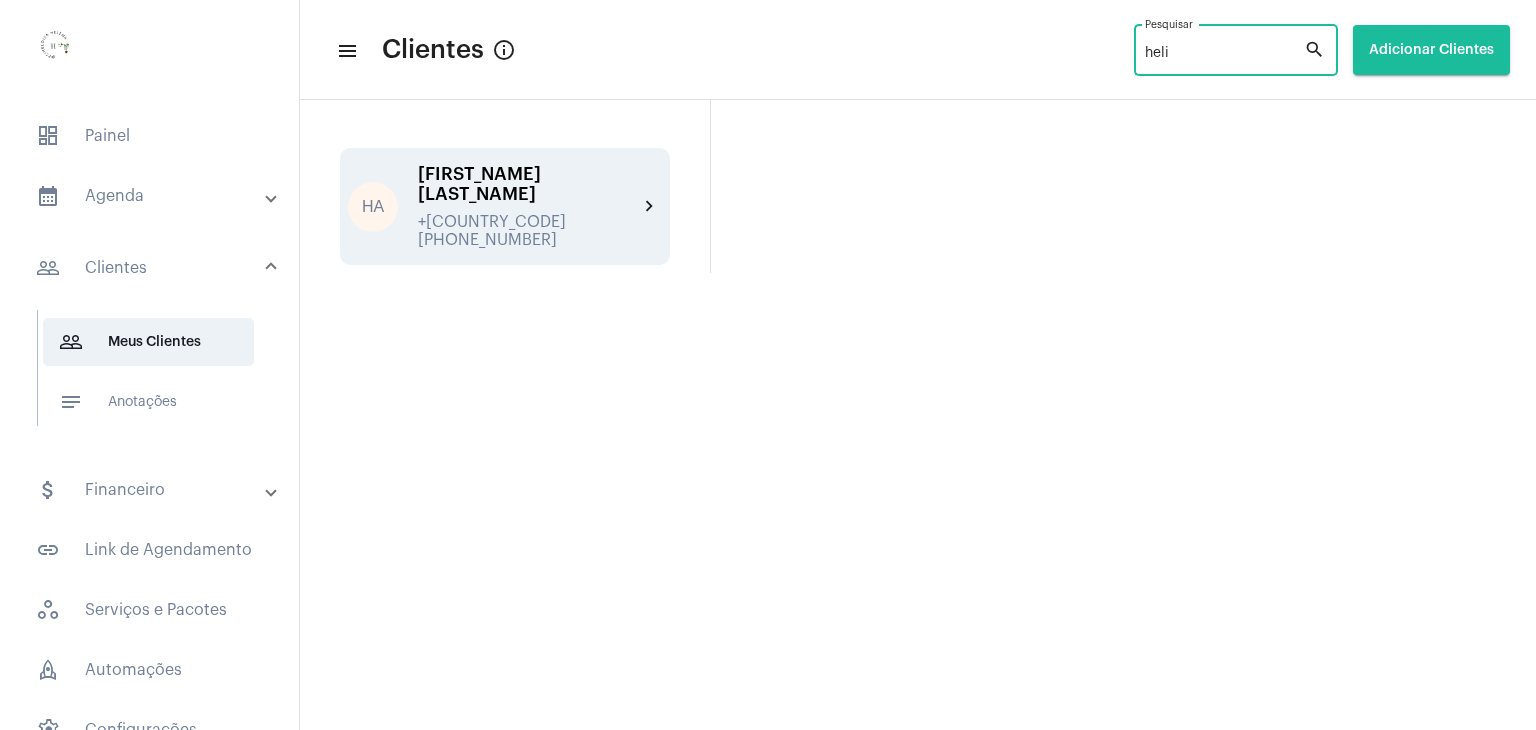 type on "heli" 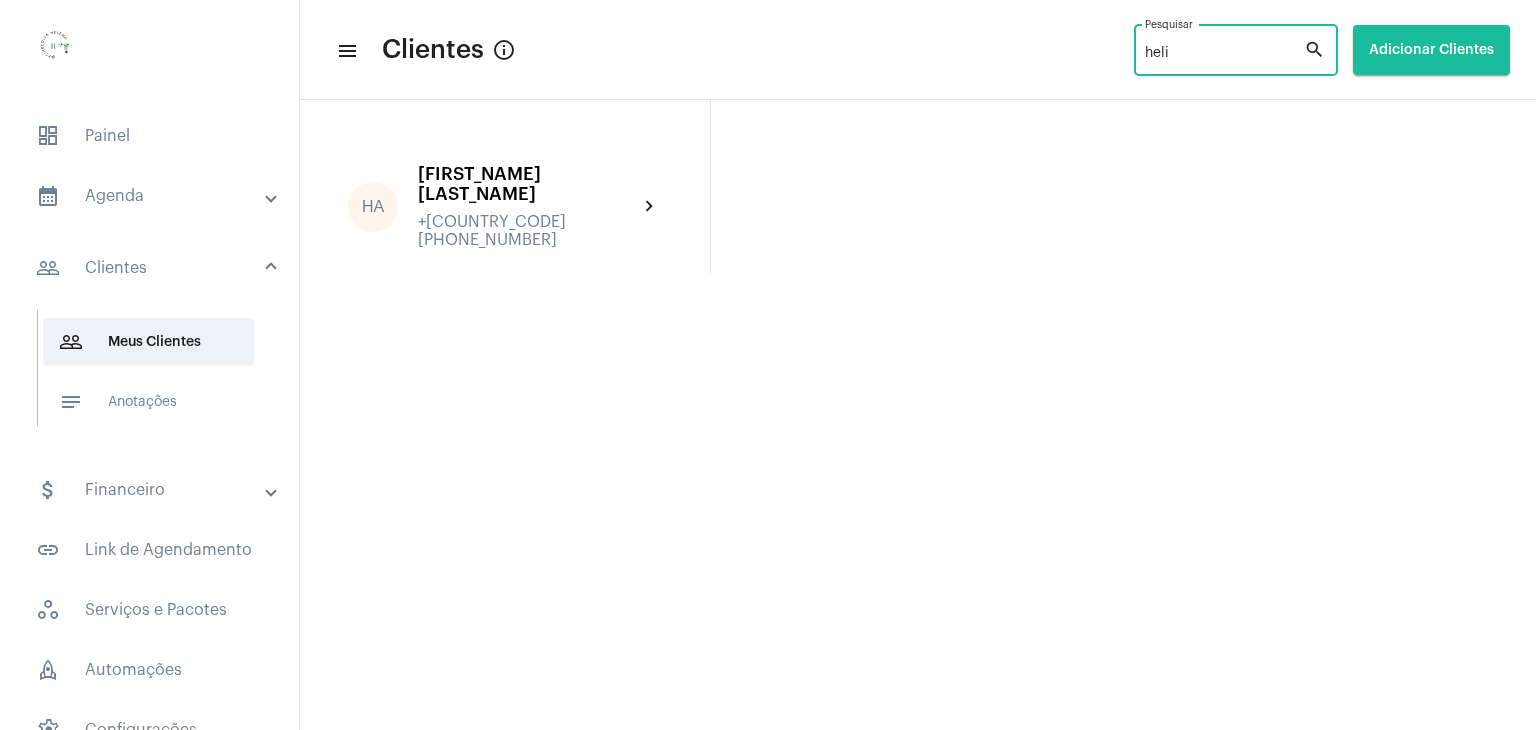 drag, startPoint x: 438, startPoint y: 205, endPoint x: 460, endPoint y: 209, distance: 22.36068 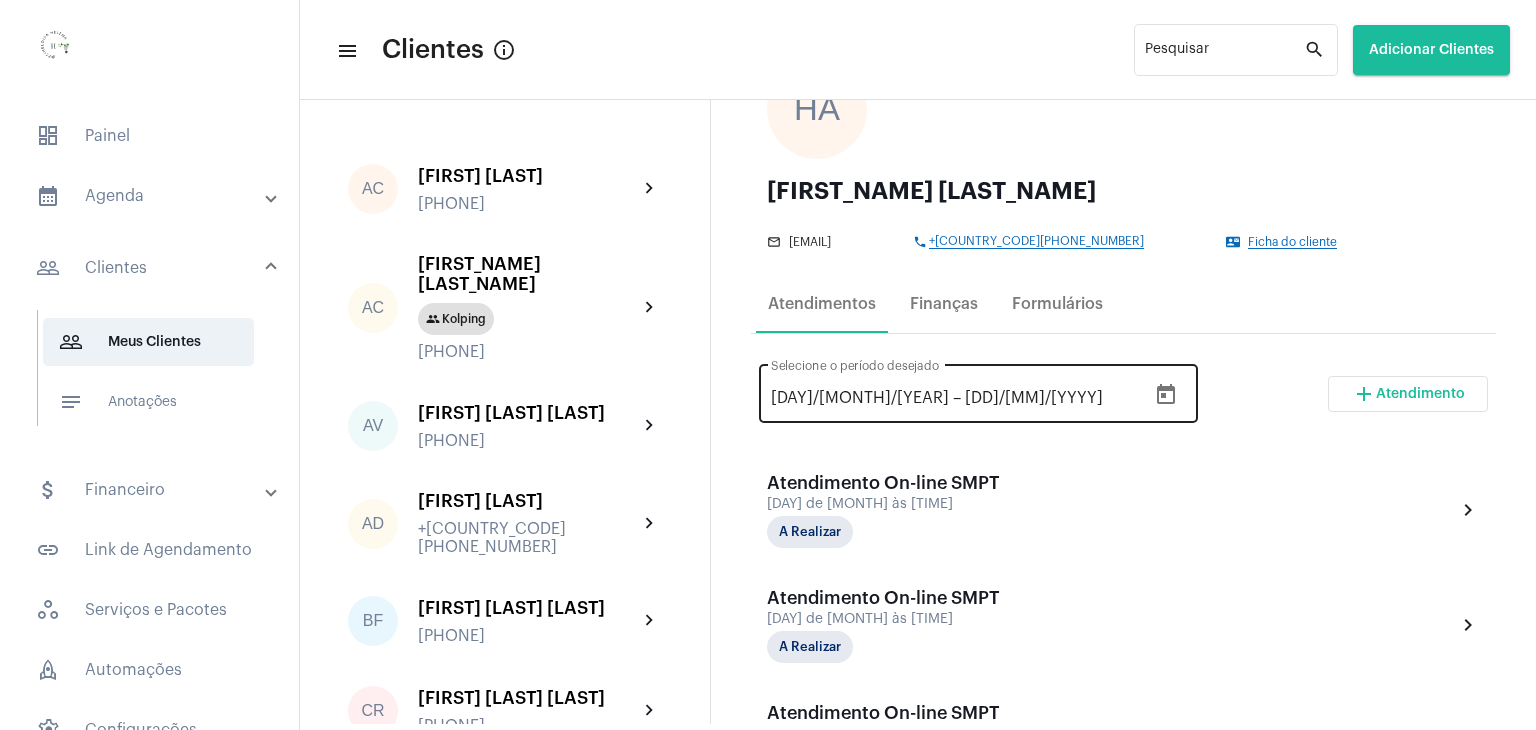 scroll, scrollTop: 200, scrollLeft: 0, axis: vertical 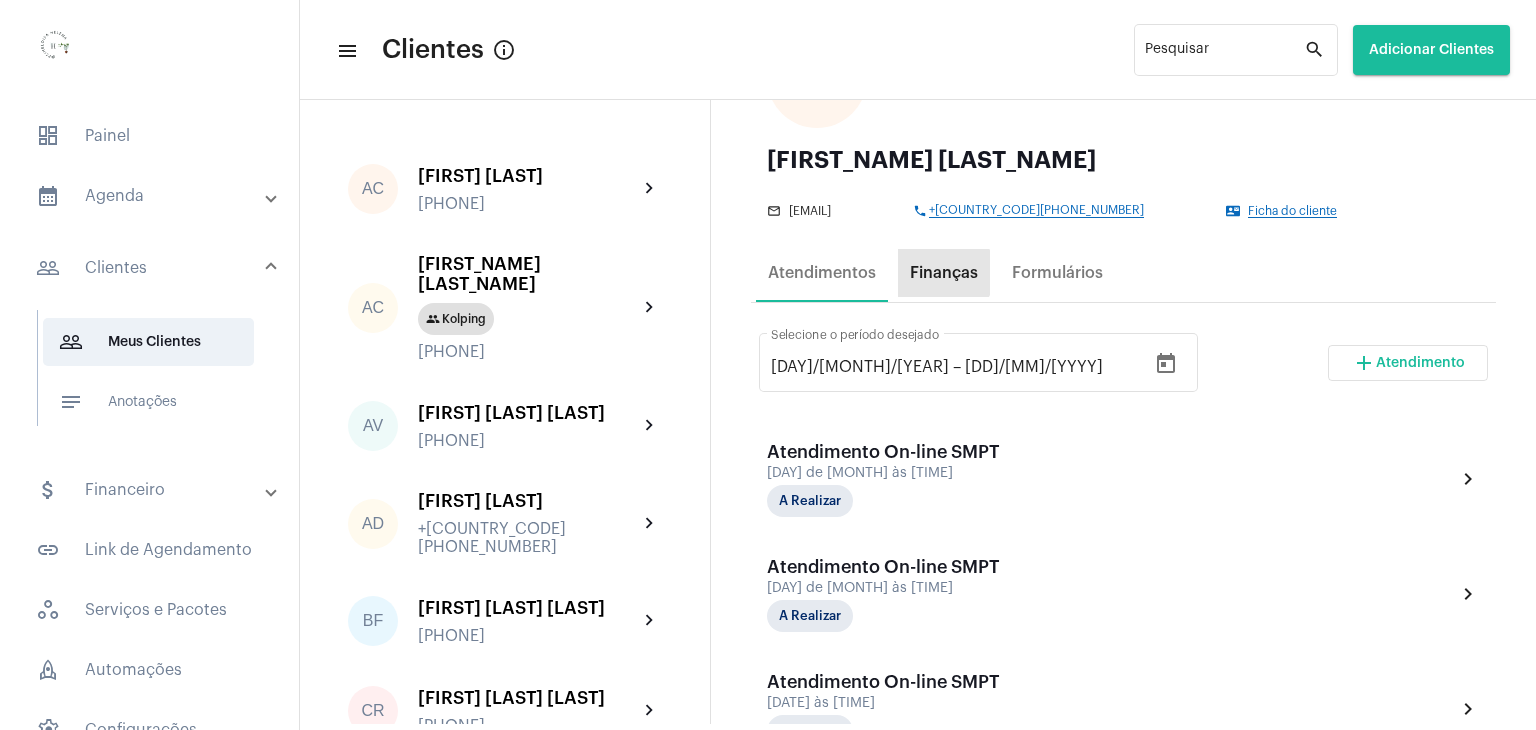 drag, startPoint x: 941, startPoint y: 273, endPoint x: 957, endPoint y: 296, distance: 28.01785 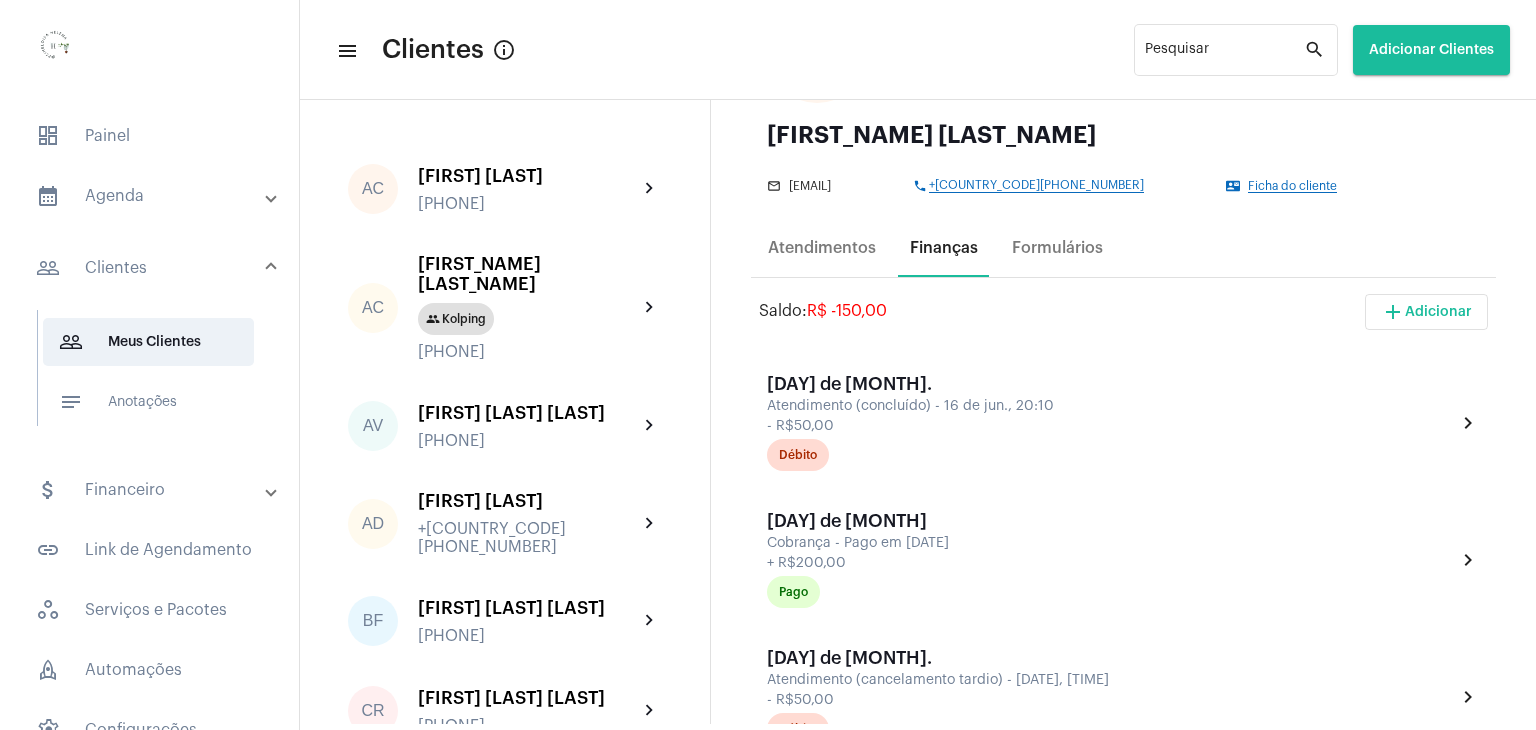 scroll, scrollTop: 100, scrollLeft: 0, axis: vertical 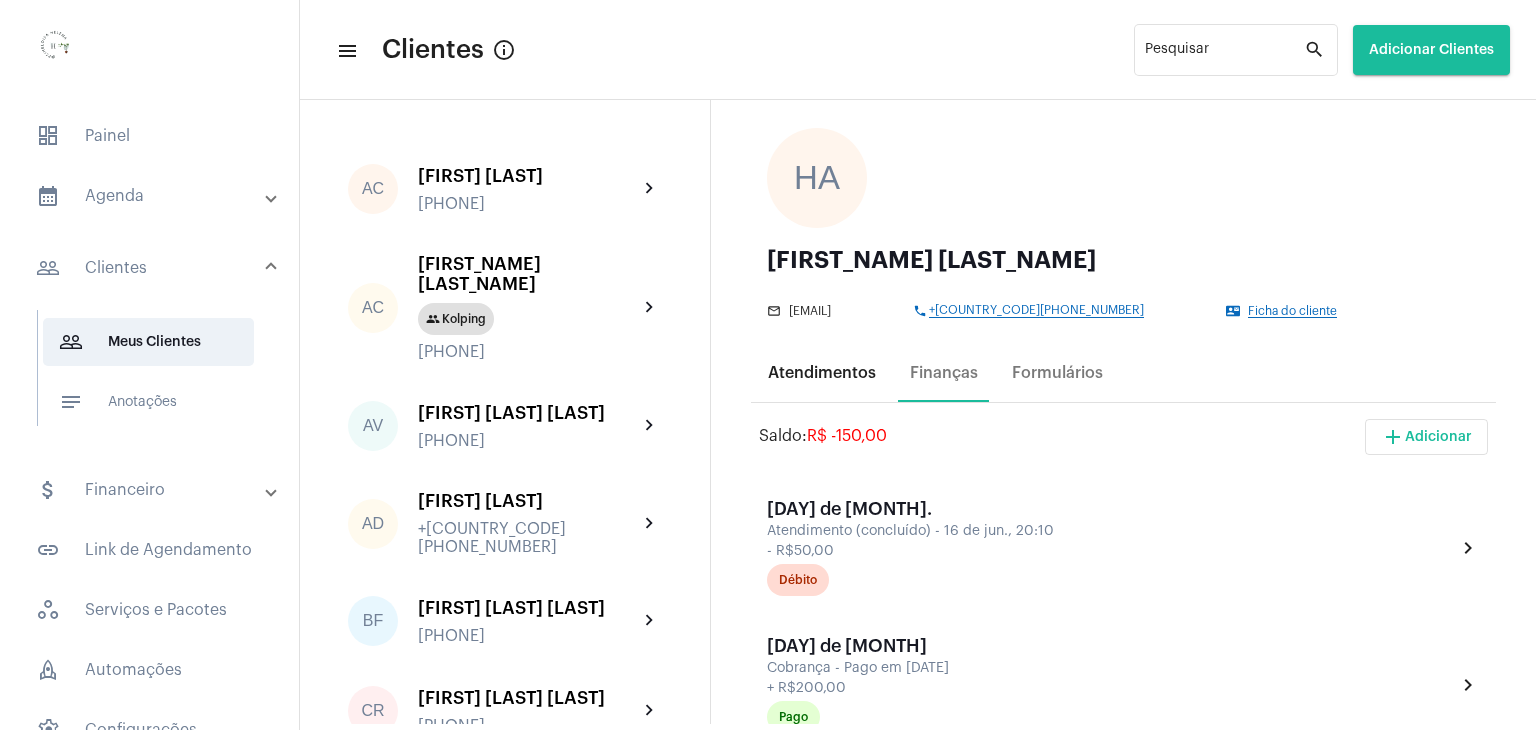 click on "Atendimentos" at bounding box center [822, 373] 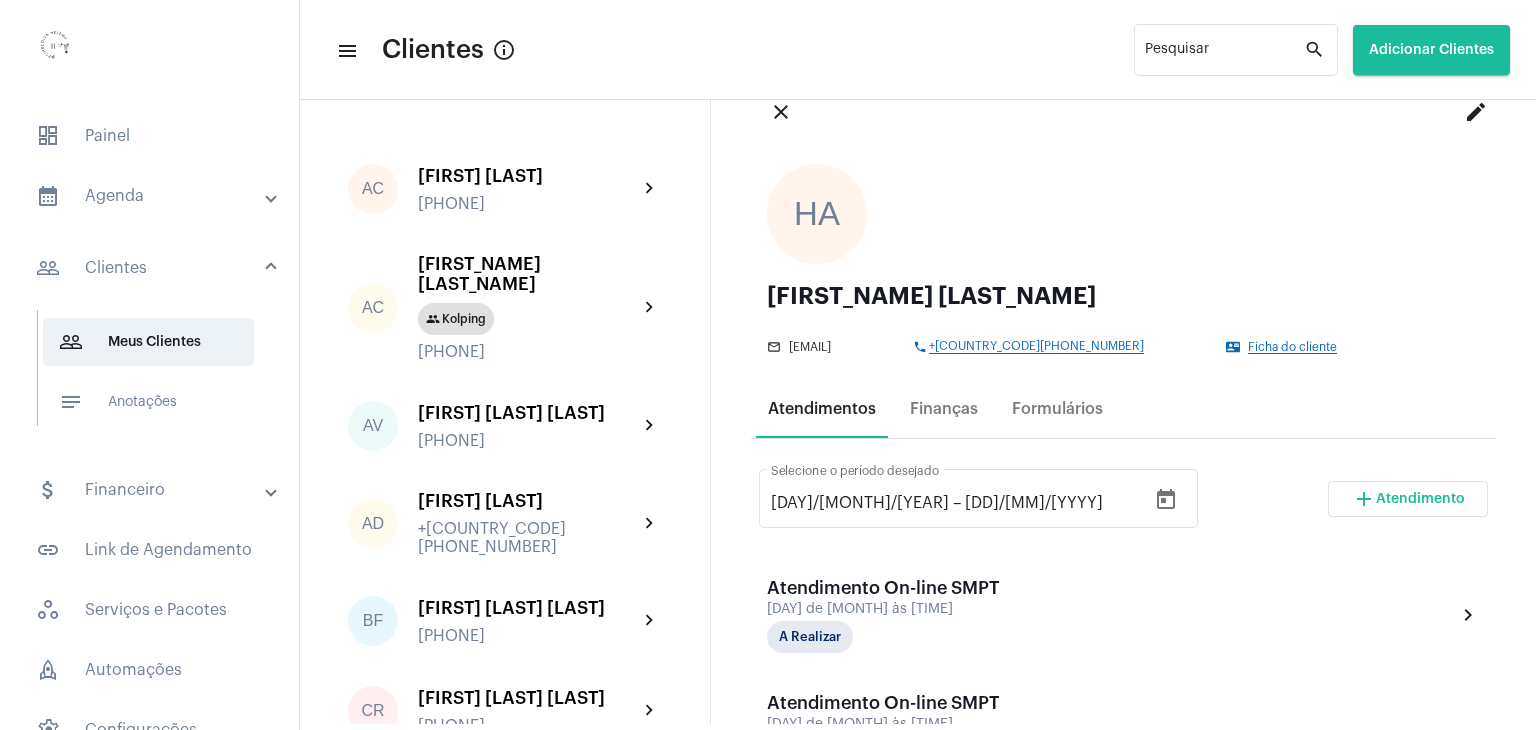 scroll, scrollTop: 60, scrollLeft: 0, axis: vertical 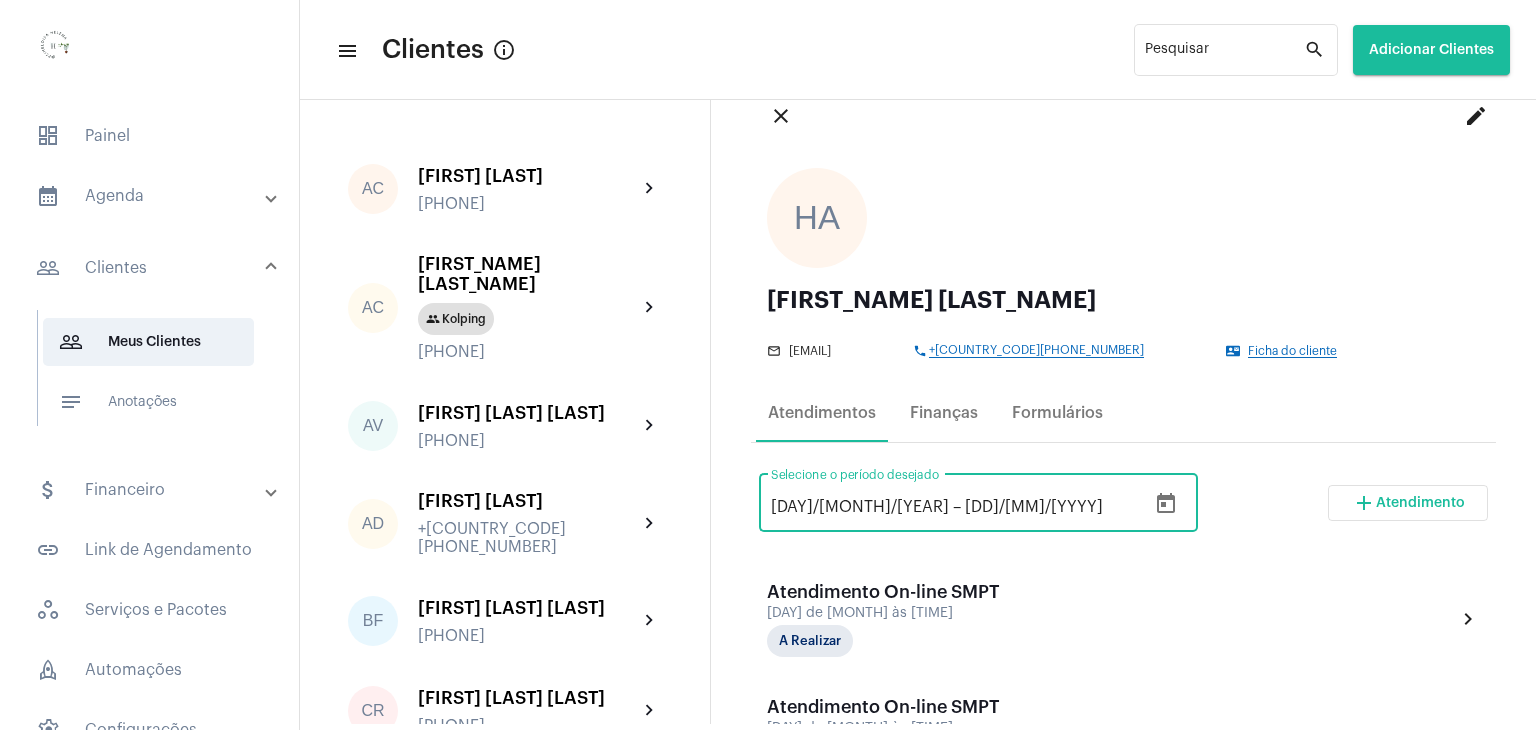 drag, startPoint x: 788, startPoint y: 501, endPoint x: 743, endPoint y: 500, distance: 45.01111 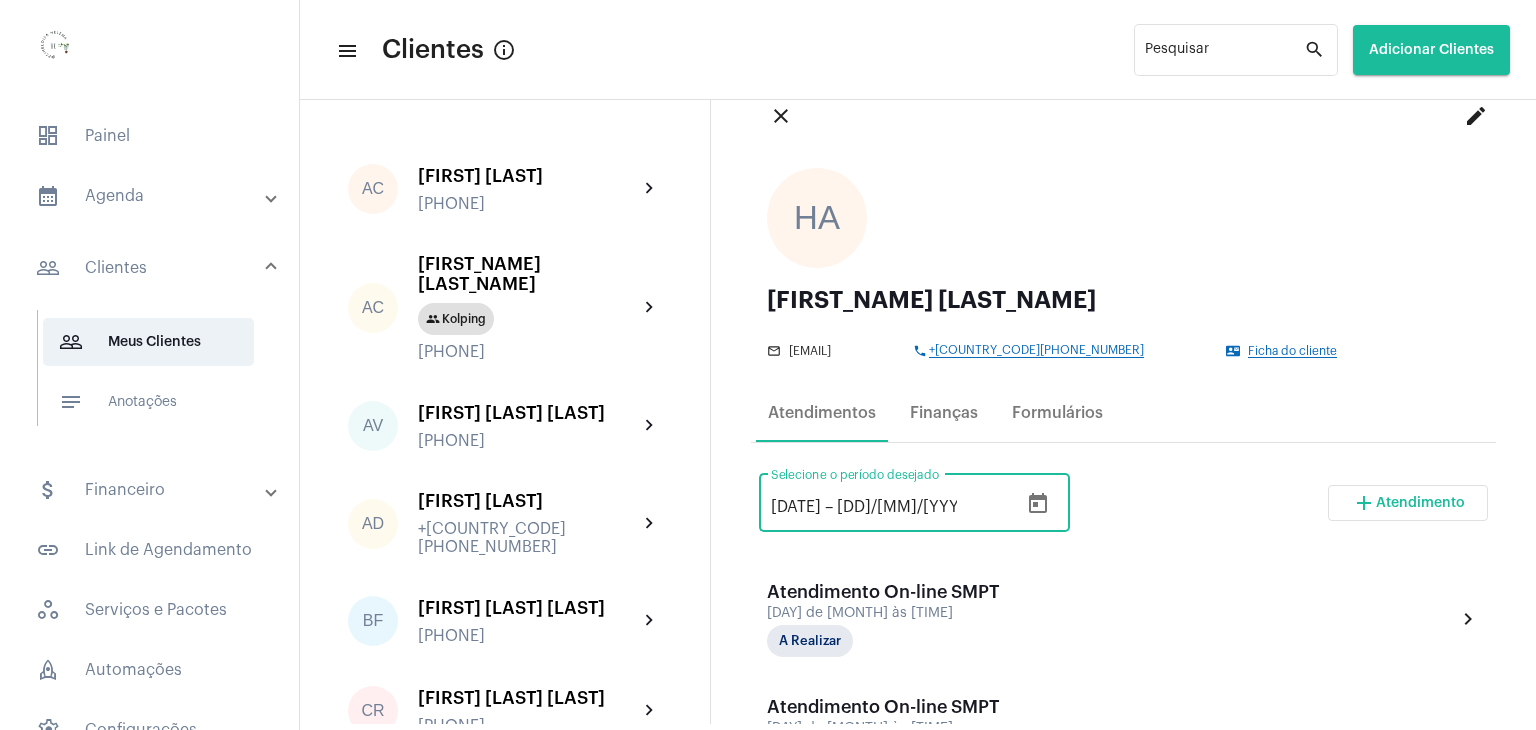 click on "[DAY]/[MONTH]/[YEAR] [DAY]/[MONTH]/[YEAR] – [DAY]/[MONTH]/[YEAR] Selecione o período desejado add Atendimento" at bounding box center [1123, 511] 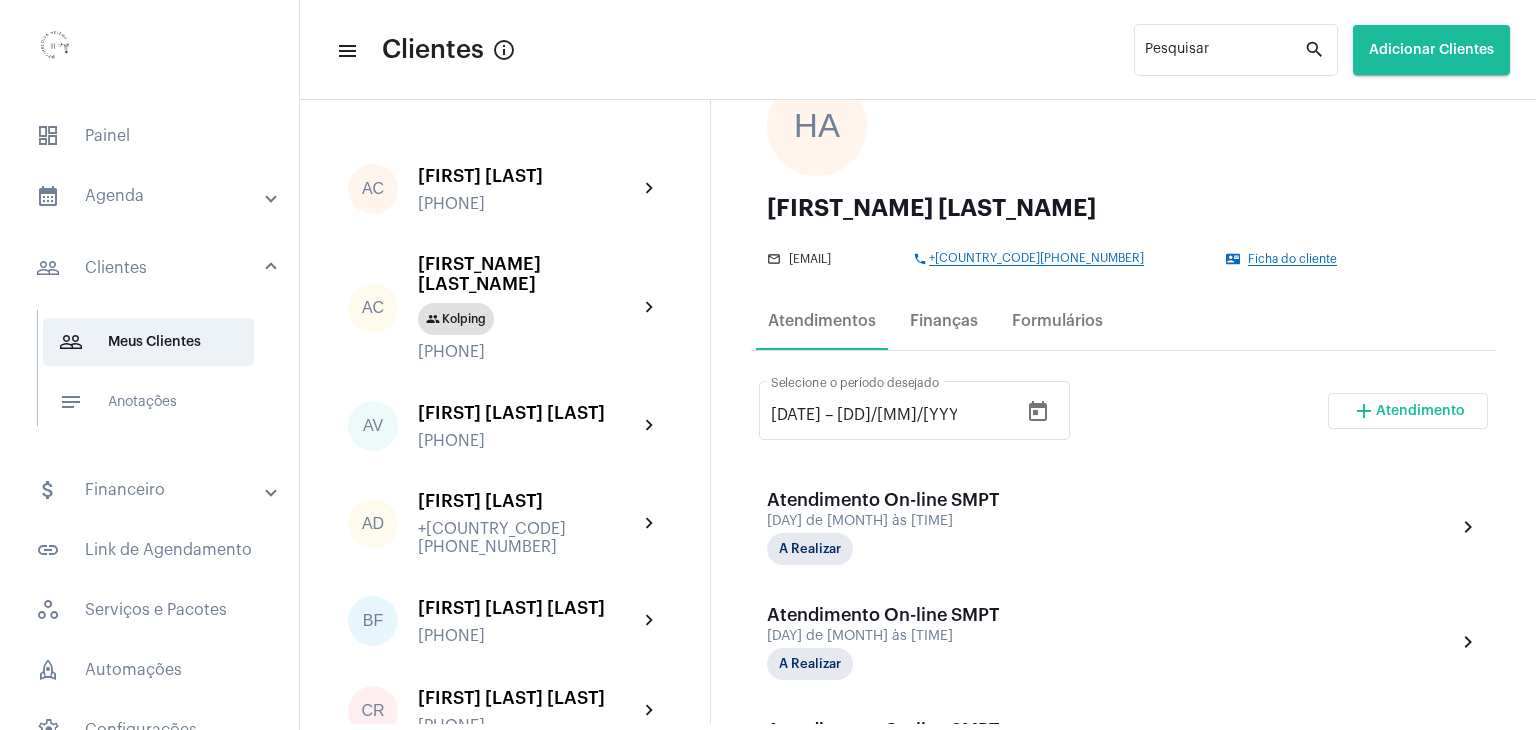 scroll, scrollTop: 88, scrollLeft: 0, axis: vertical 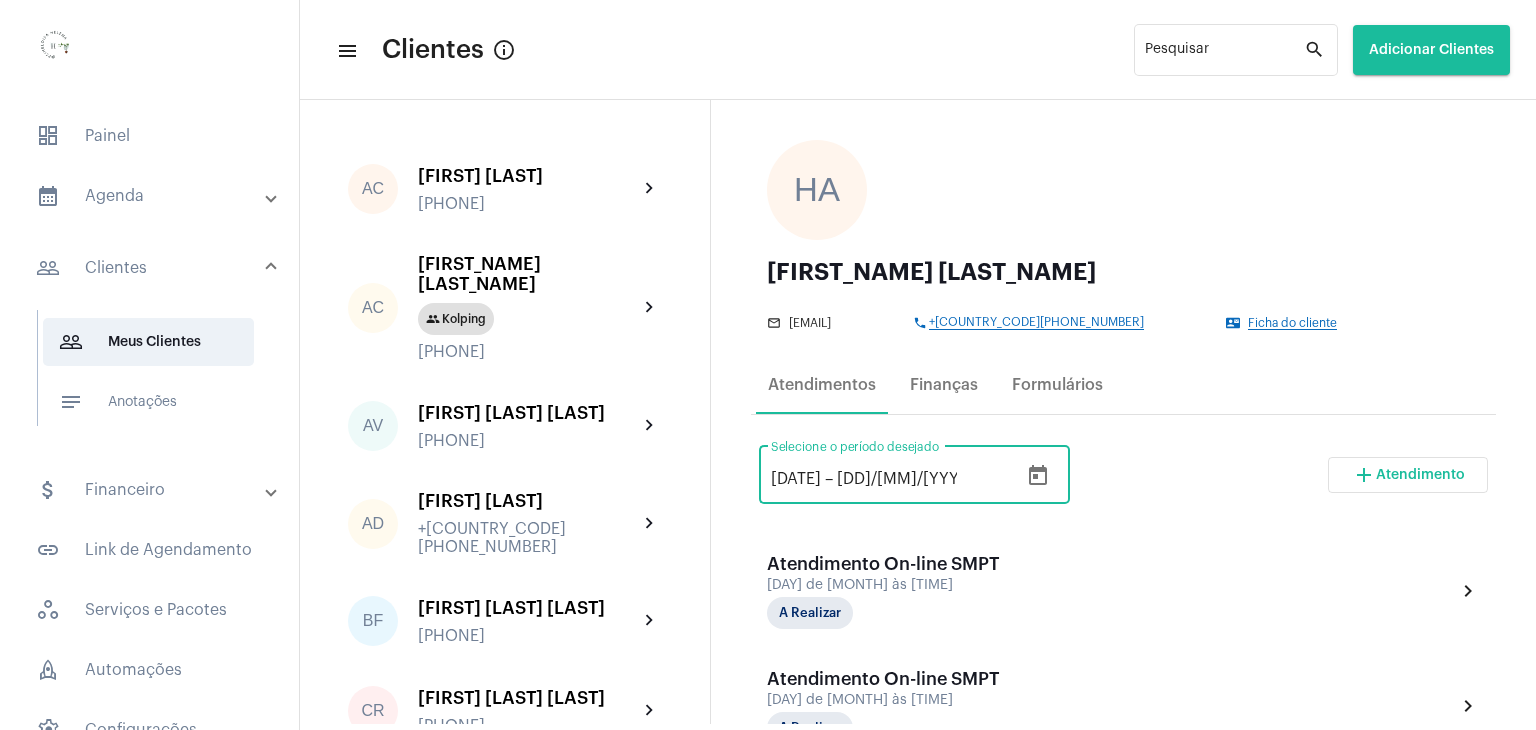 click on "[DATE]" at bounding box center [796, 479] 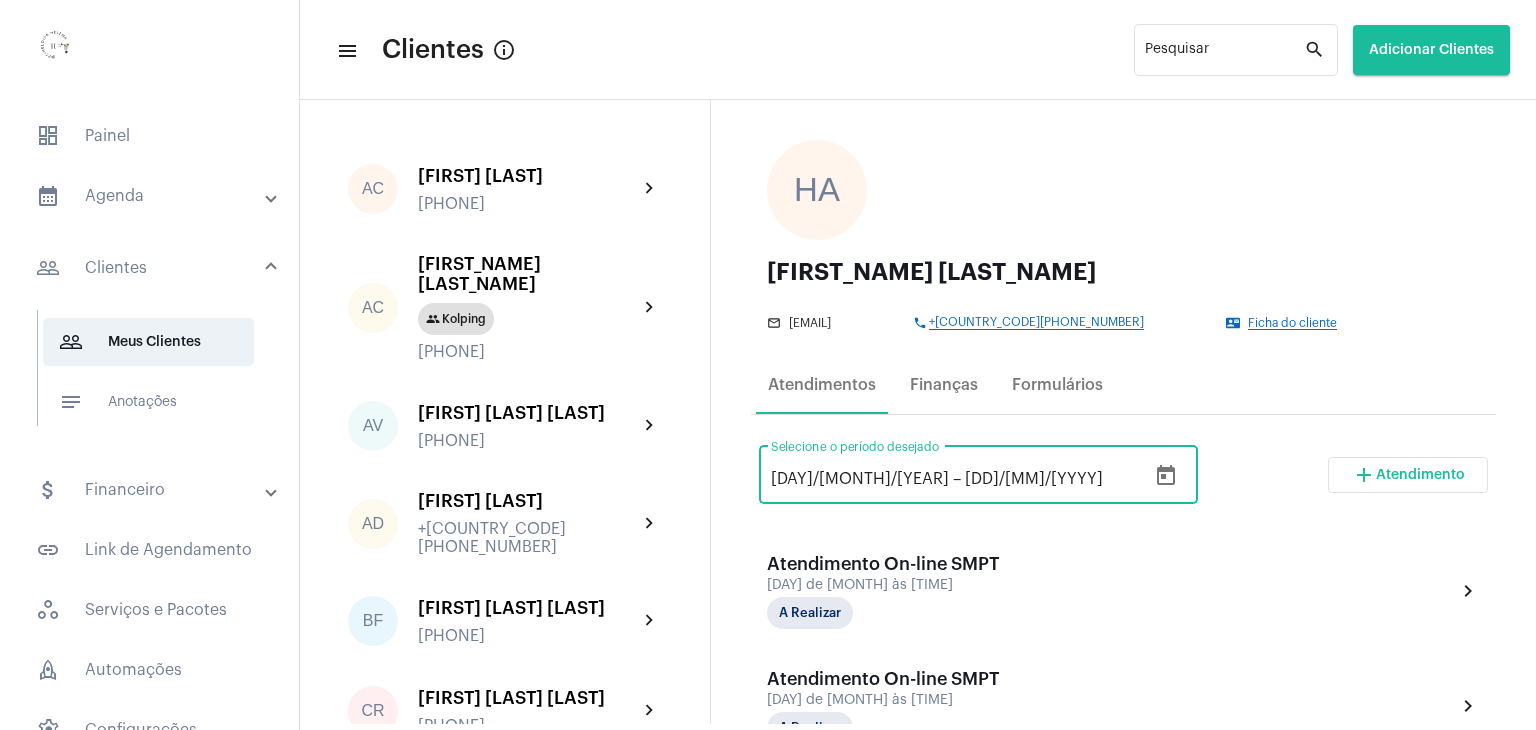 type on "[DAY]/[MONTH]/[YEAR]" 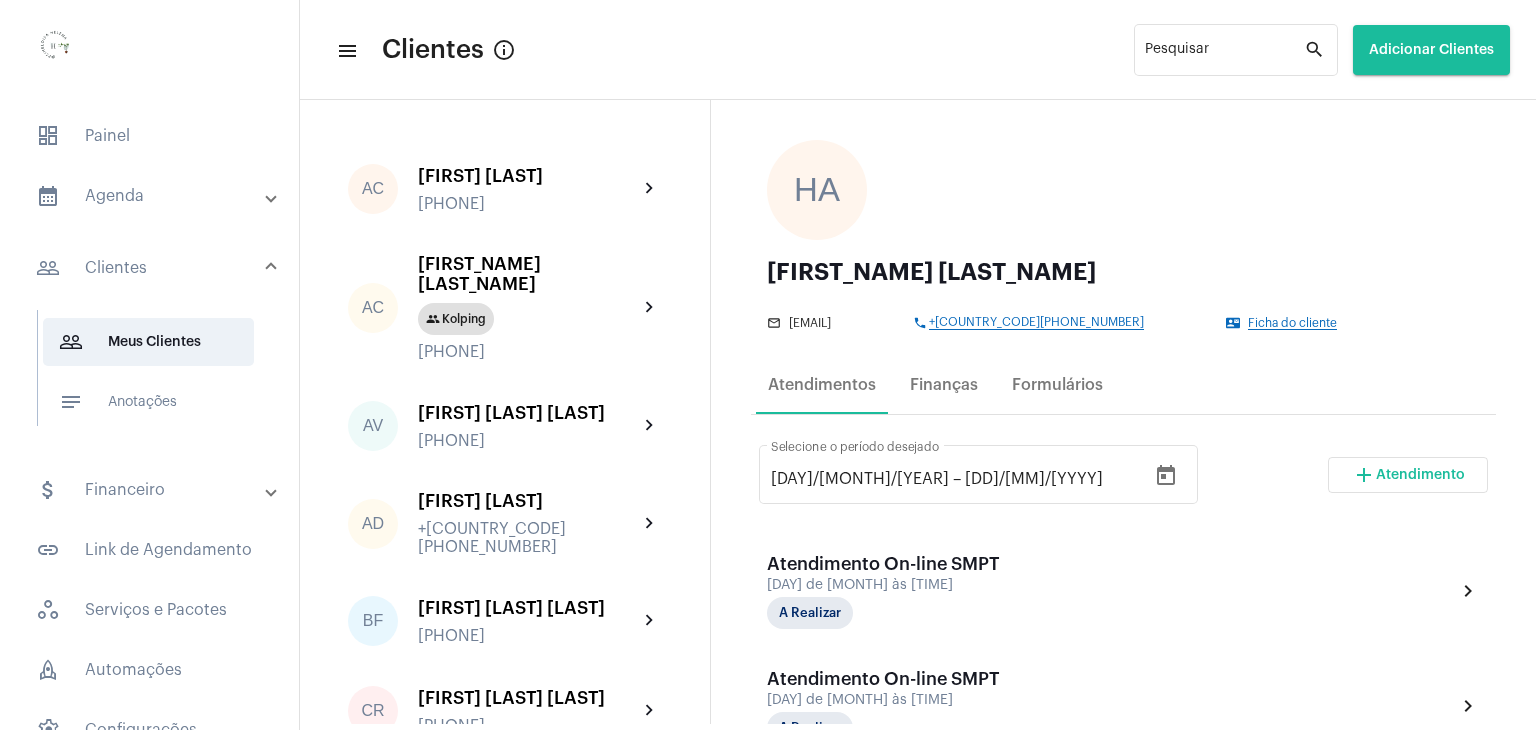 click on "[DAY]/[MONTH]/[YEAR] [DAY]/[MONTH]/[YEAR] – [DAY]/[MONTH]/[YEAR] Selecione o período desejado add Atendimento" at bounding box center [1123, 483] 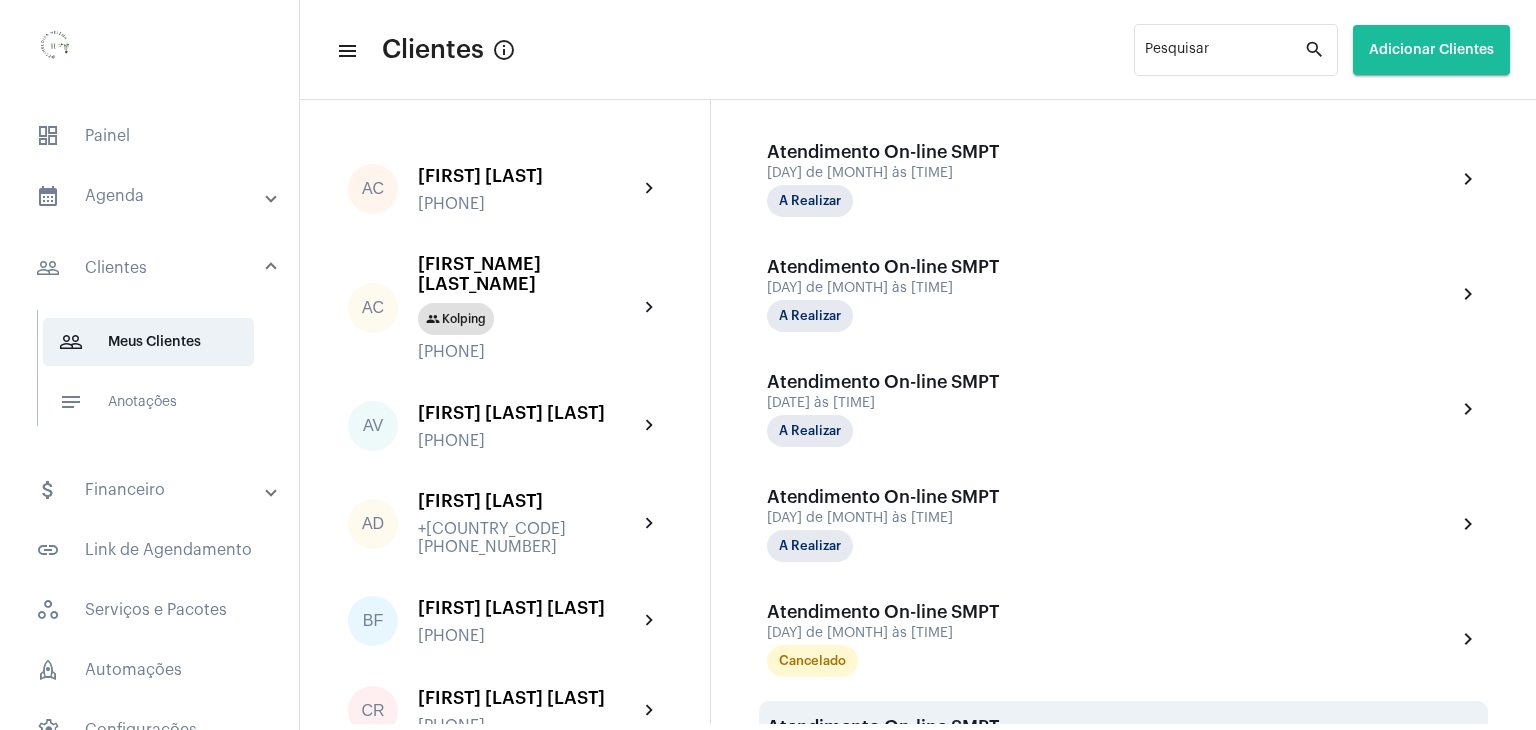 scroll, scrollTop: 0, scrollLeft: 0, axis: both 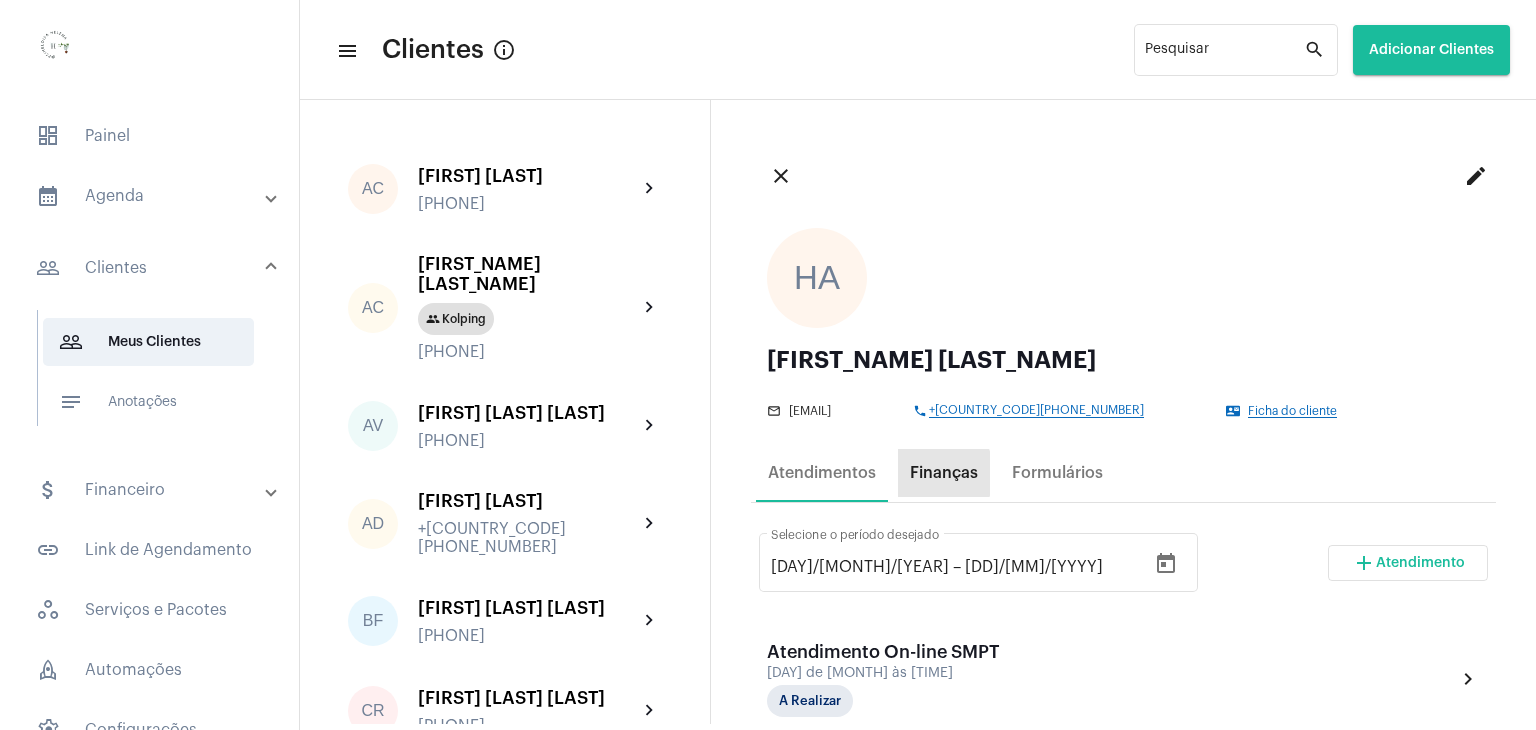 click on "Finanças" at bounding box center (944, 473) 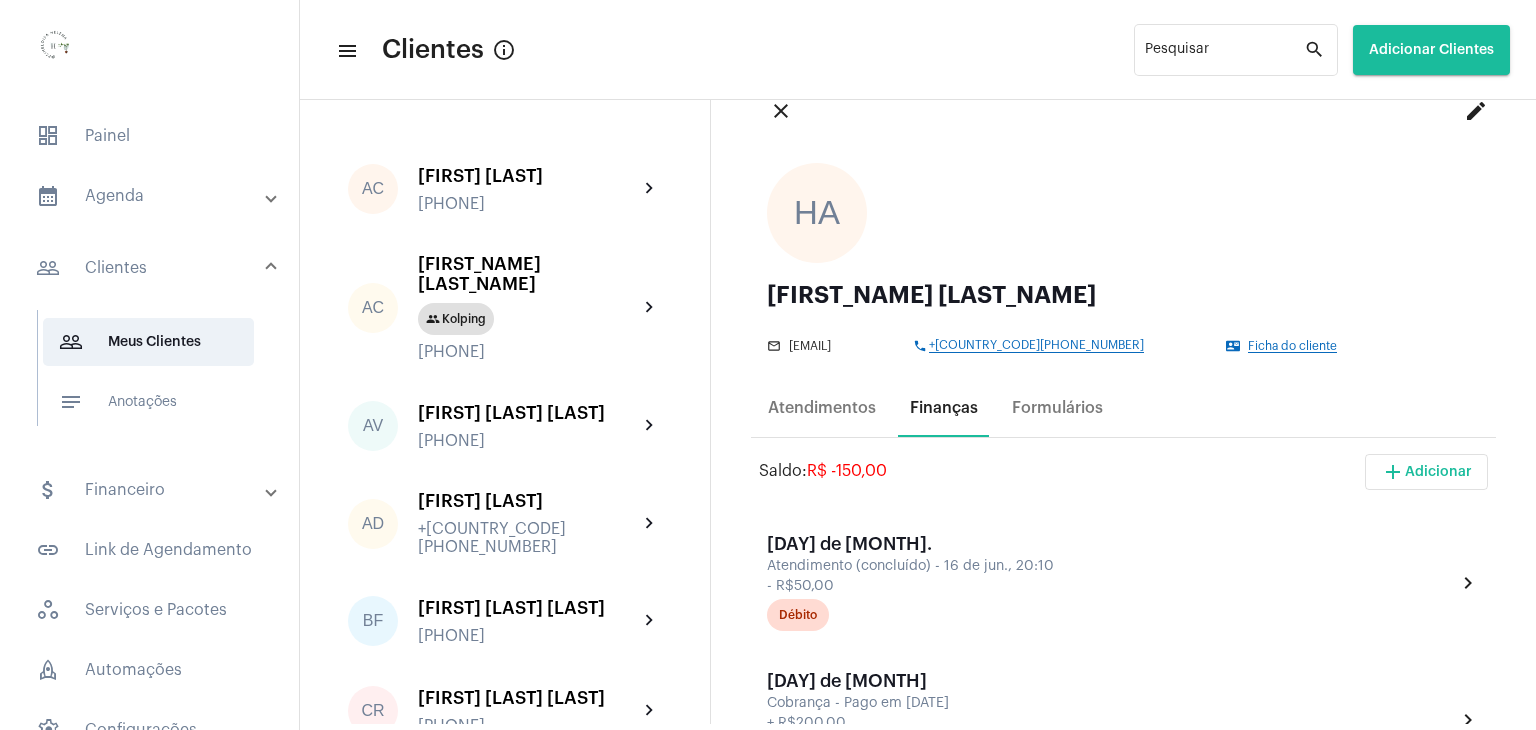 scroll, scrollTop: 100, scrollLeft: 0, axis: vertical 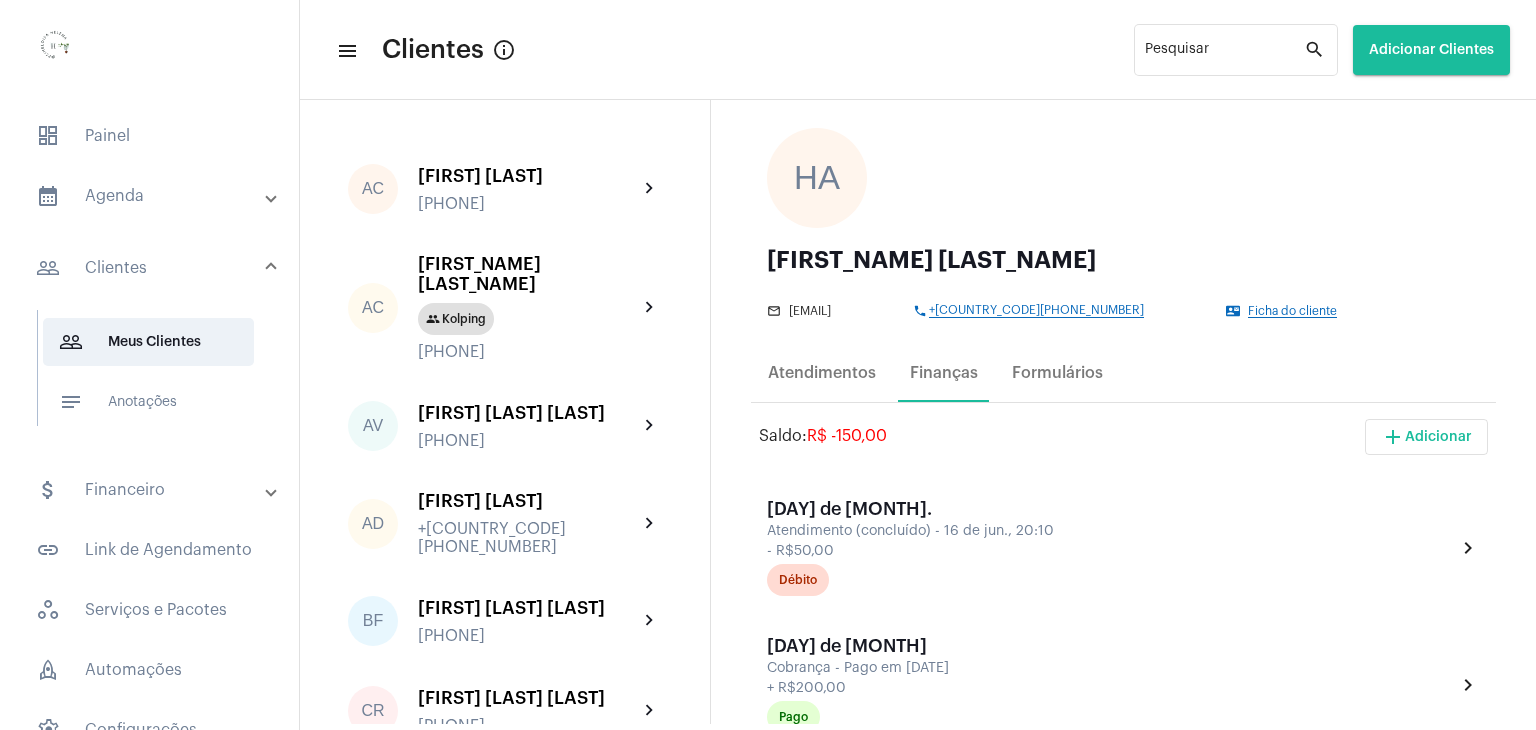 click on "add  Adicionar" at bounding box center [1426, 437] 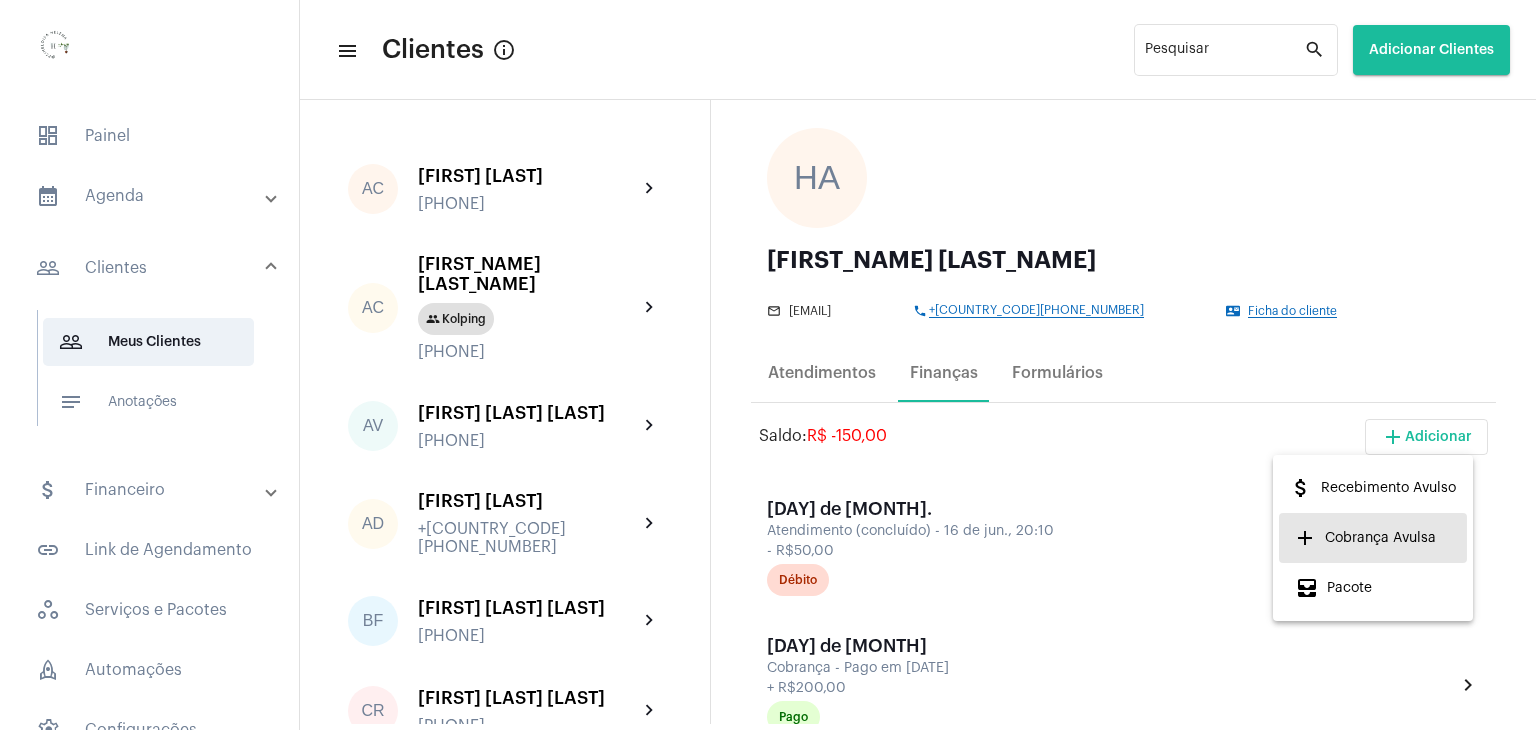click on "add Cobrança Avulsa" at bounding box center [1365, 538] 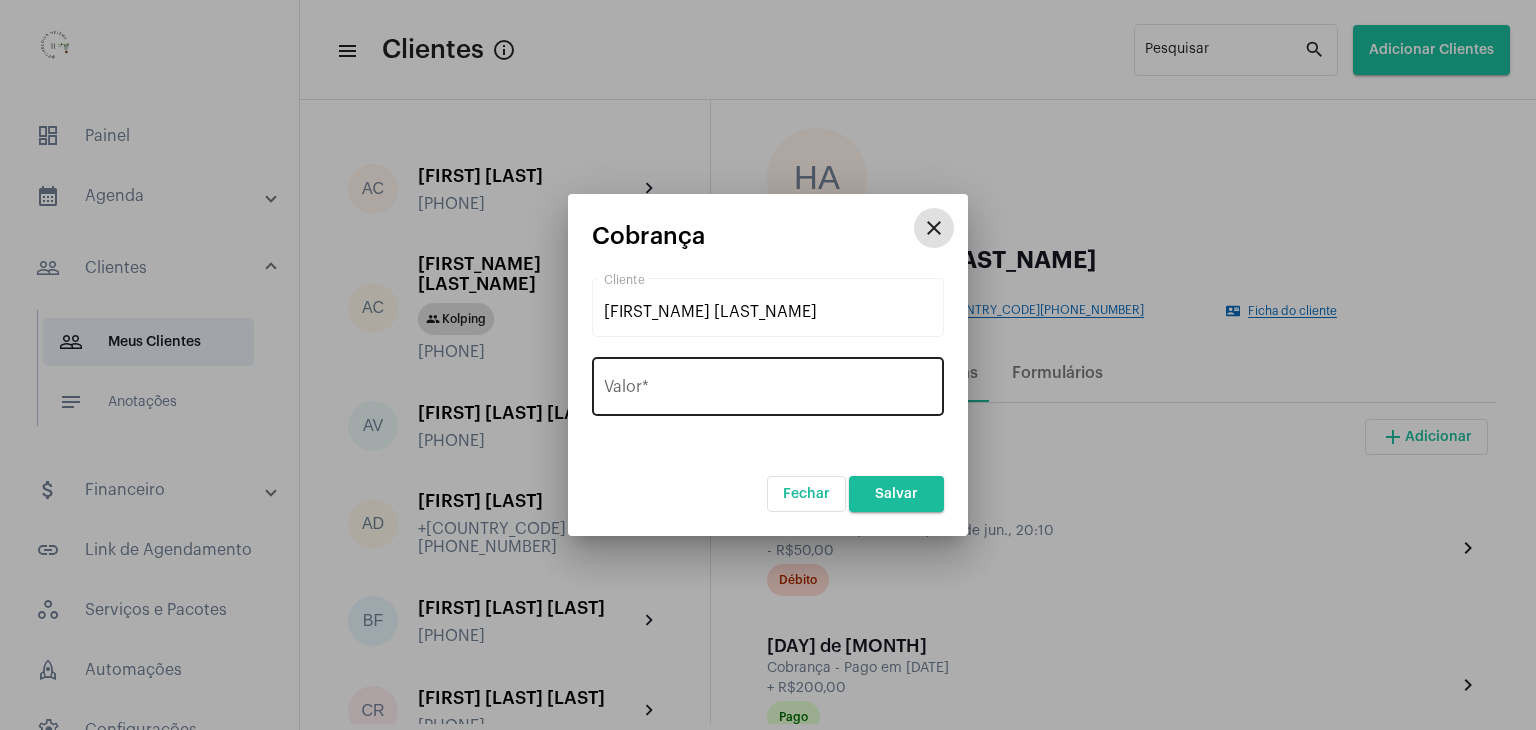 click on "Valor  *" at bounding box center [768, 391] 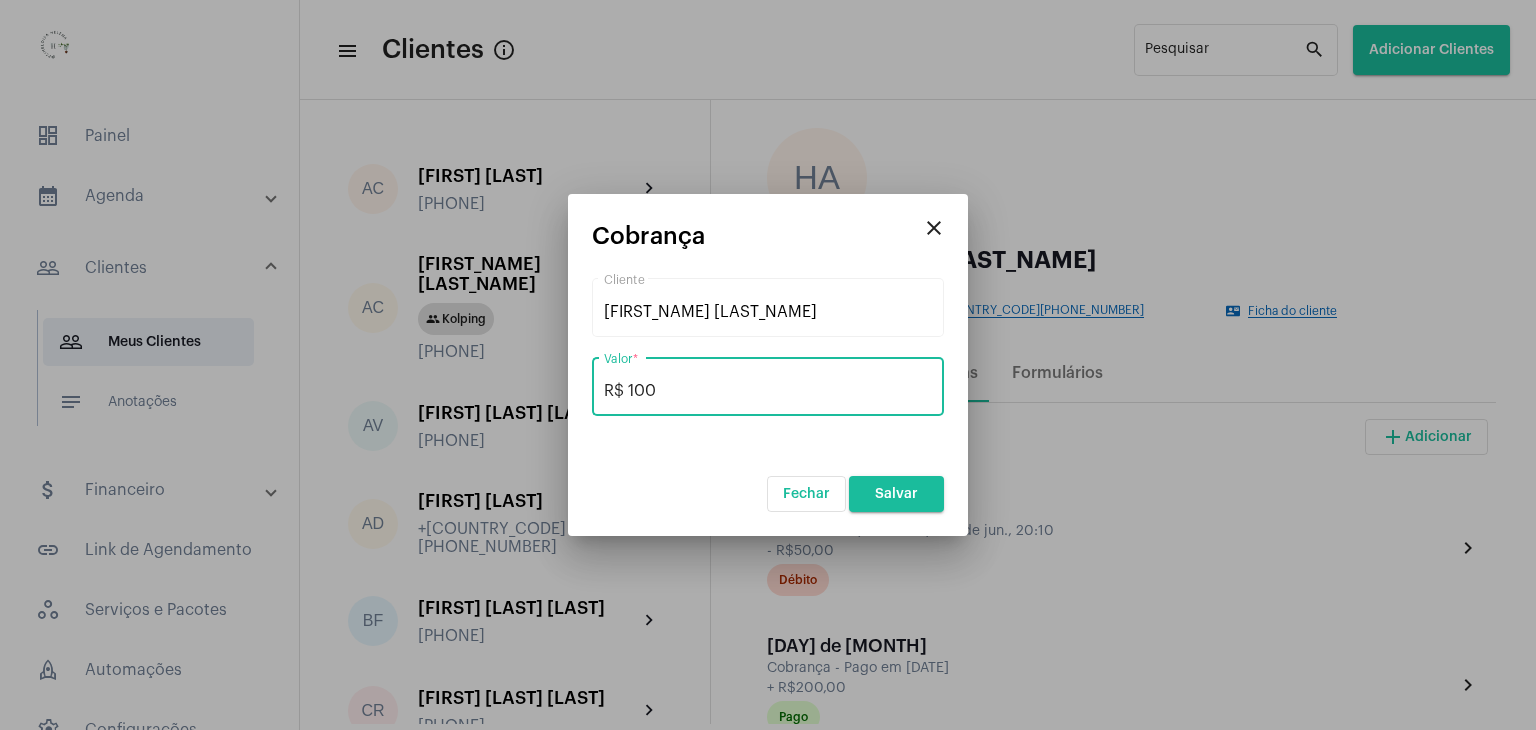 type on "R$ 100" 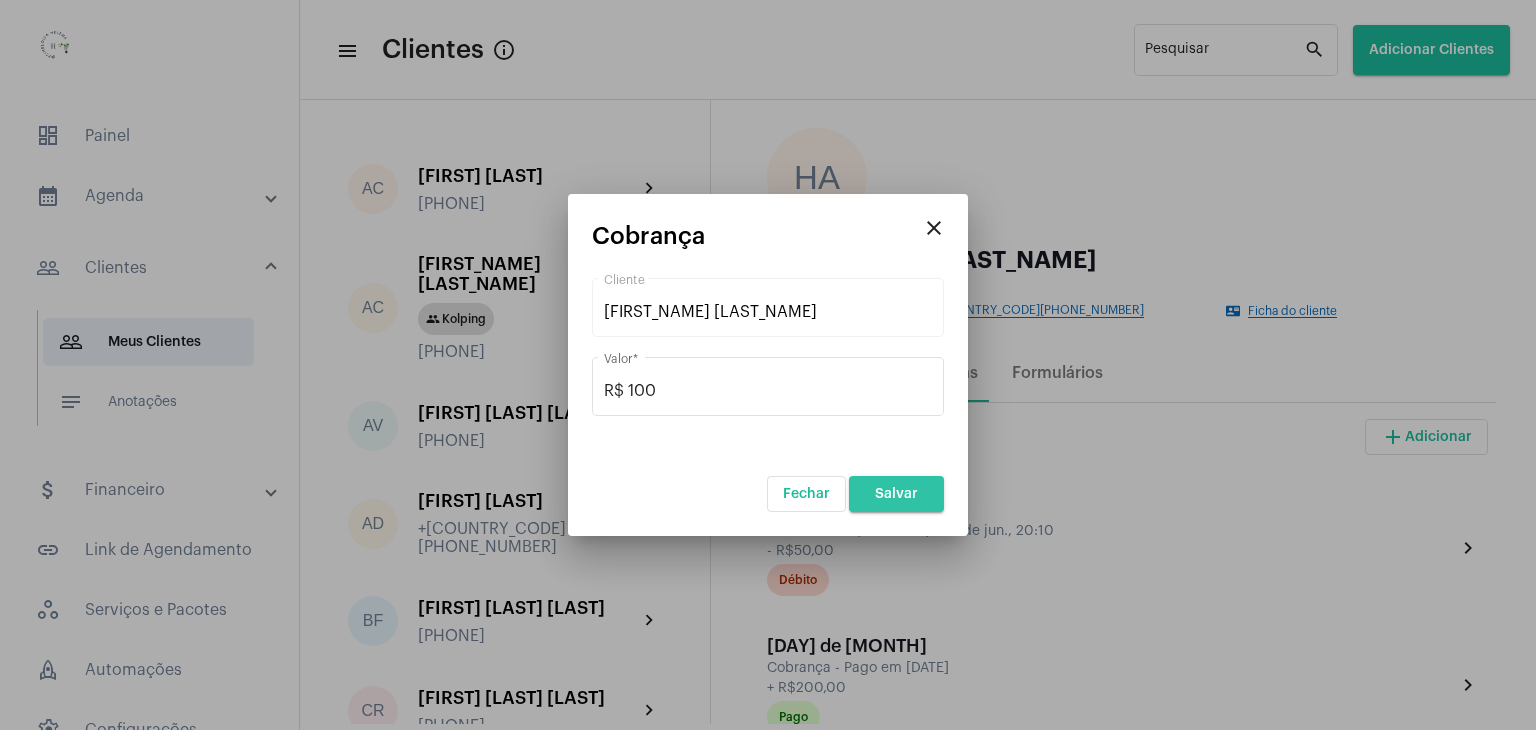 click on "Salvar" at bounding box center (896, 494) 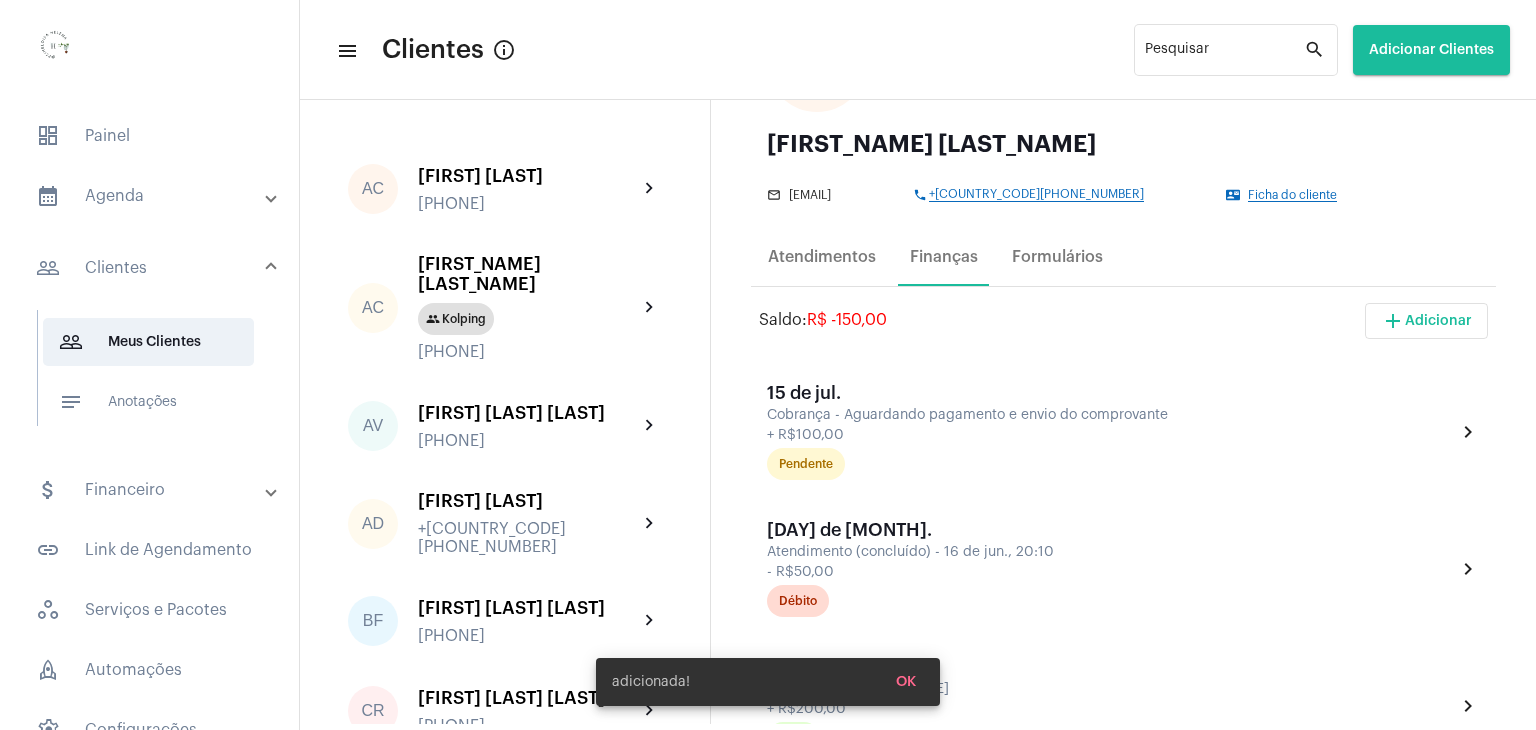 scroll, scrollTop: 300, scrollLeft: 0, axis: vertical 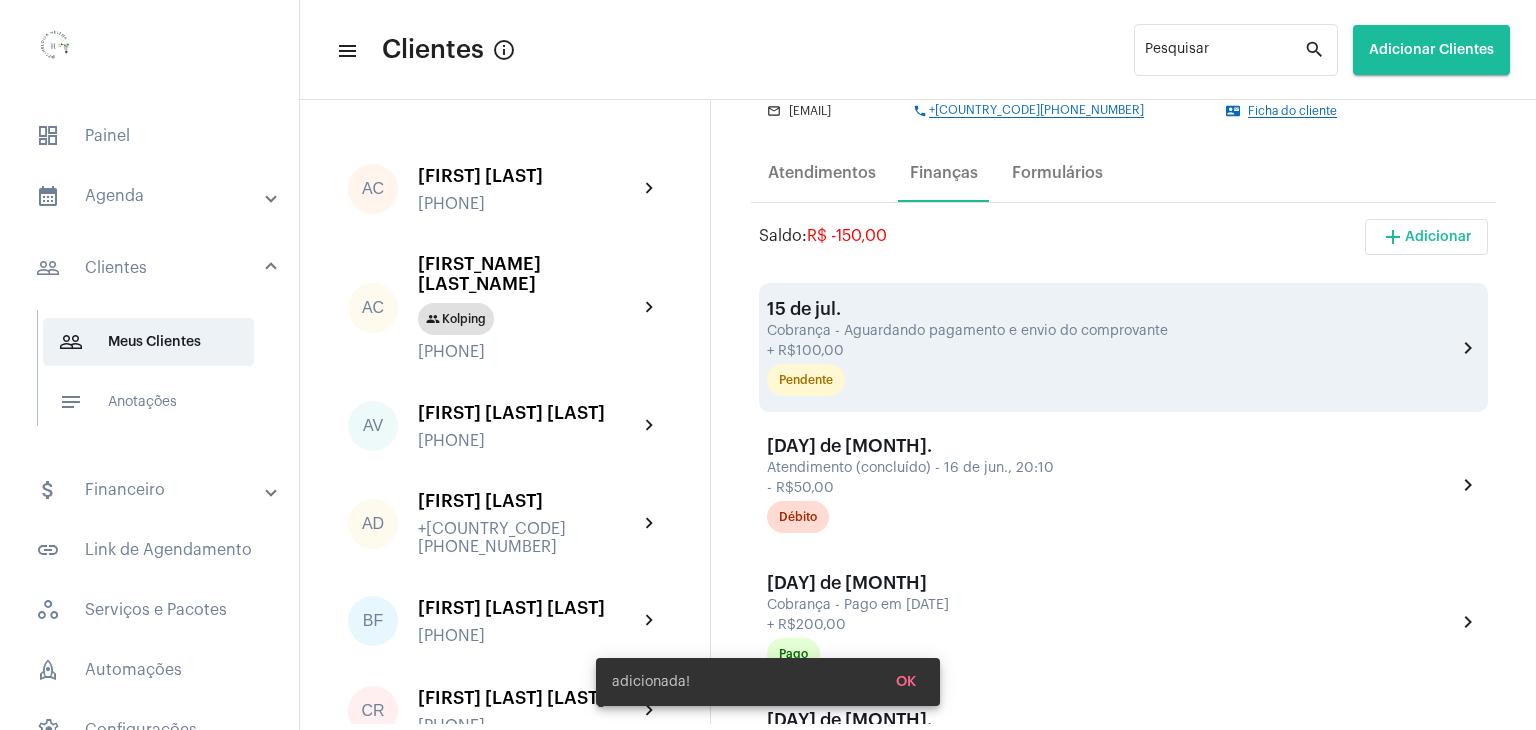 click on "+ R$100,00" at bounding box center (1109, 351) 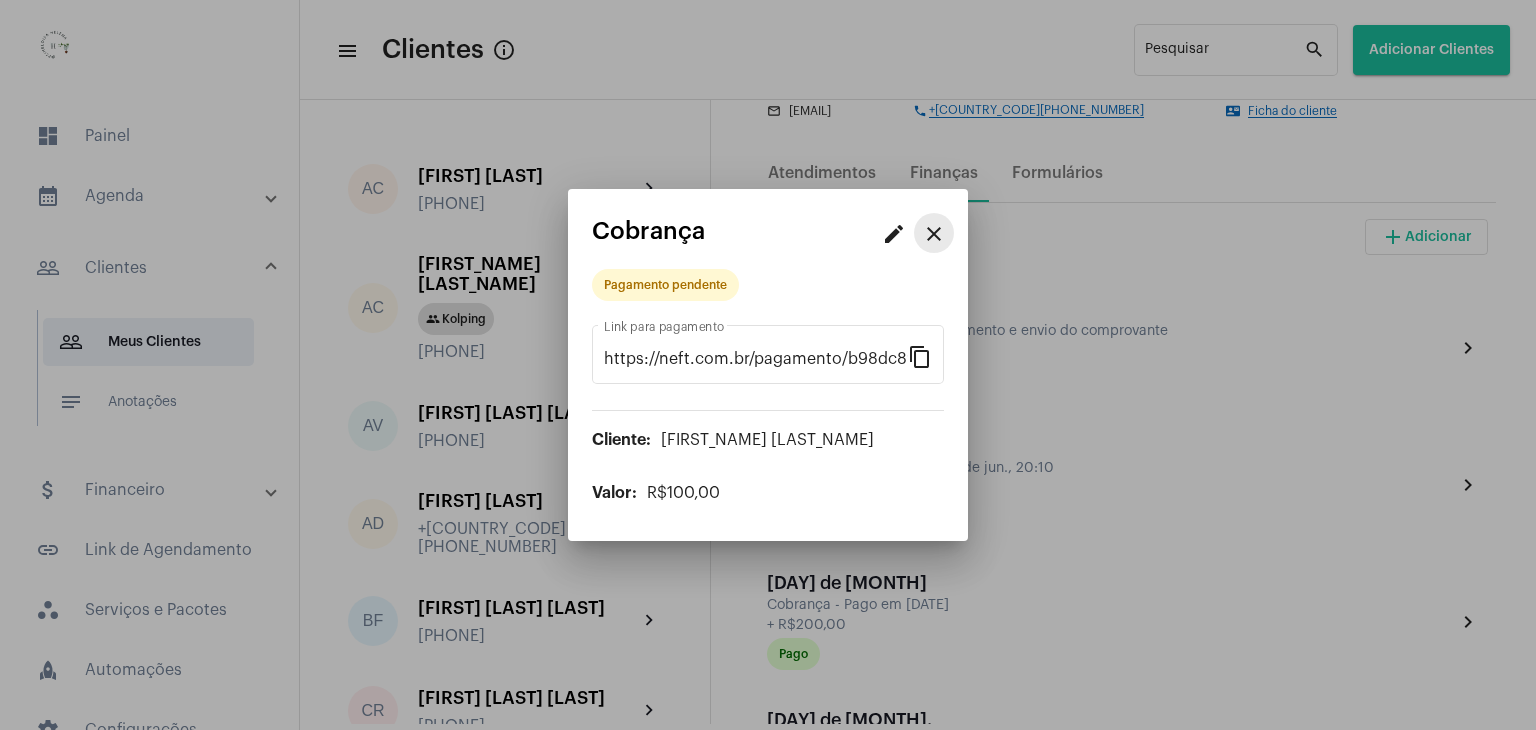 drag, startPoint x: 936, startPoint y: 229, endPoint x: 1048, endPoint y: 278, distance: 122.24974 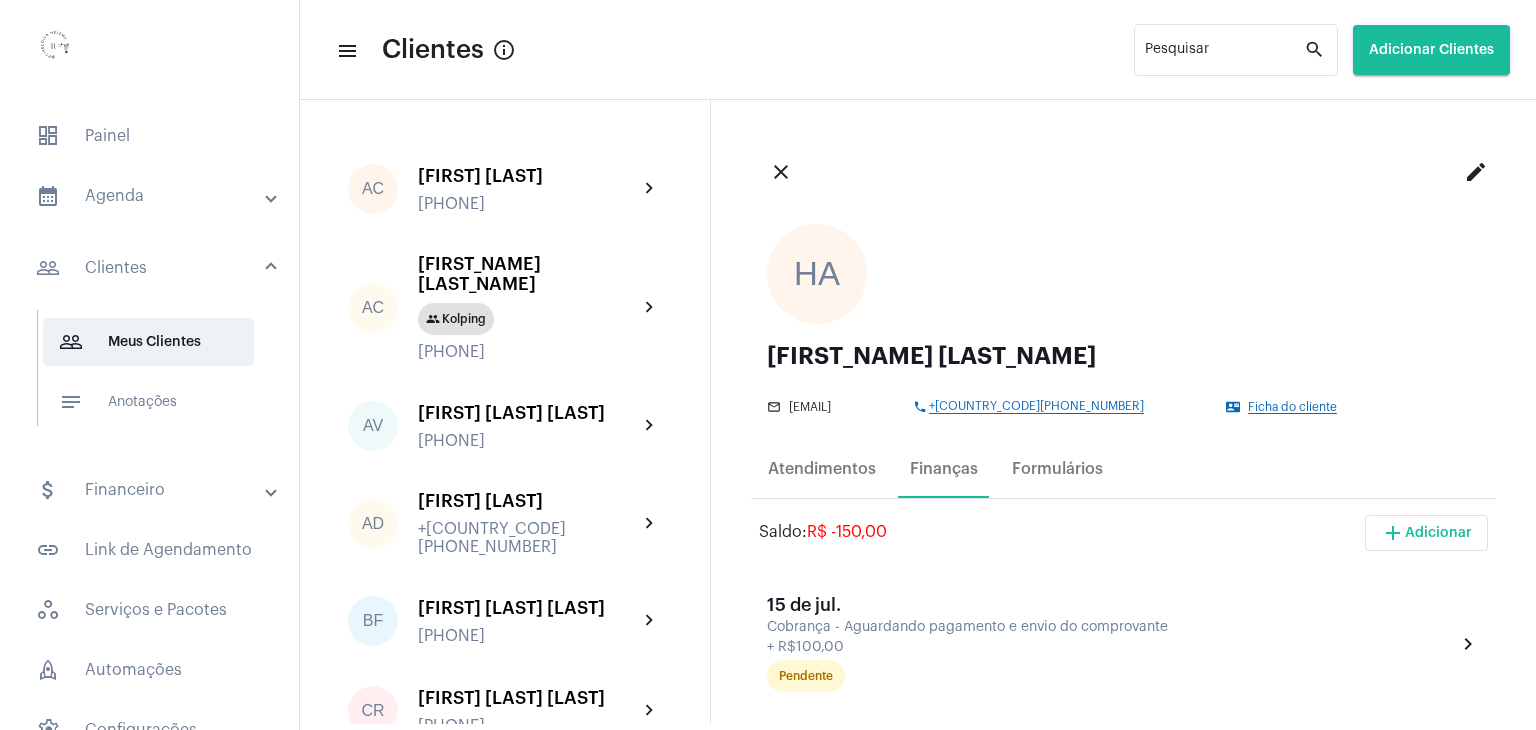 scroll, scrollTop: 0, scrollLeft: 0, axis: both 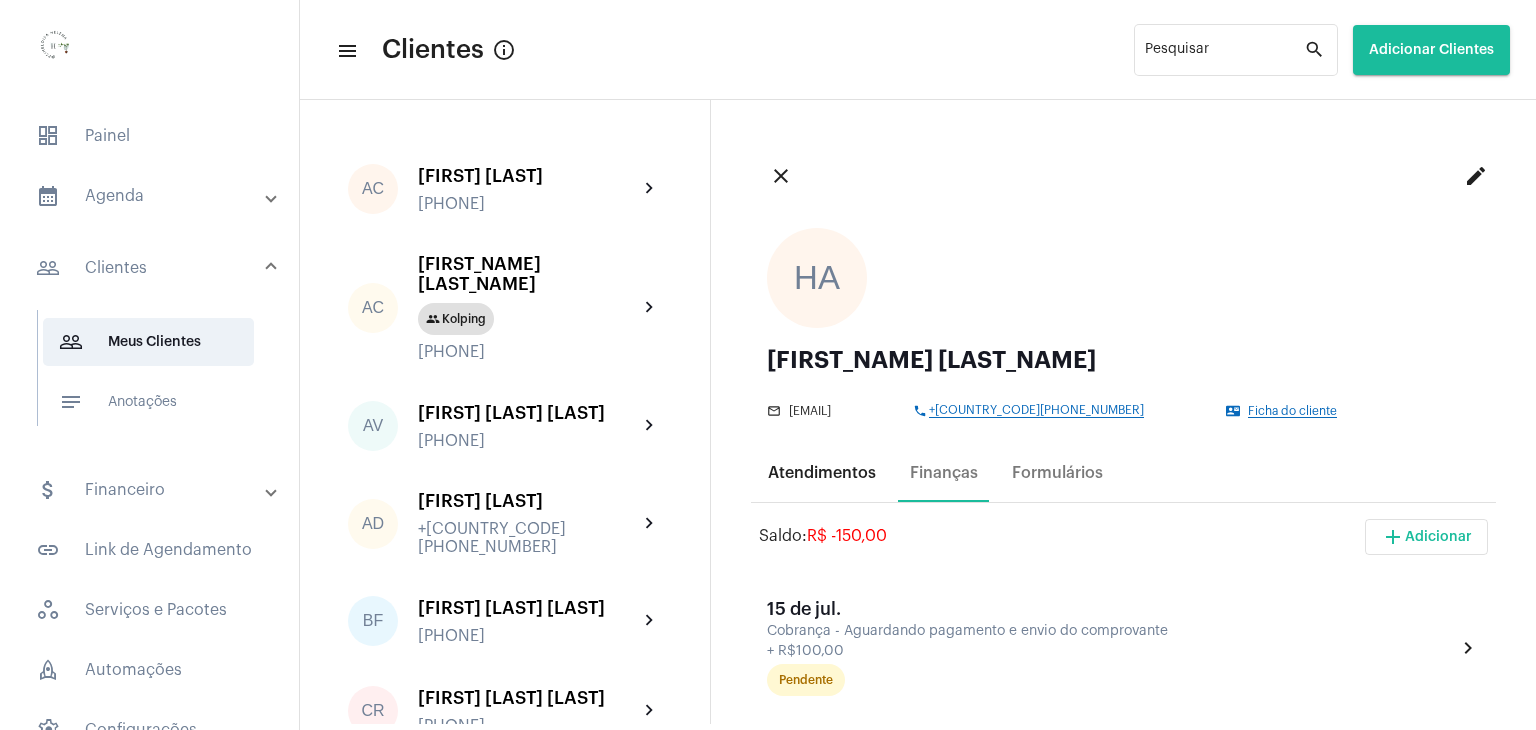drag, startPoint x: 789, startPoint y: 481, endPoint x: 815, endPoint y: 484, distance: 26.172504 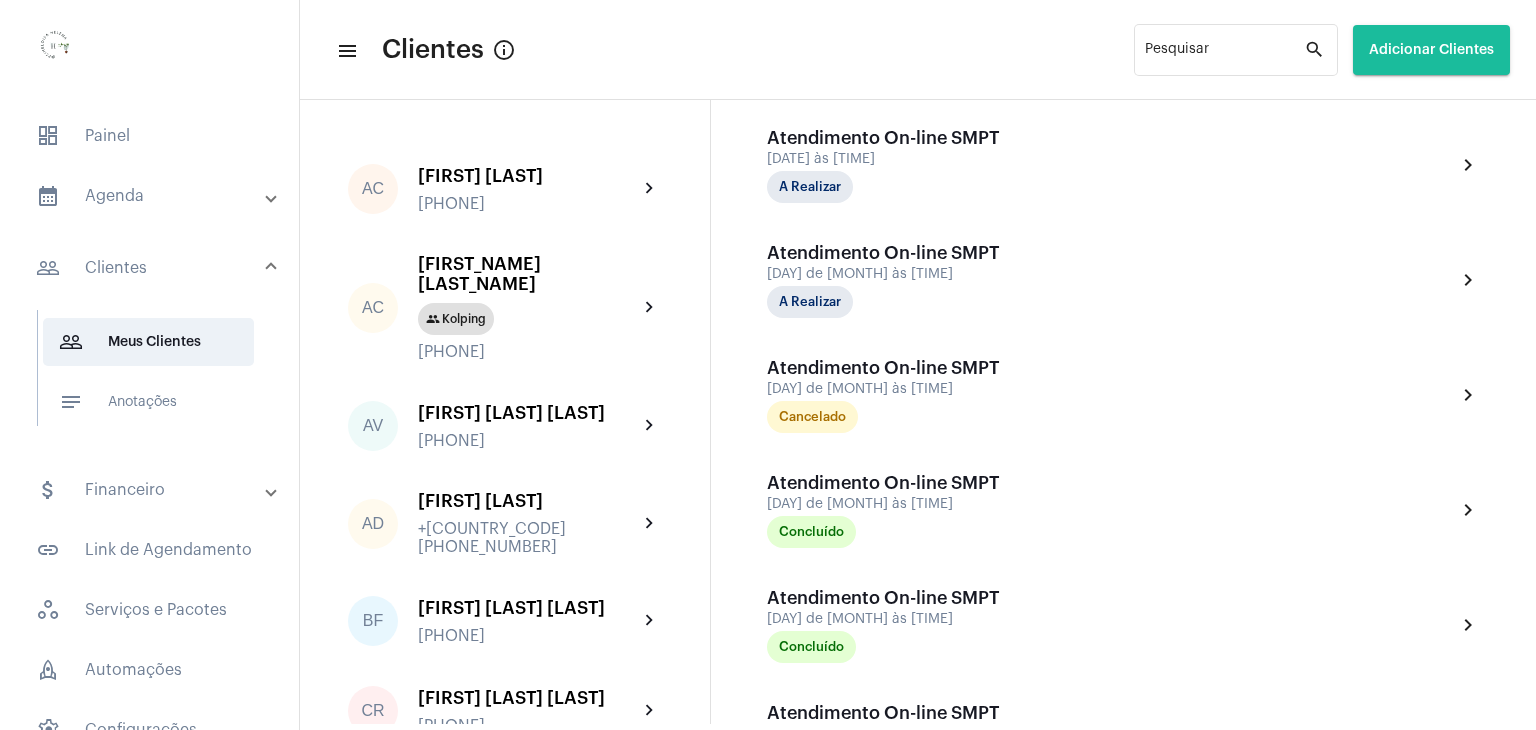 scroll, scrollTop: 700, scrollLeft: 0, axis: vertical 